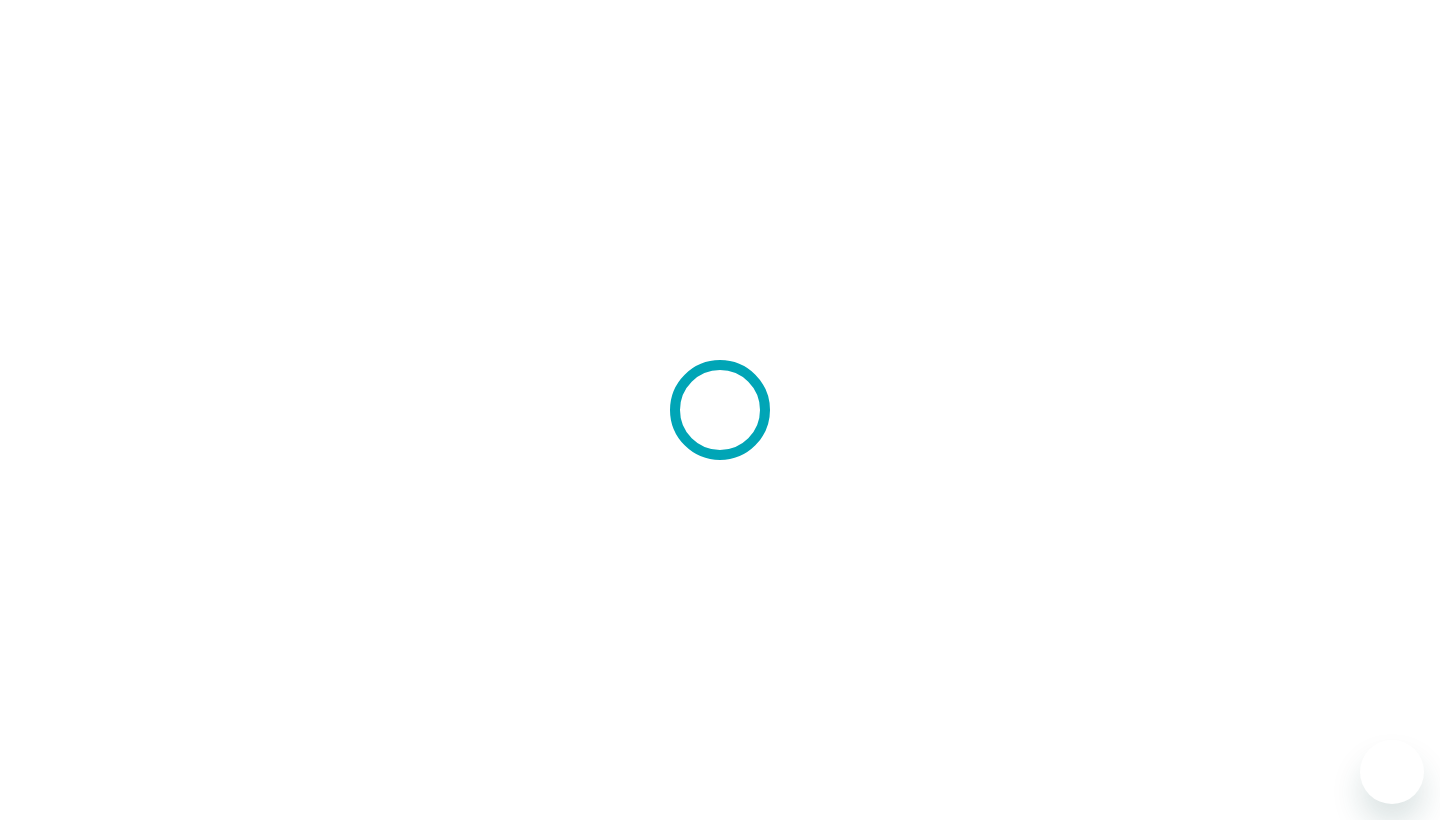 scroll, scrollTop: 0, scrollLeft: 0, axis: both 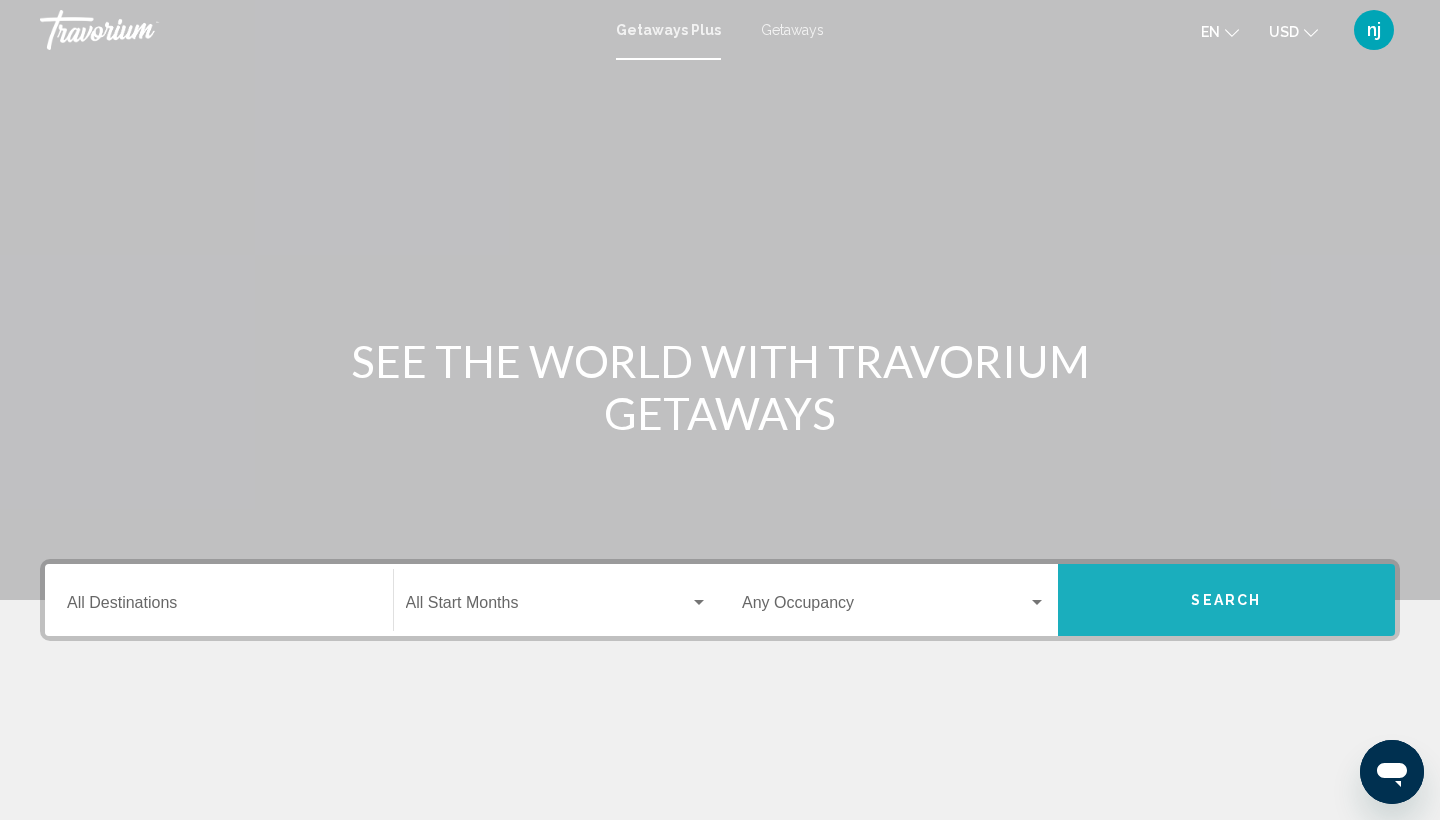 click on "Search" at bounding box center (1227, 600) 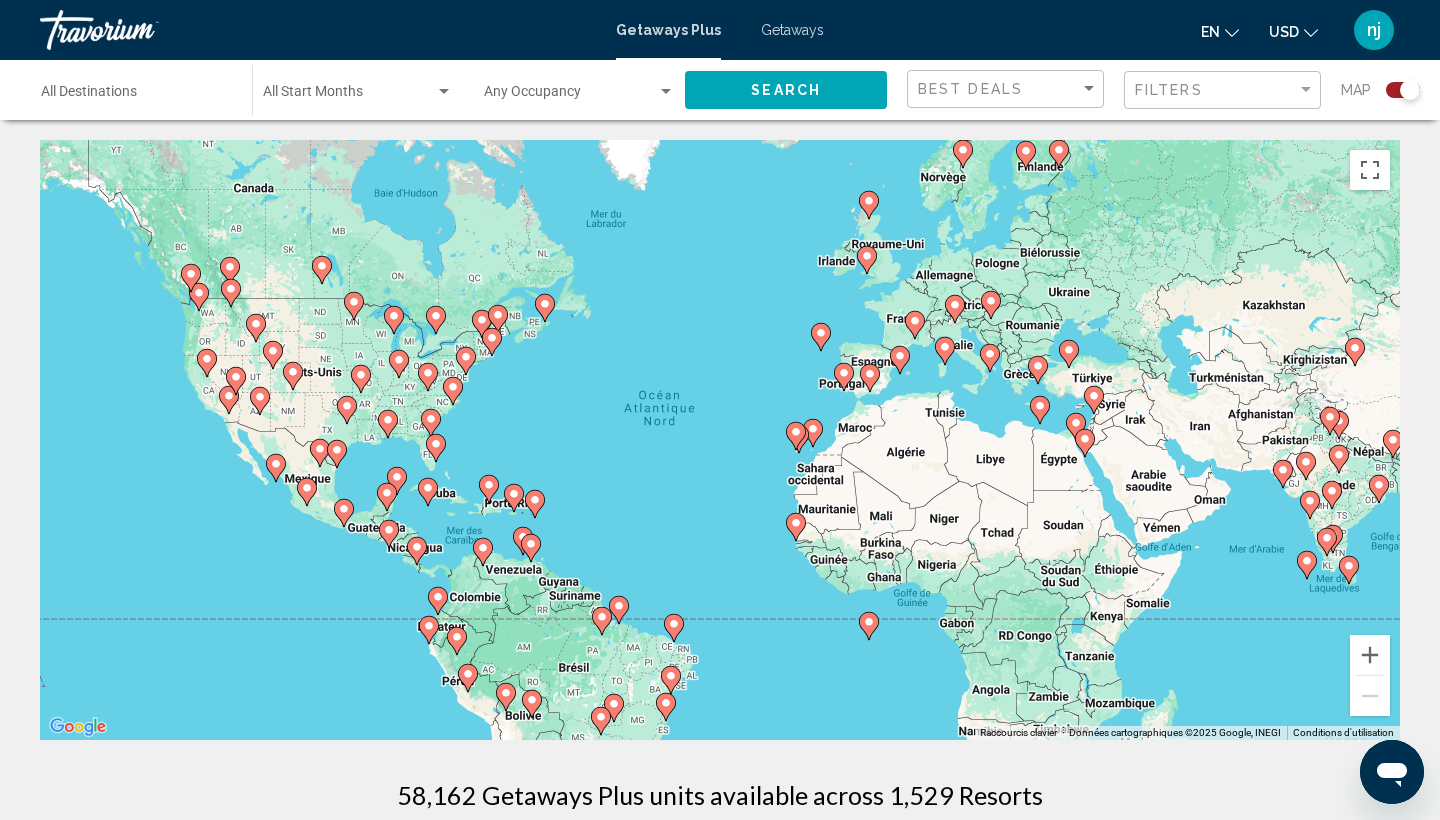 scroll, scrollTop: 0, scrollLeft: 0, axis: both 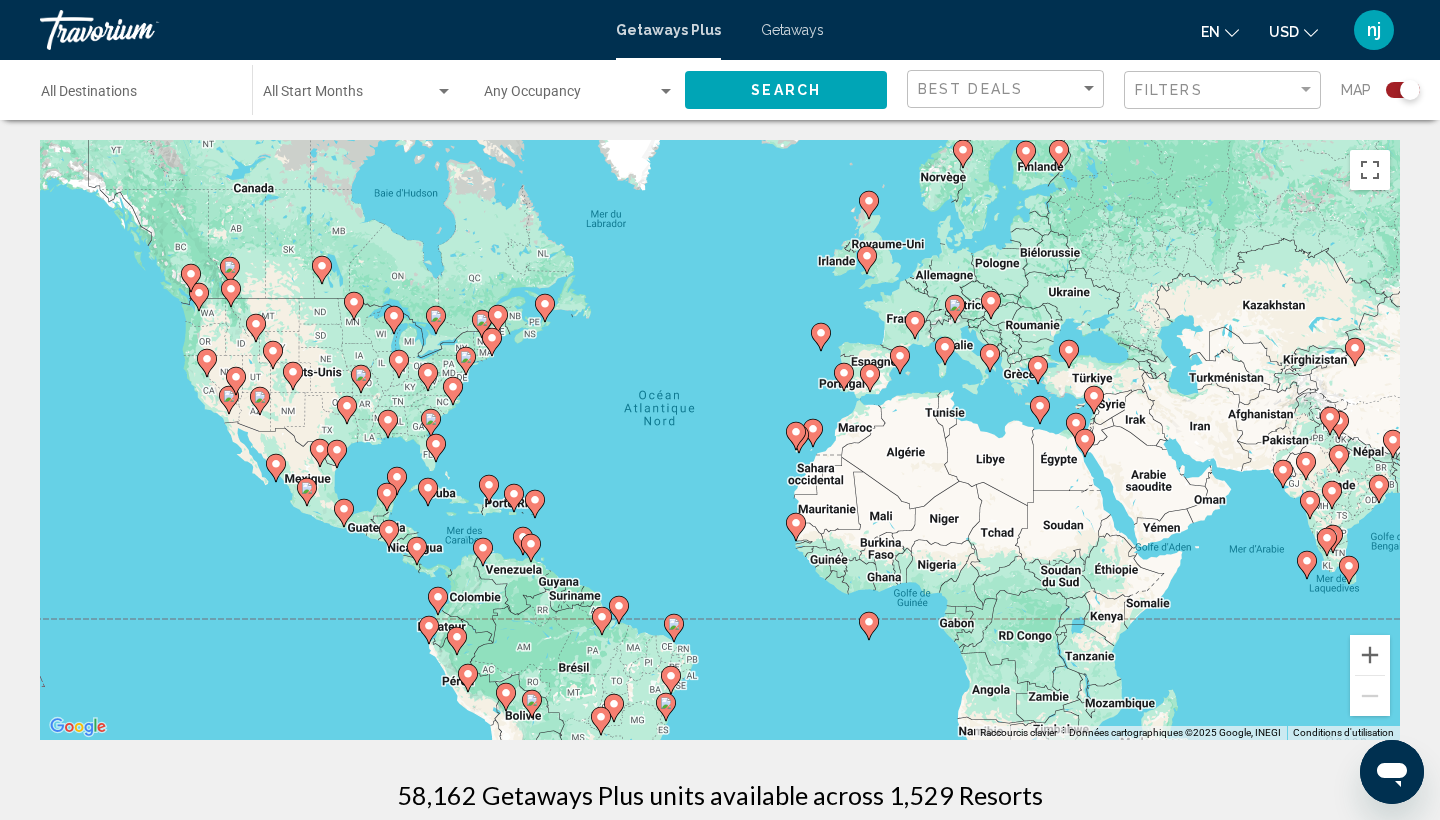 click on "Destination All Destinations" at bounding box center (136, 96) 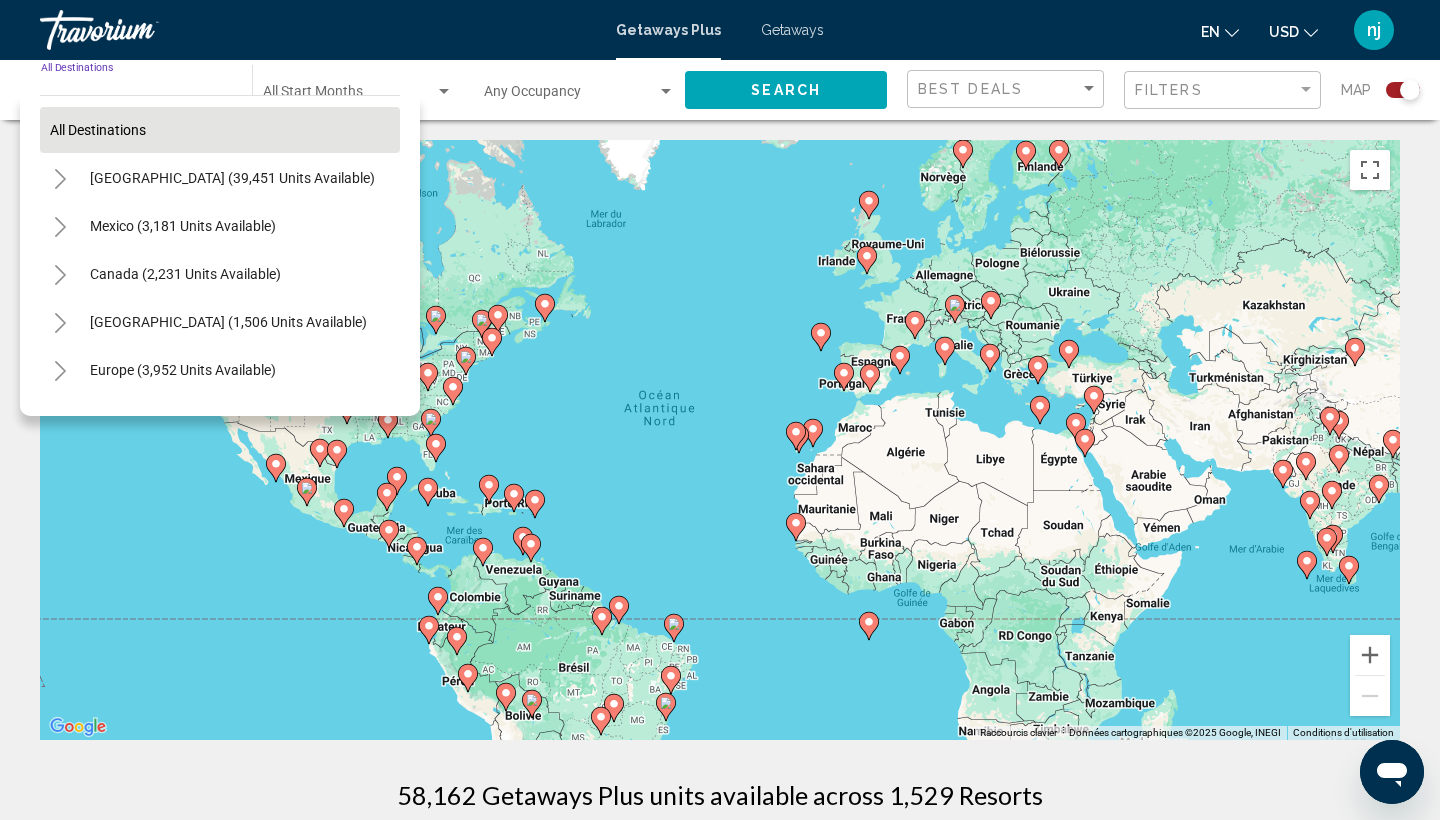scroll, scrollTop: 0, scrollLeft: 0, axis: both 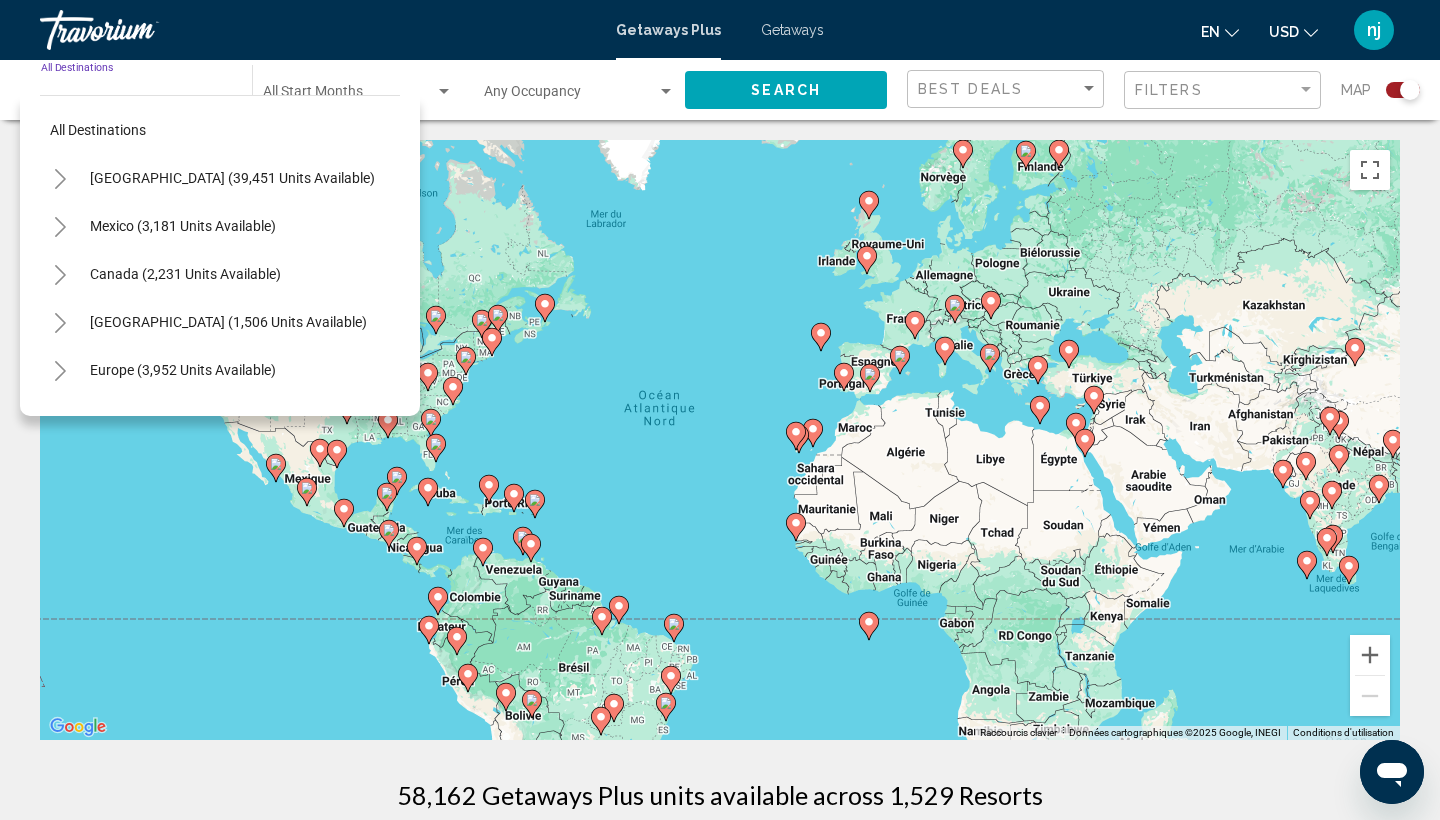 click on "Destination All Destinations" 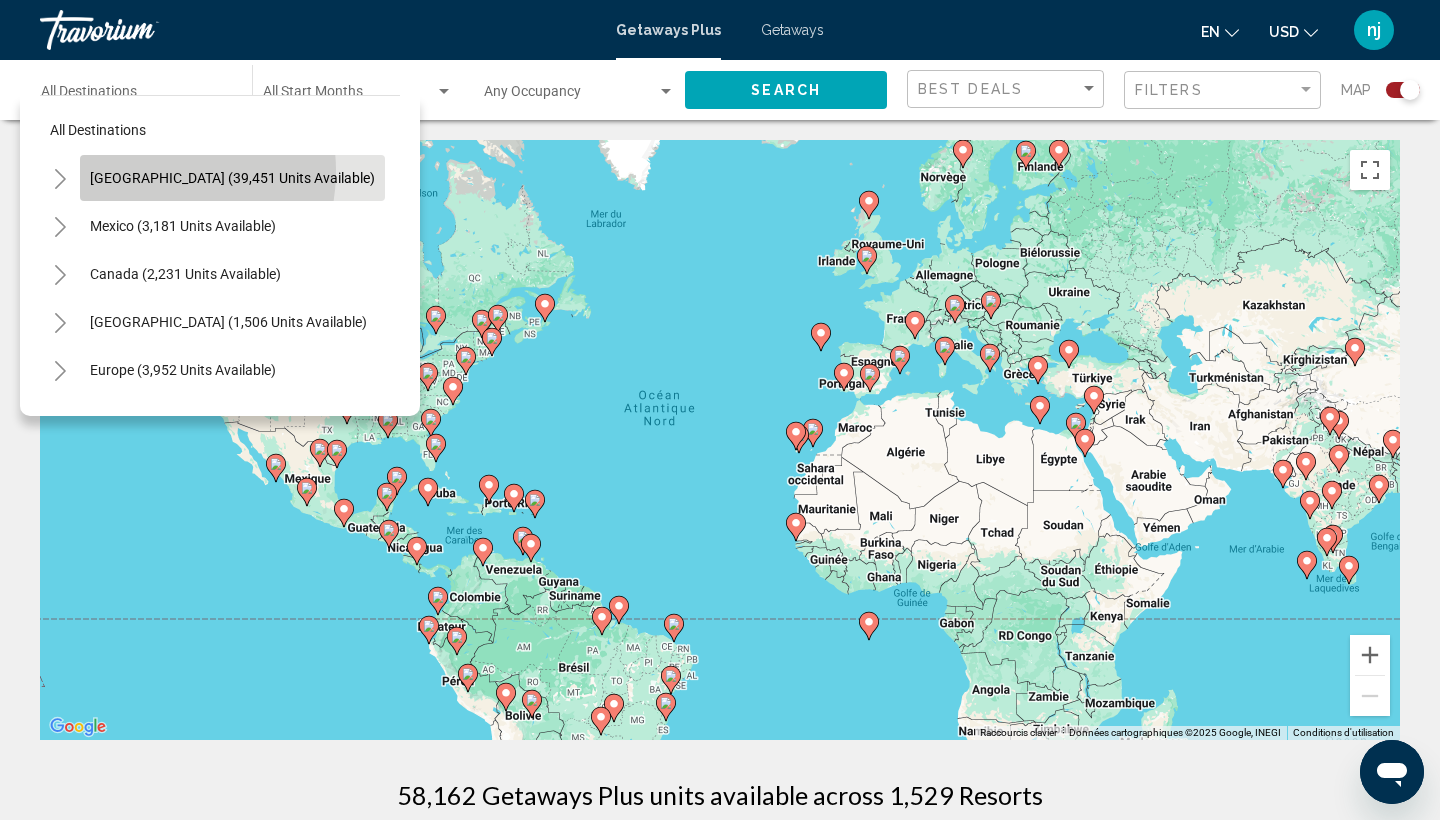 click on "[GEOGRAPHIC_DATA] (39,451 units available)" at bounding box center [183, 226] 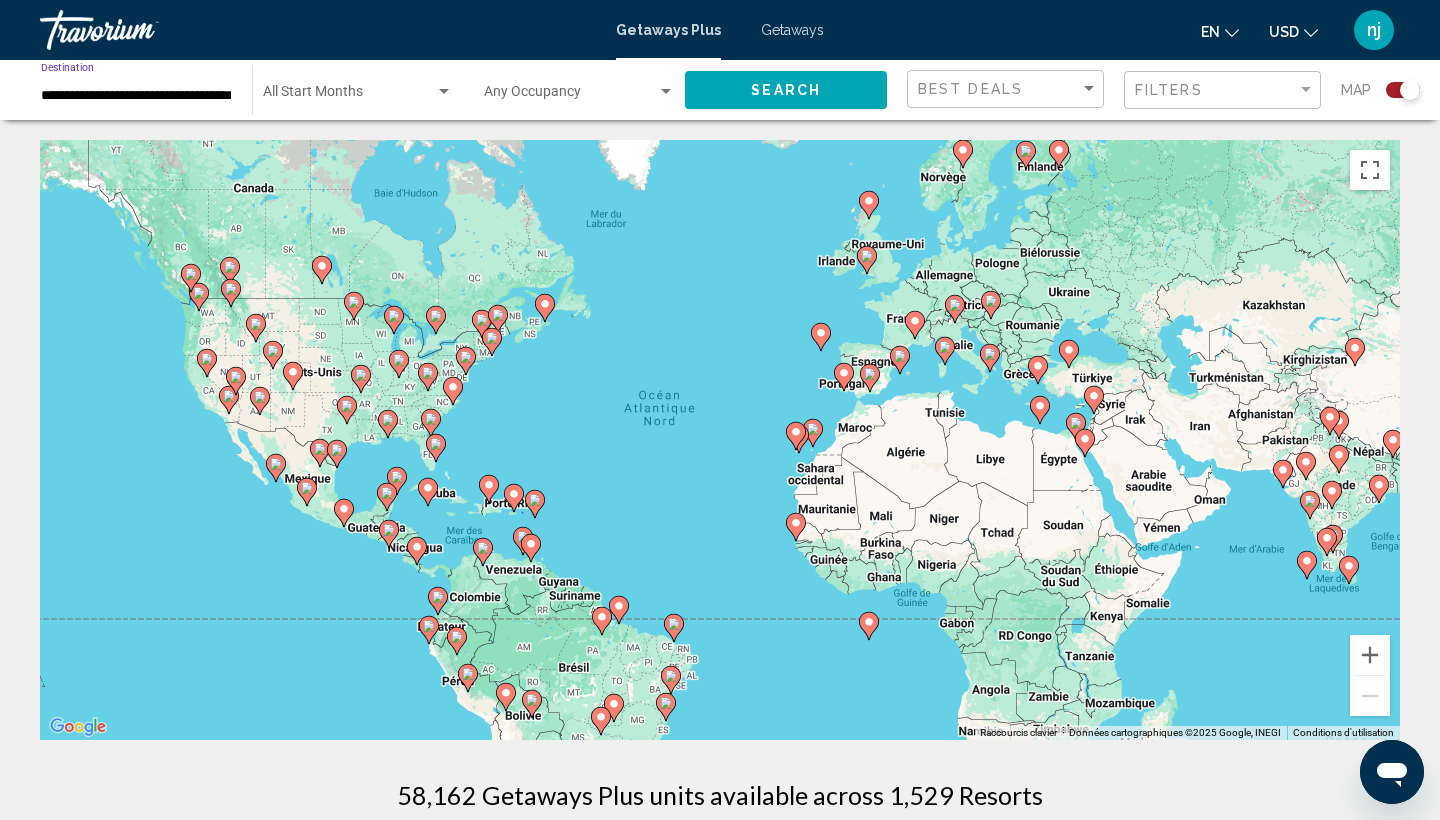 click on "Search" 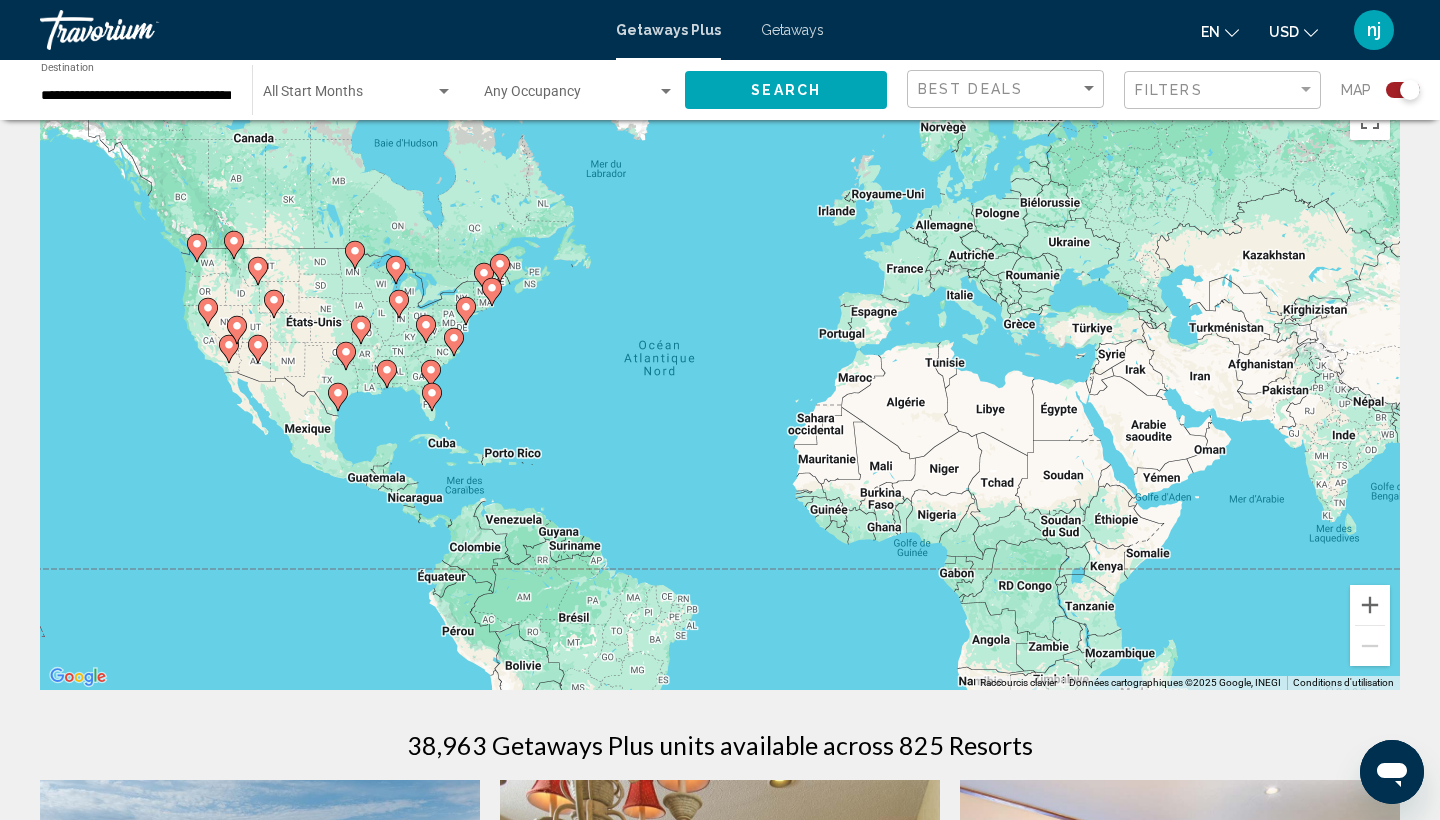 scroll, scrollTop: 16, scrollLeft: 0, axis: vertical 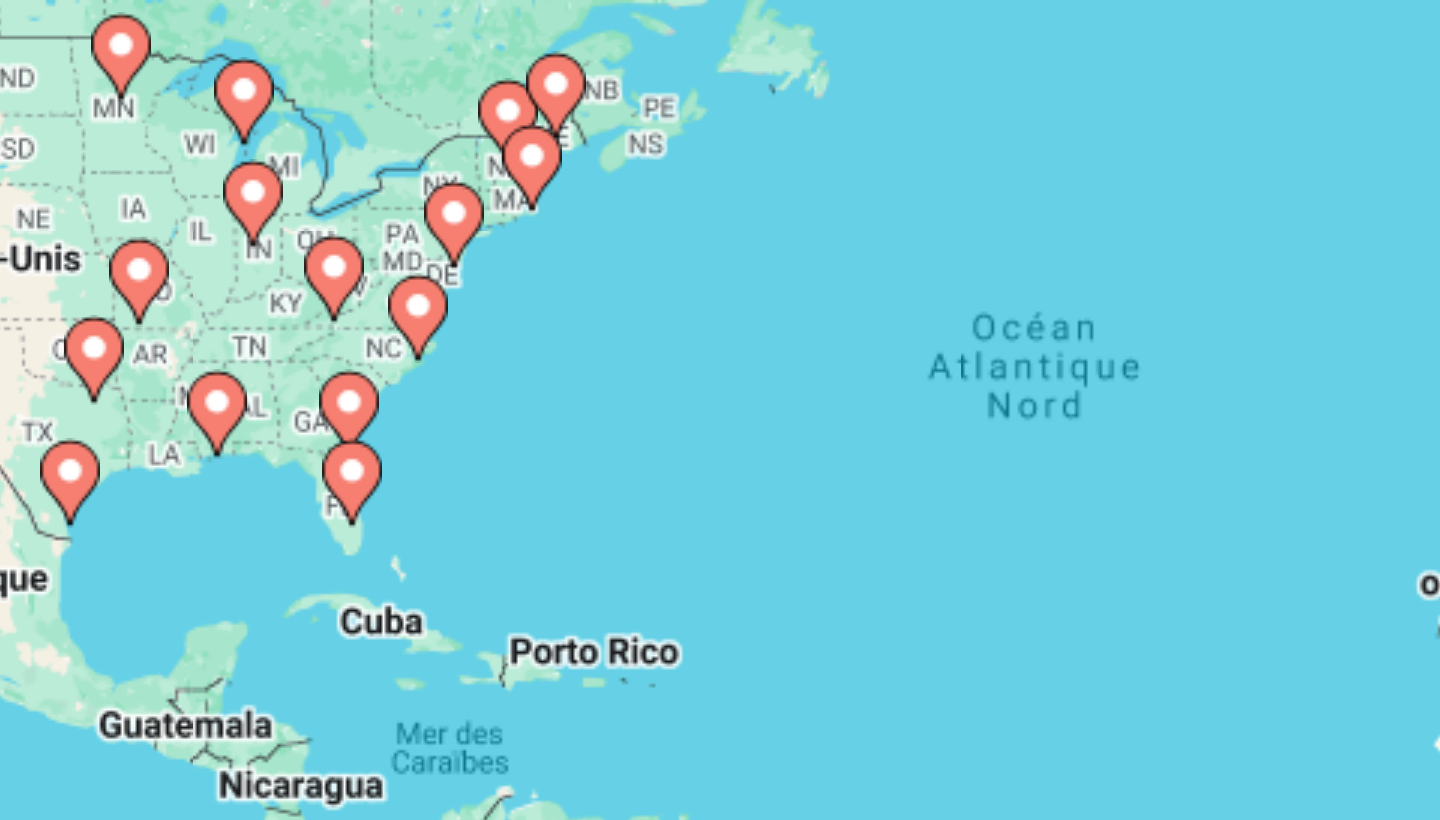 click at bounding box center [454, 376] 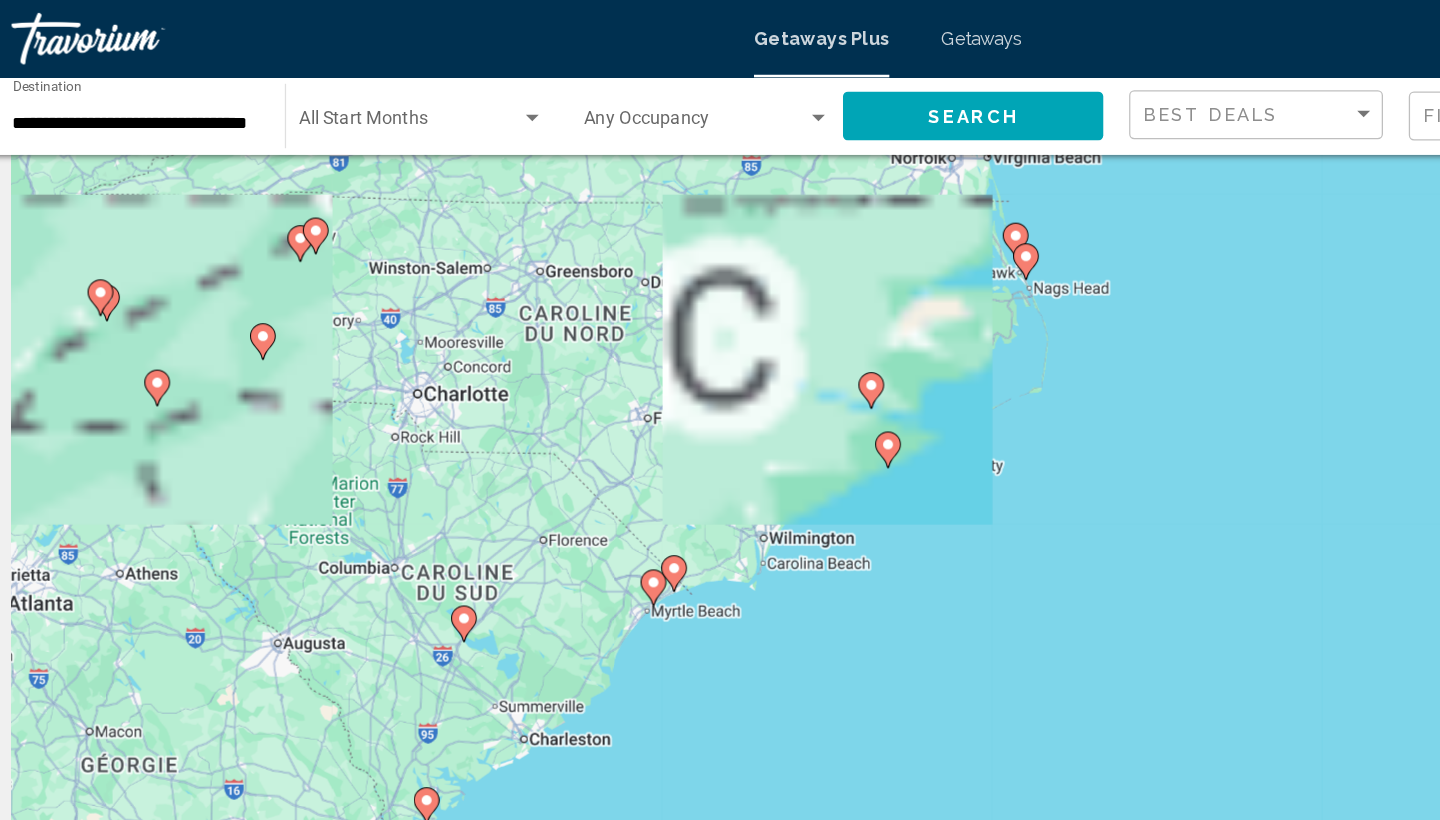 scroll, scrollTop: 0, scrollLeft: 0, axis: both 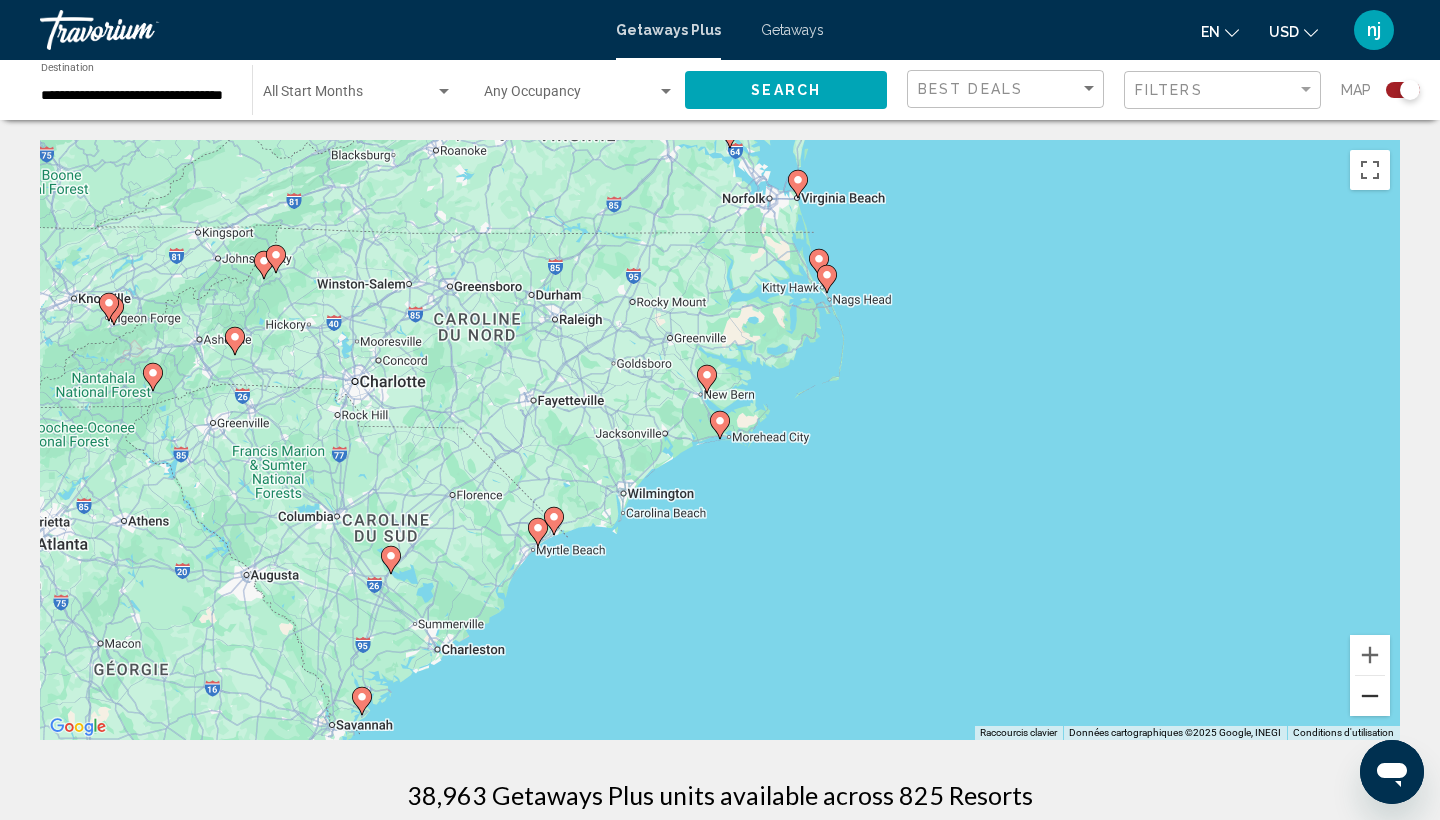 click at bounding box center [1370, 696] 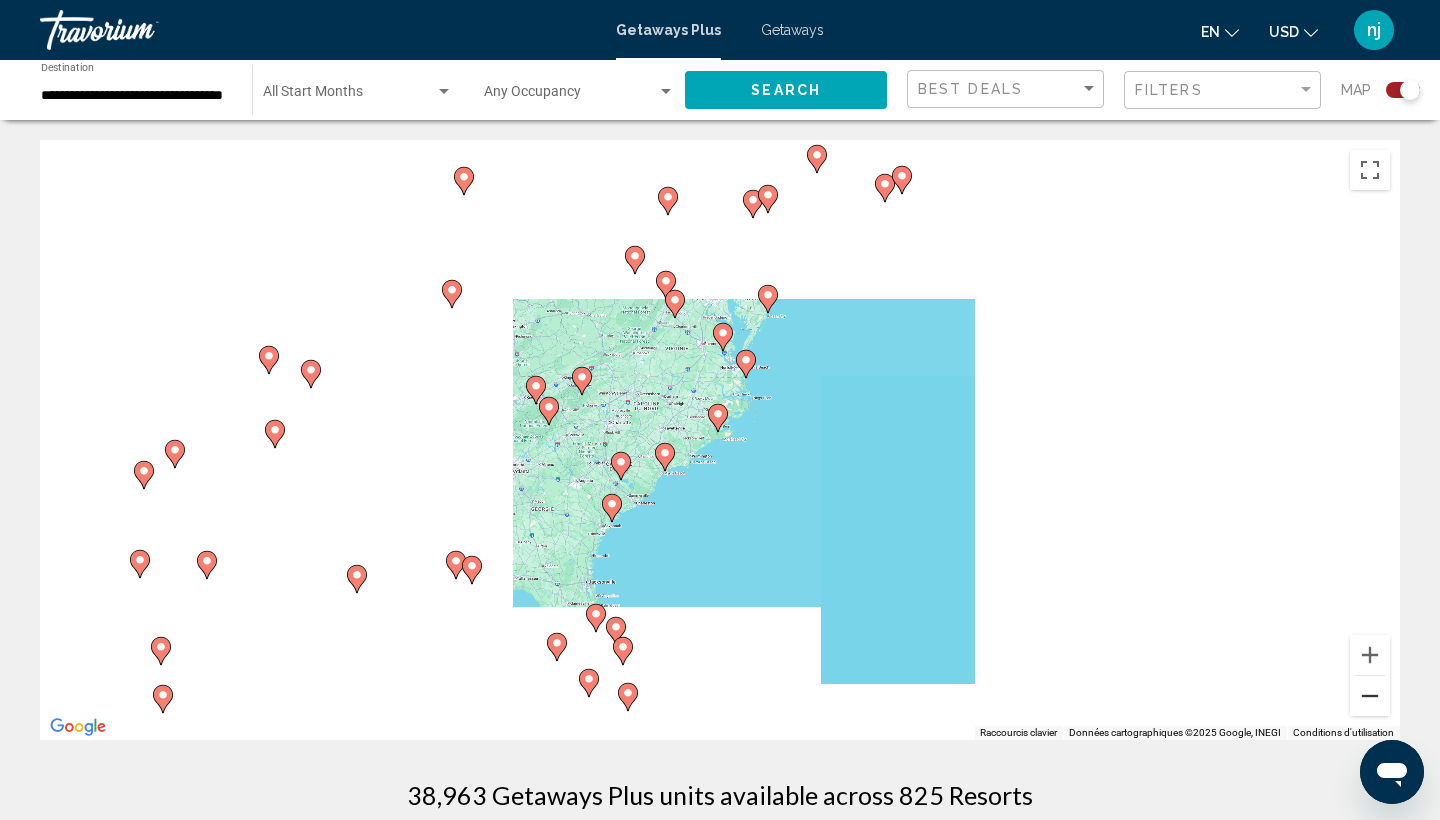 click at bounding box center (1370, 696) 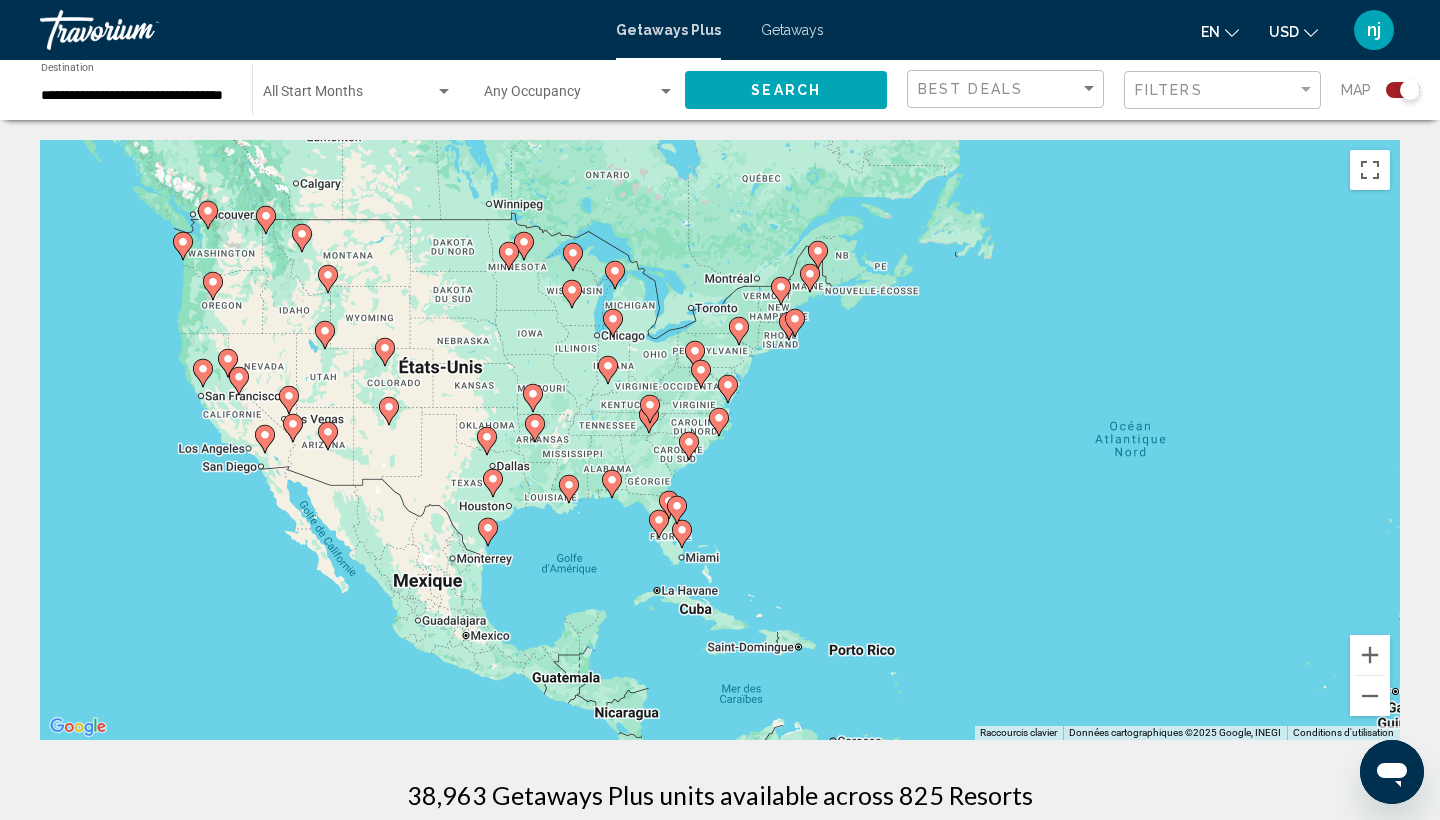 scroll, scrollTop: 0, scrollLeft: 0, axis: both 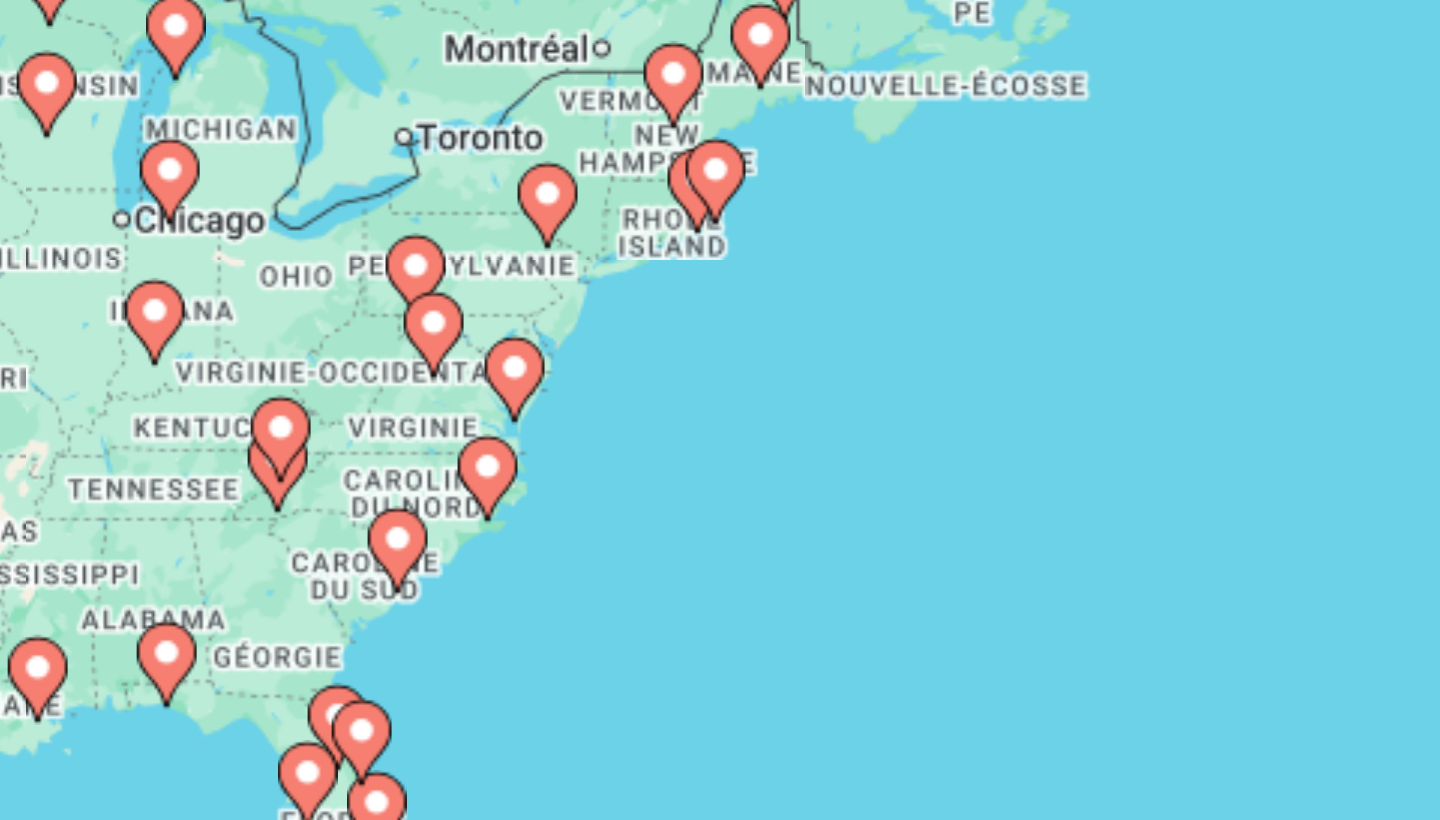 drag, startPoint x: 235, startPoint y: 179, endPoint x: 175, endPoint y: 176, distance: 60.074955 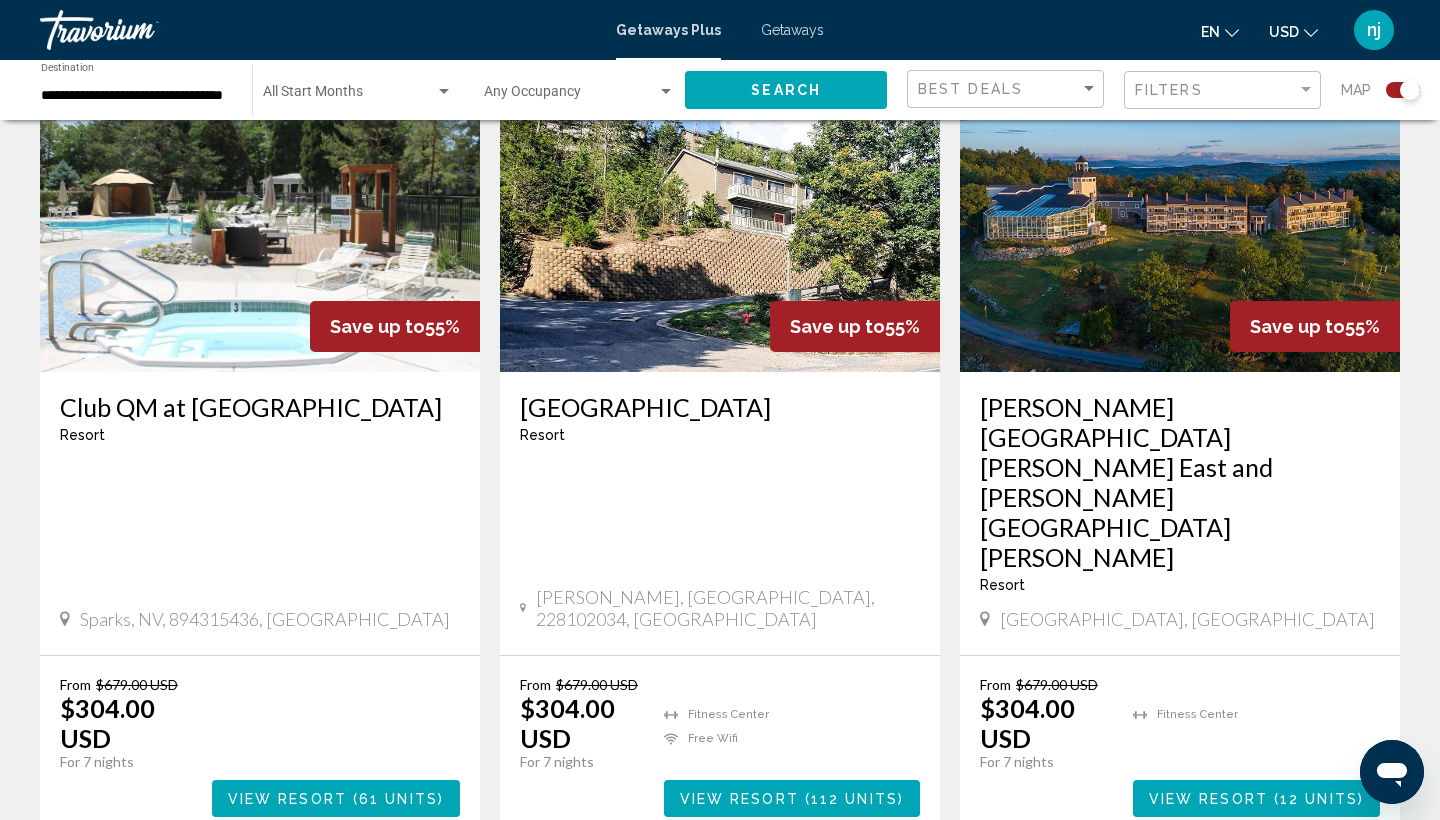 scroll, scrollTop: 2938, scrollLeft: 0, axis: vertical 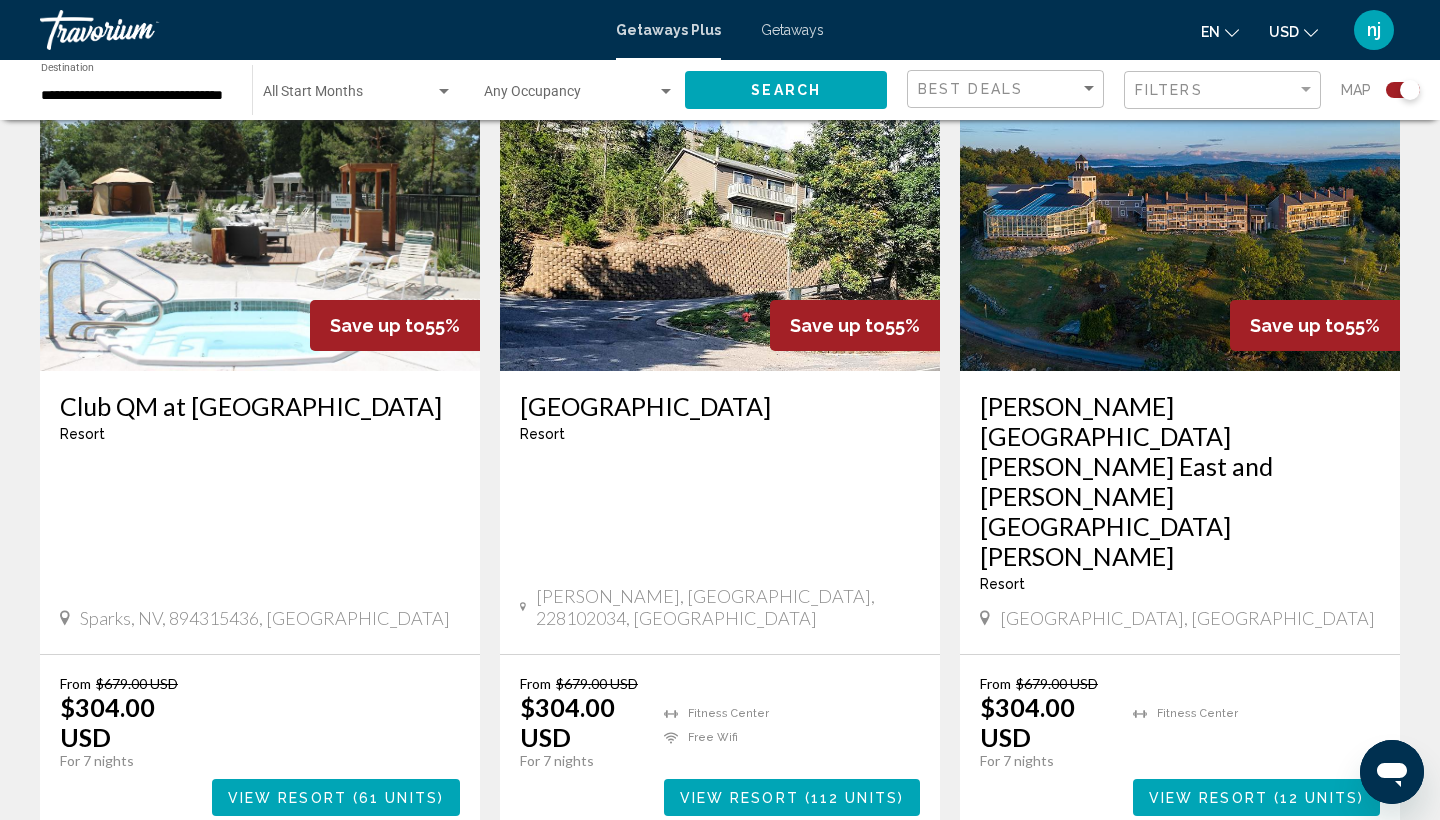 click on "page  2" at bounding box center [580, 896] 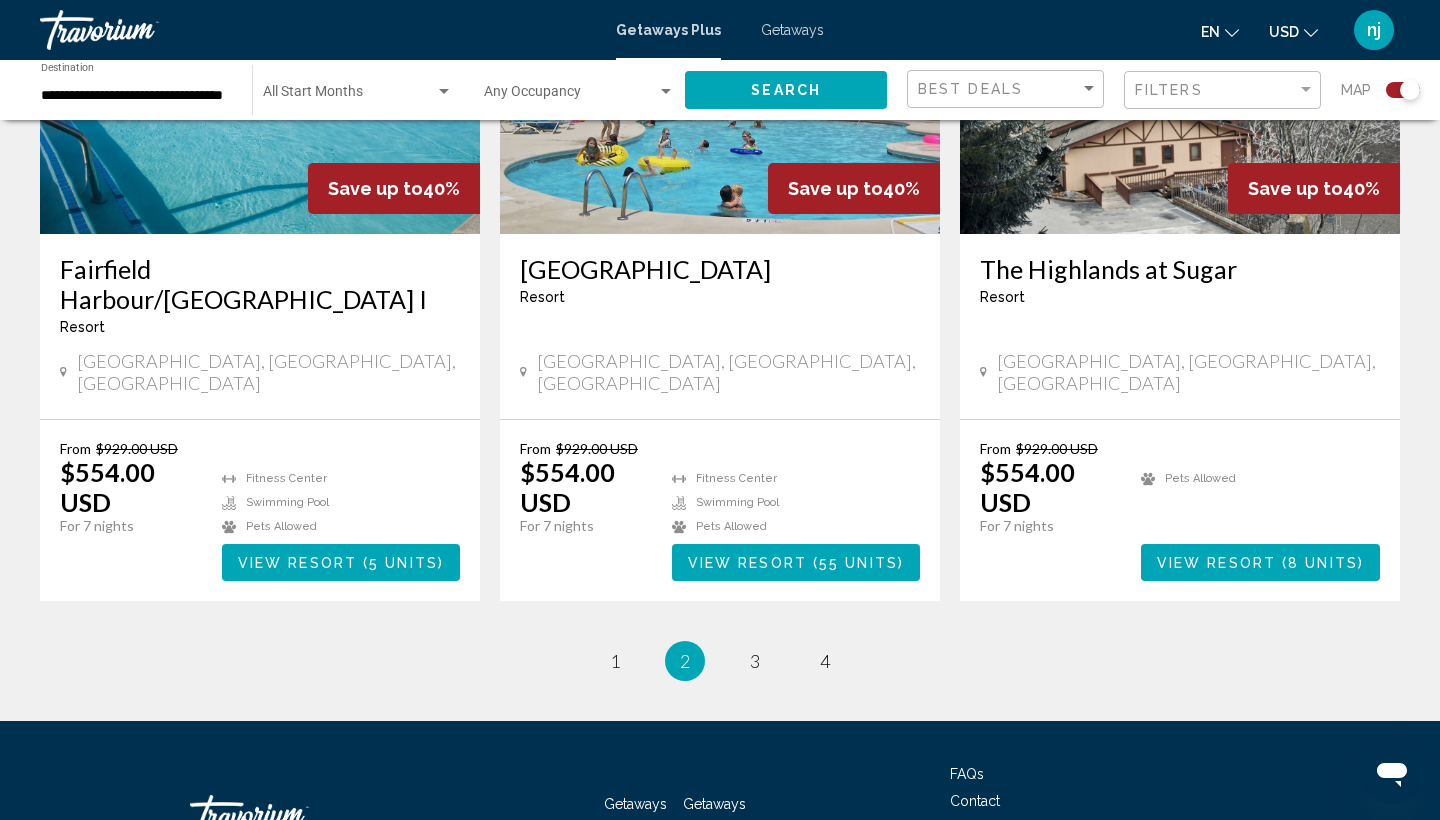 scroll, scrollTop: 3066, scrollLeft: 0, axis: vertical 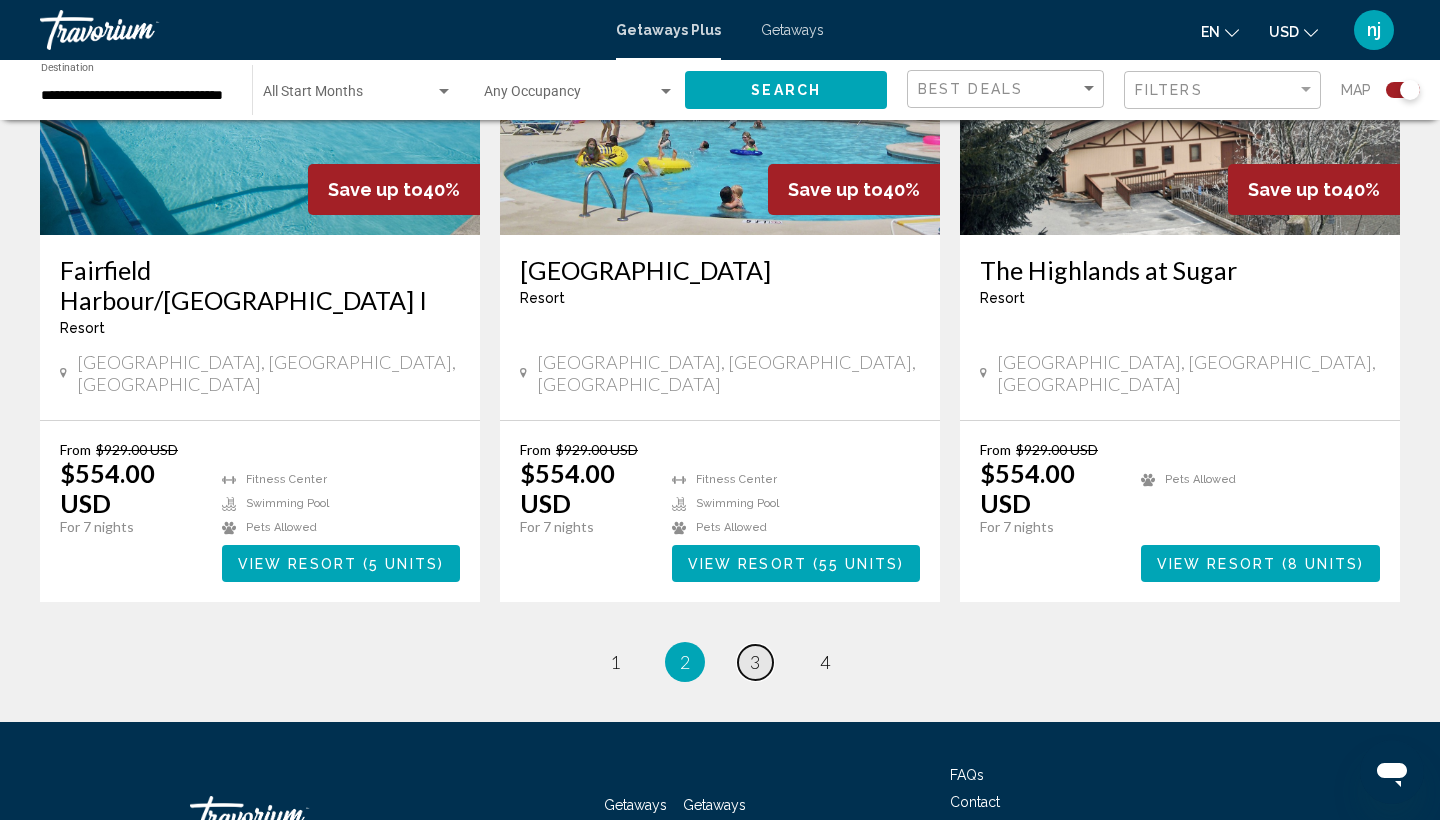click on "page  3" at bounding box center (755, 662) 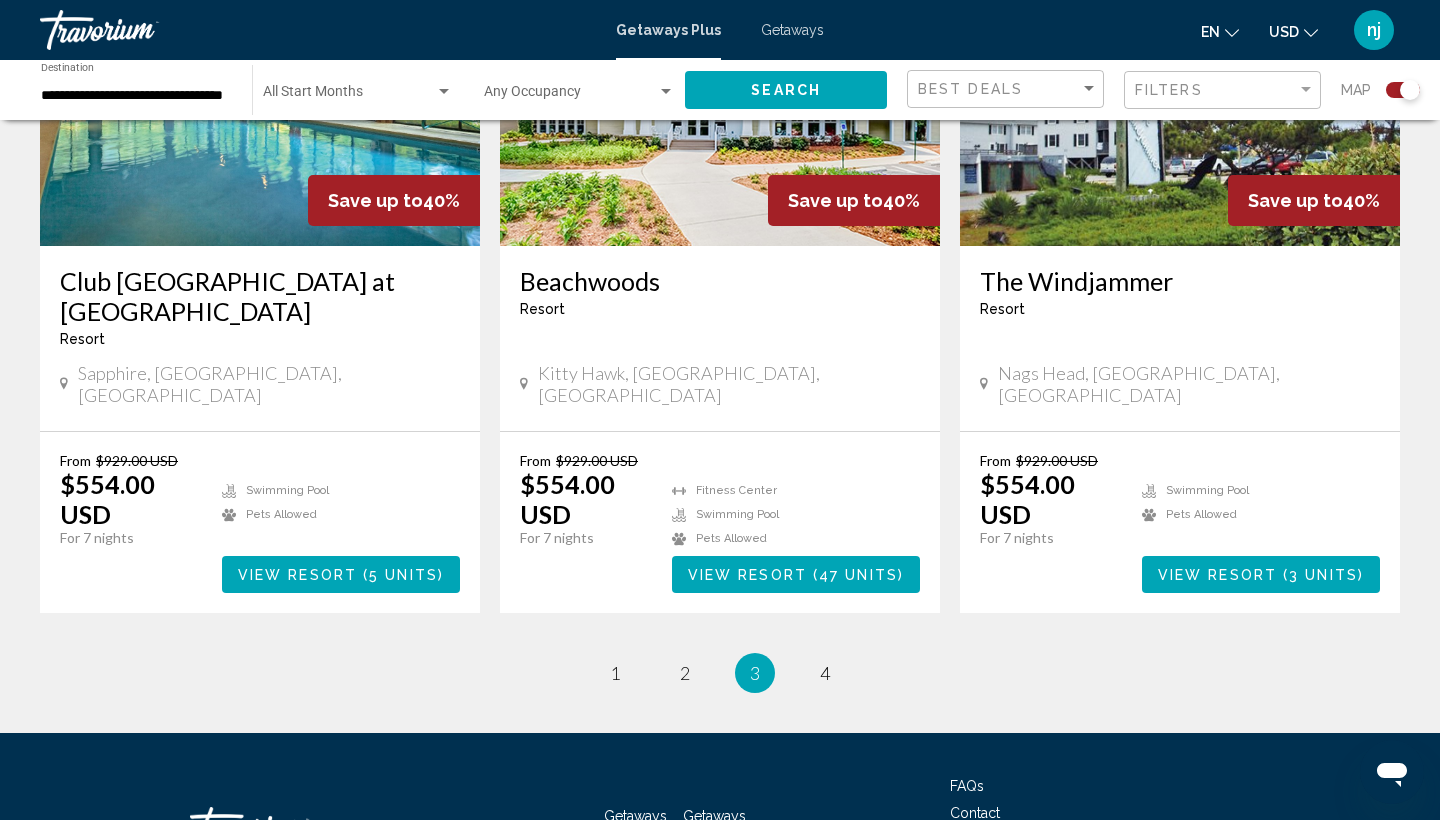 scroll, scrollTop: 3066, scrollLeft: 0, axis: vertical 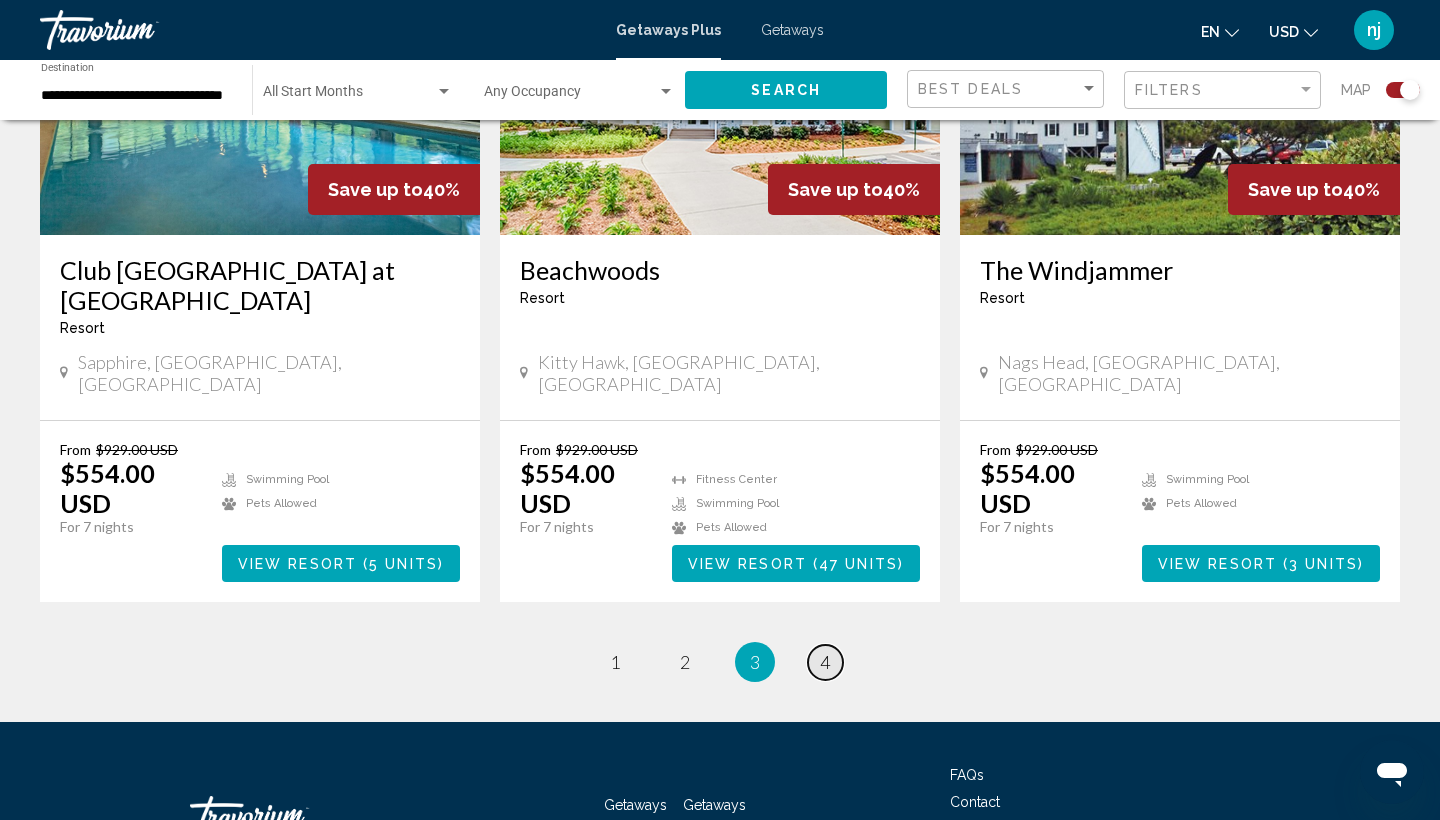 click on "page  4" at bounding box center [825, 662] 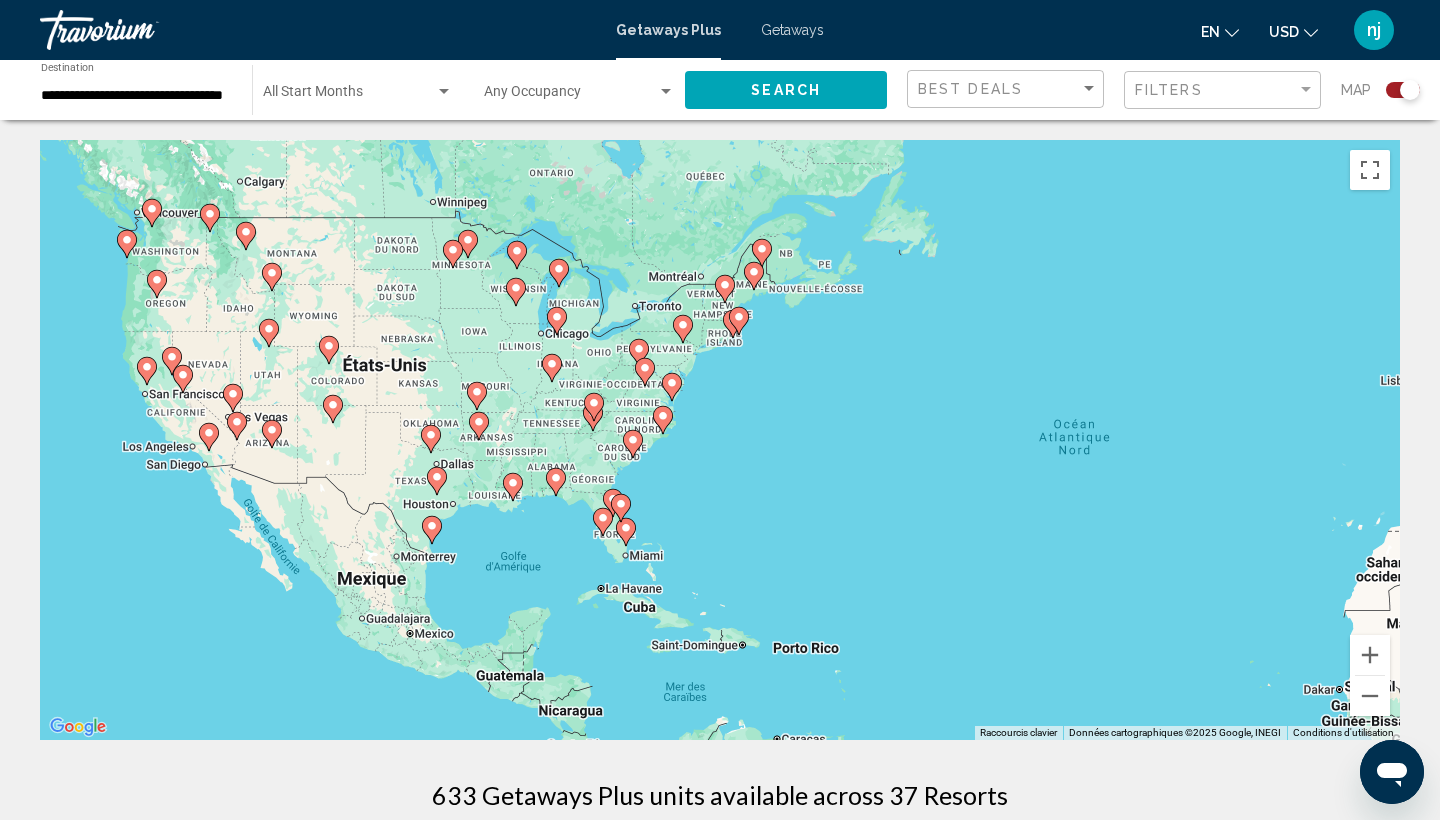 scroll, scrollTop: 0, scrollLeft: 0, axis: both 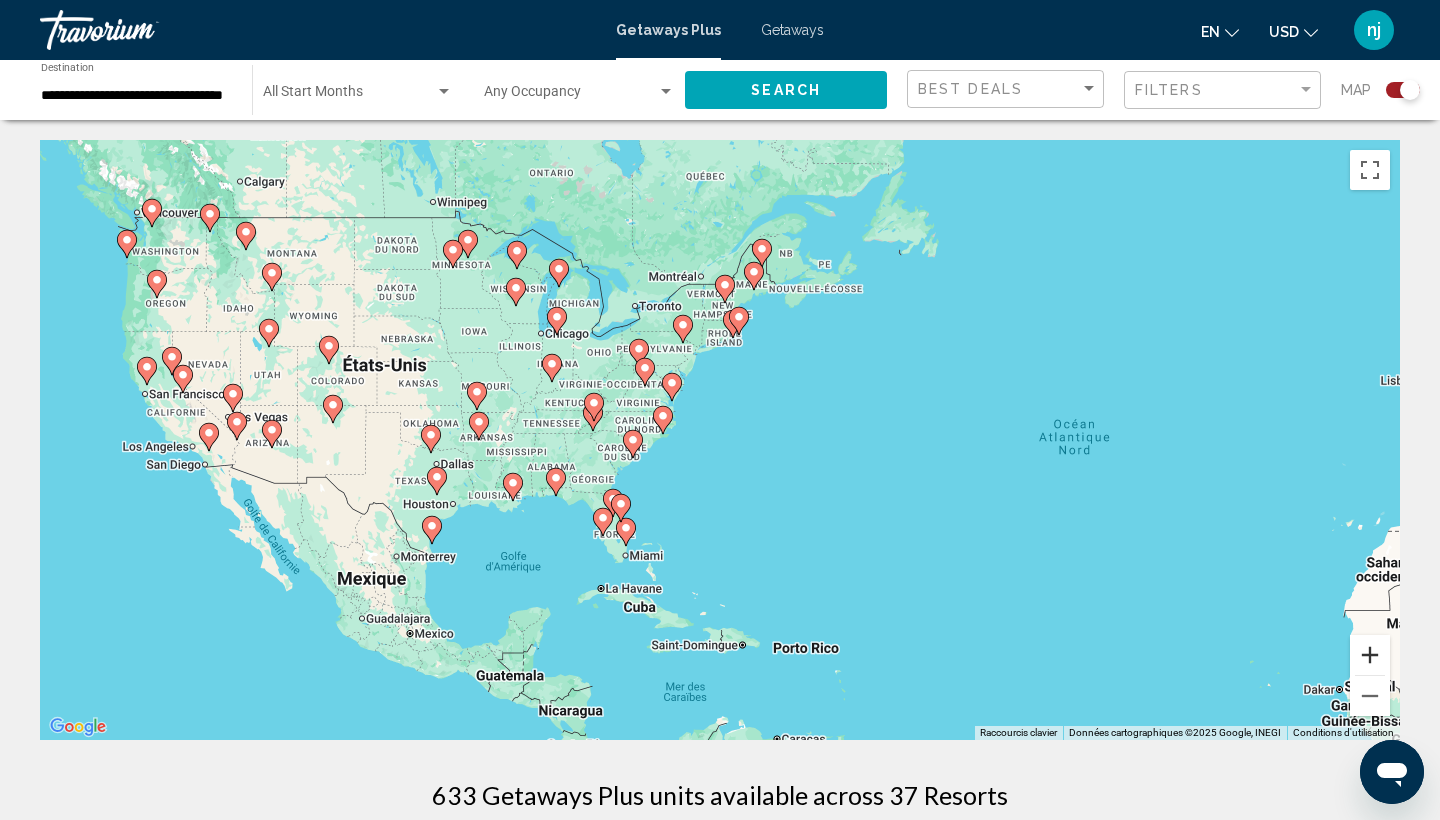 click at bounding box center (1370, 655) 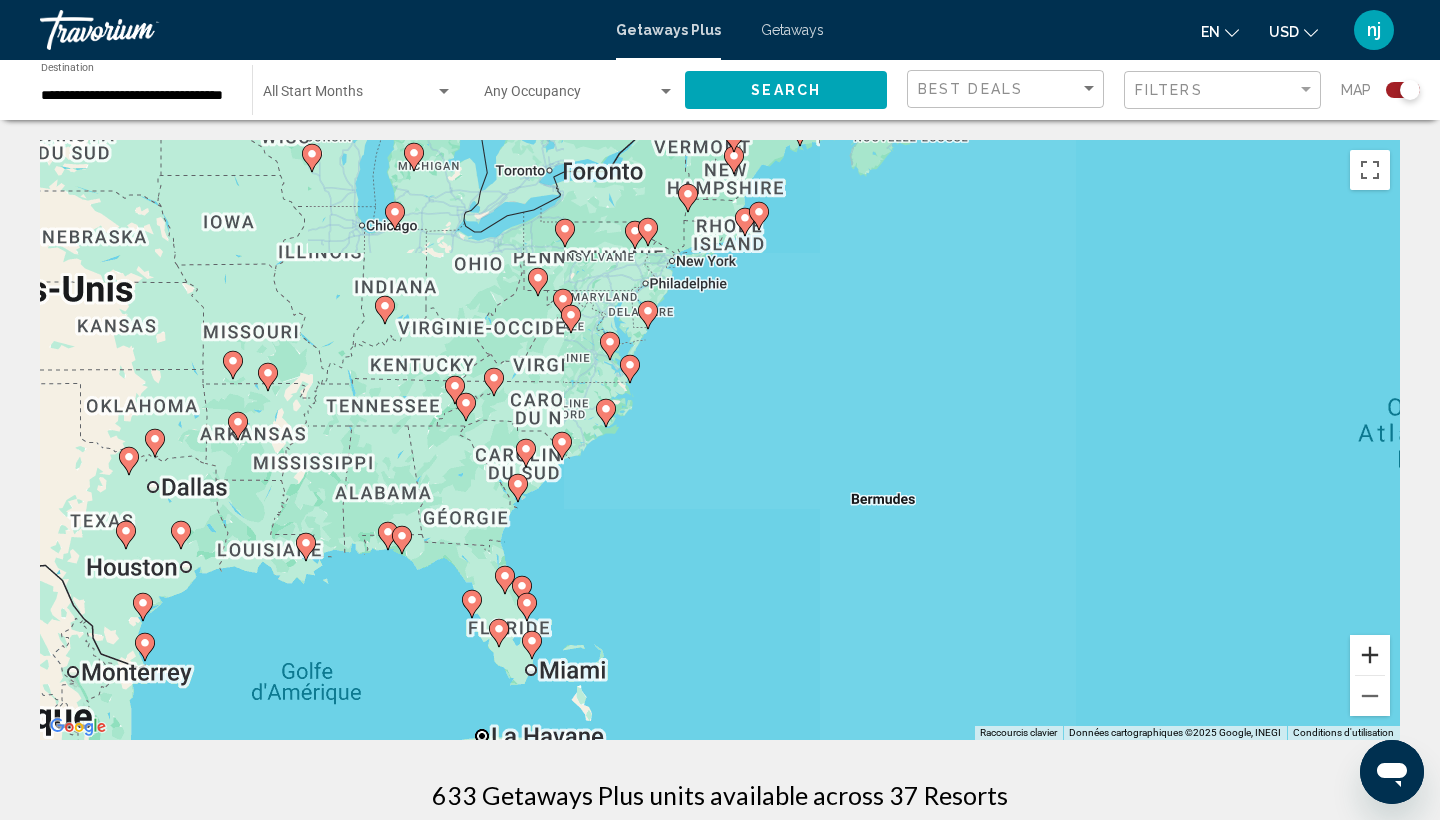 click at bounding box center [1370, 655] 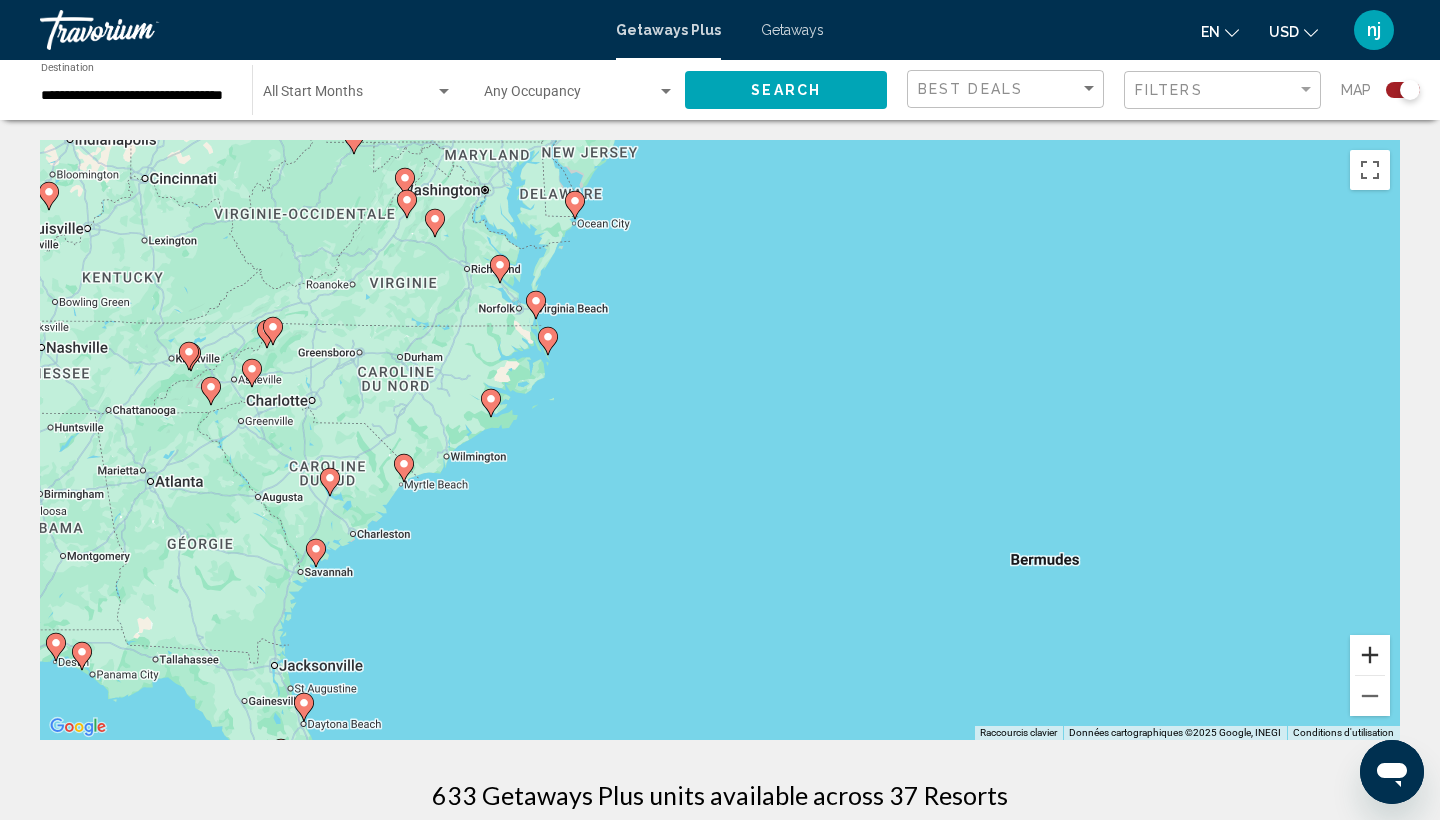 click at bounding box center [1370, 655] 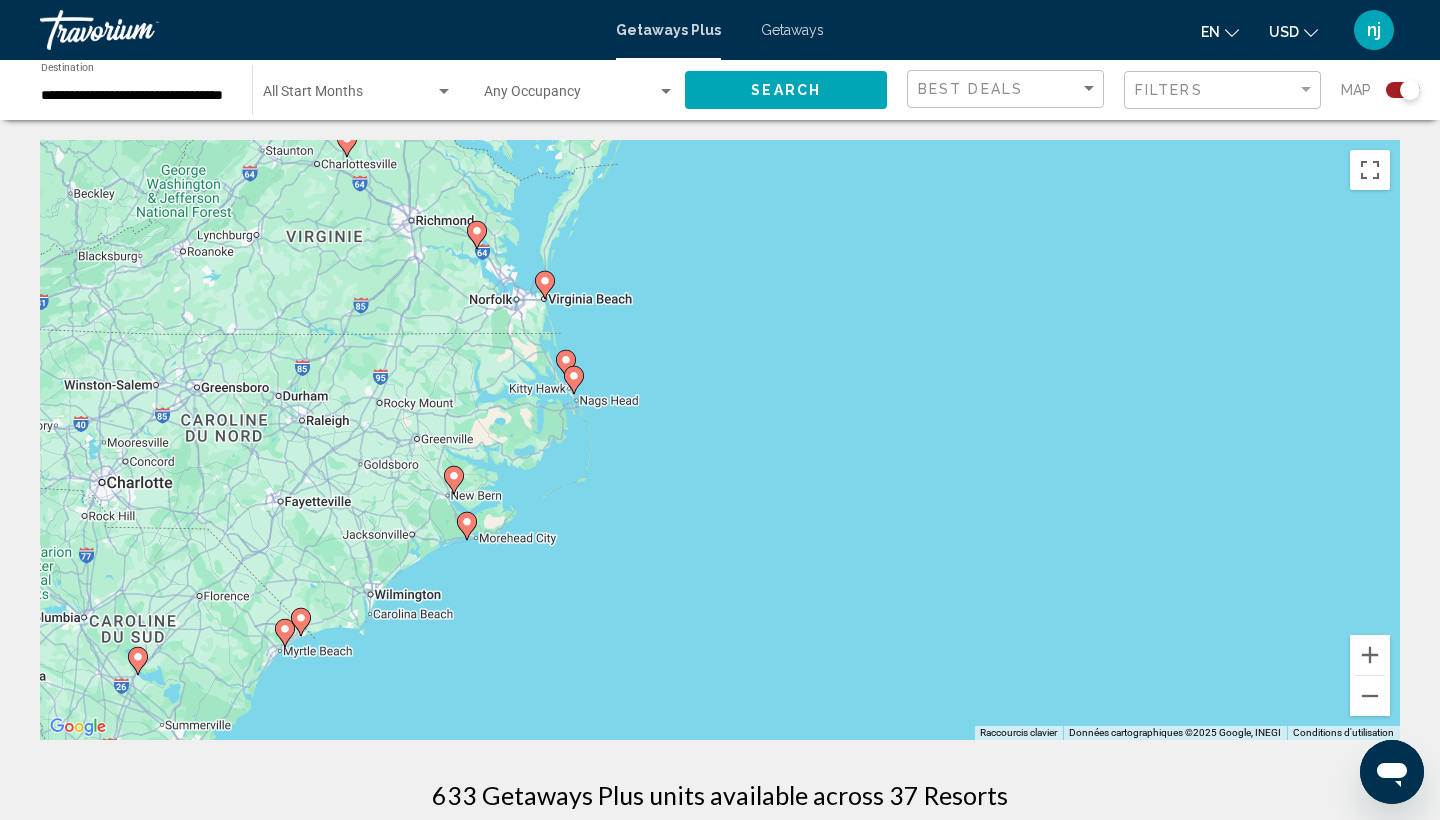 drag, startPoint x: 488, startPoint y: 551, endPoint x: 684, endPoint y: 671, distance: 229.81732 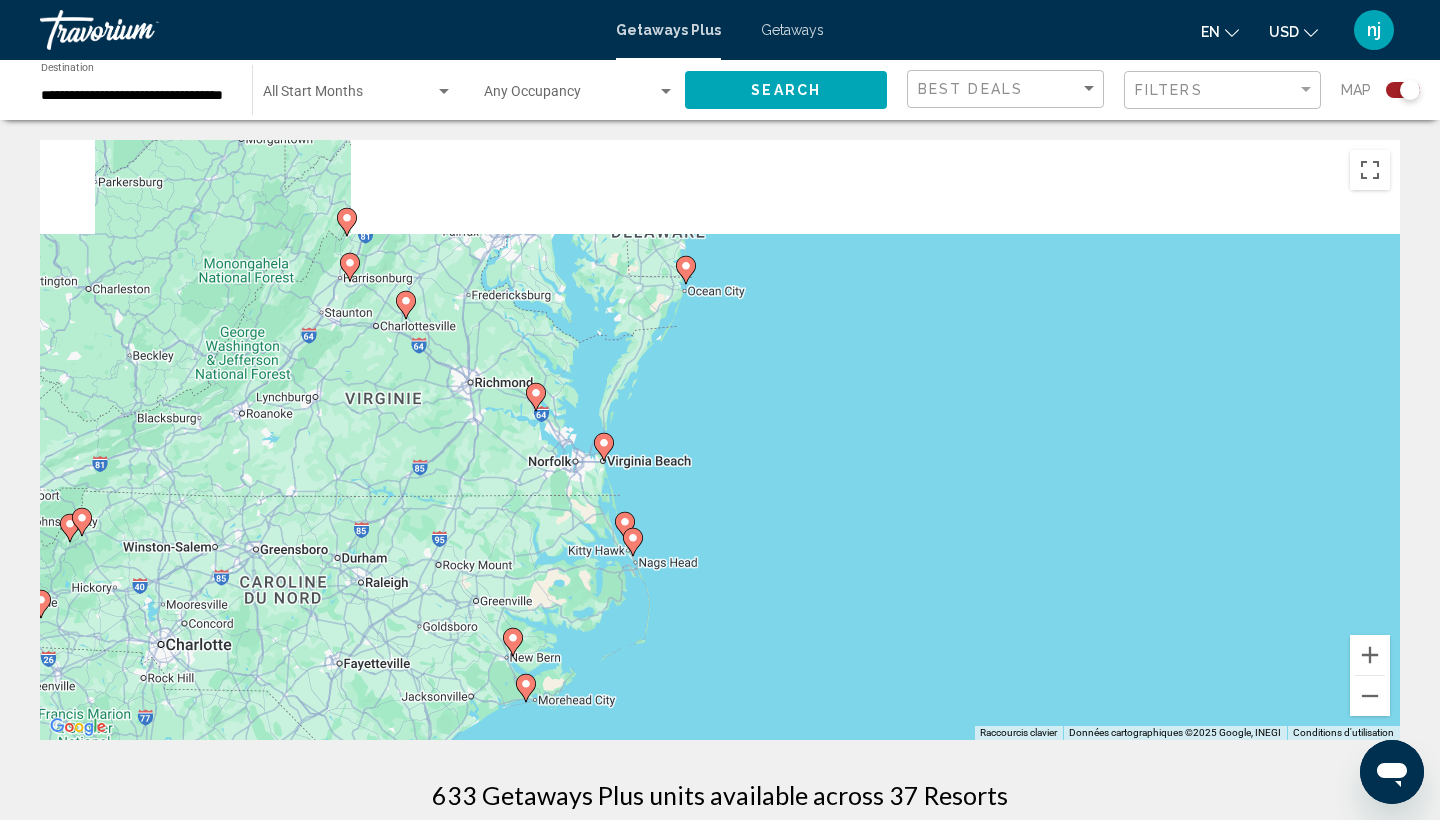 drag, startPoint x: 683, startPoint y: 453, endPoint x: 743, endPoint y: 618, distance: 175.5705 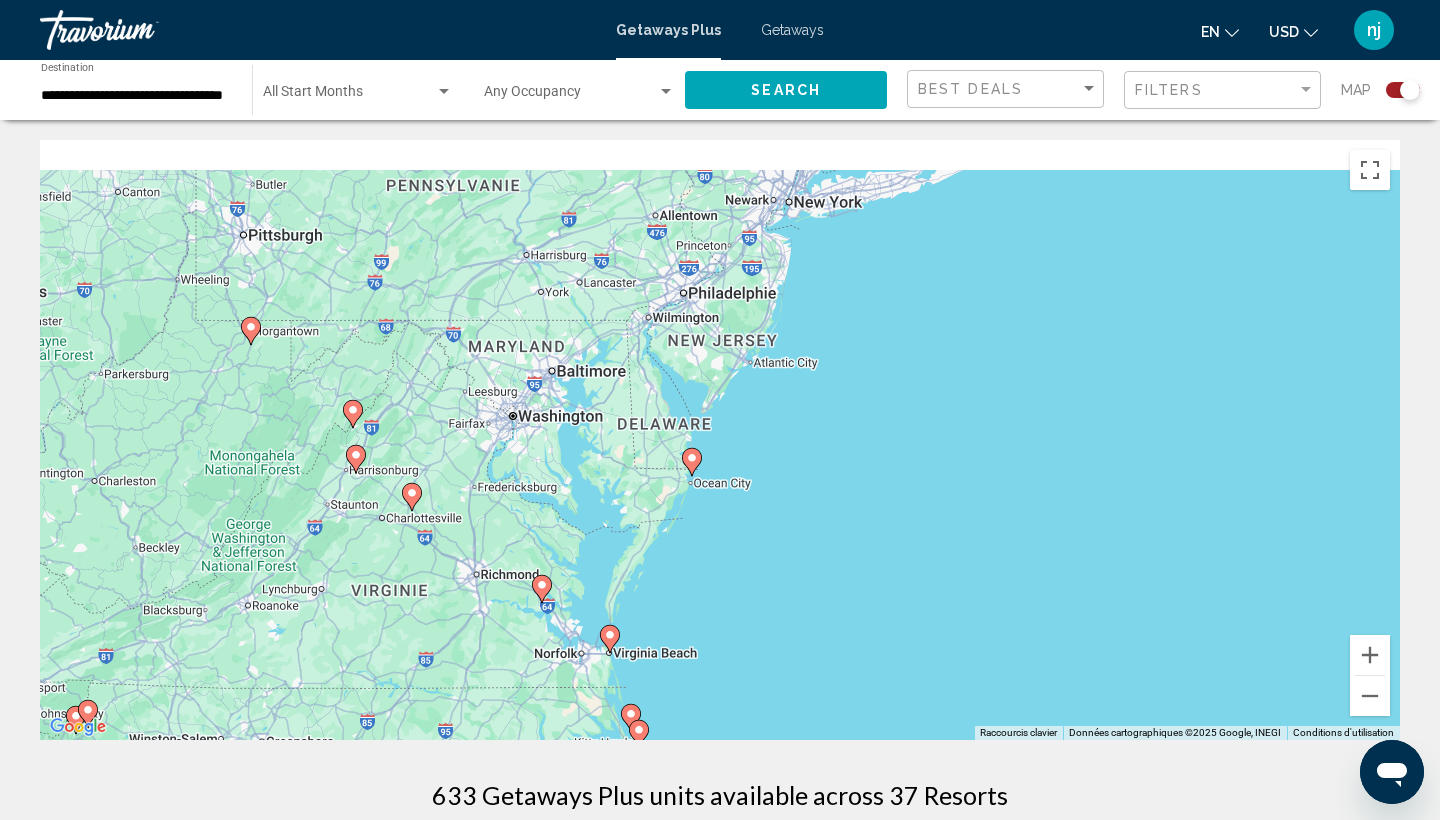 drag, startPoint x: 749, startPoint y: 315, endPoint x: 756, endPoint y: 507, distance: 192.12756 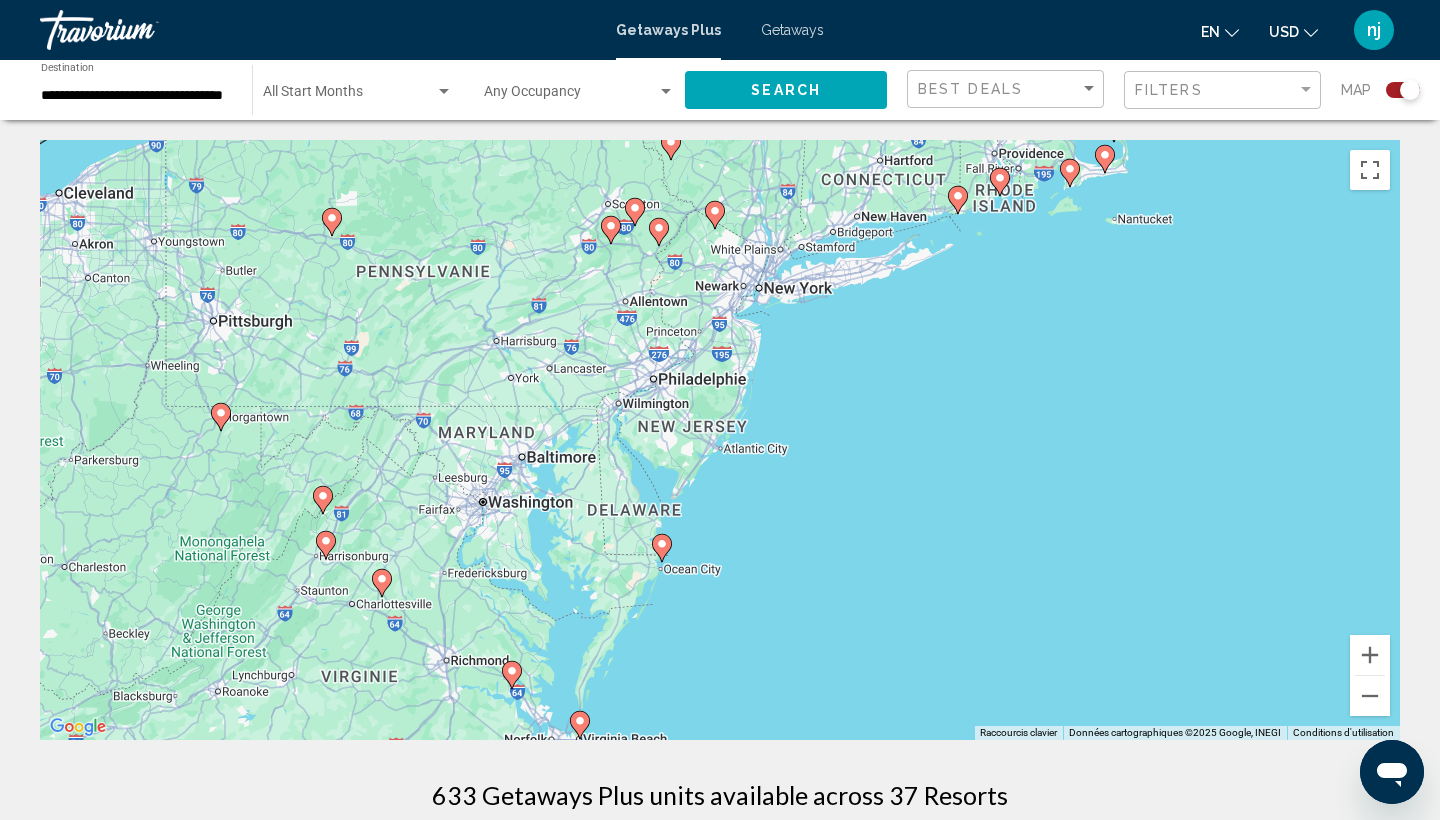 drag, startPoint x: 858, startPoint y: 341, endPoint x: 777, endPoint y: 550, distance: 224.14728 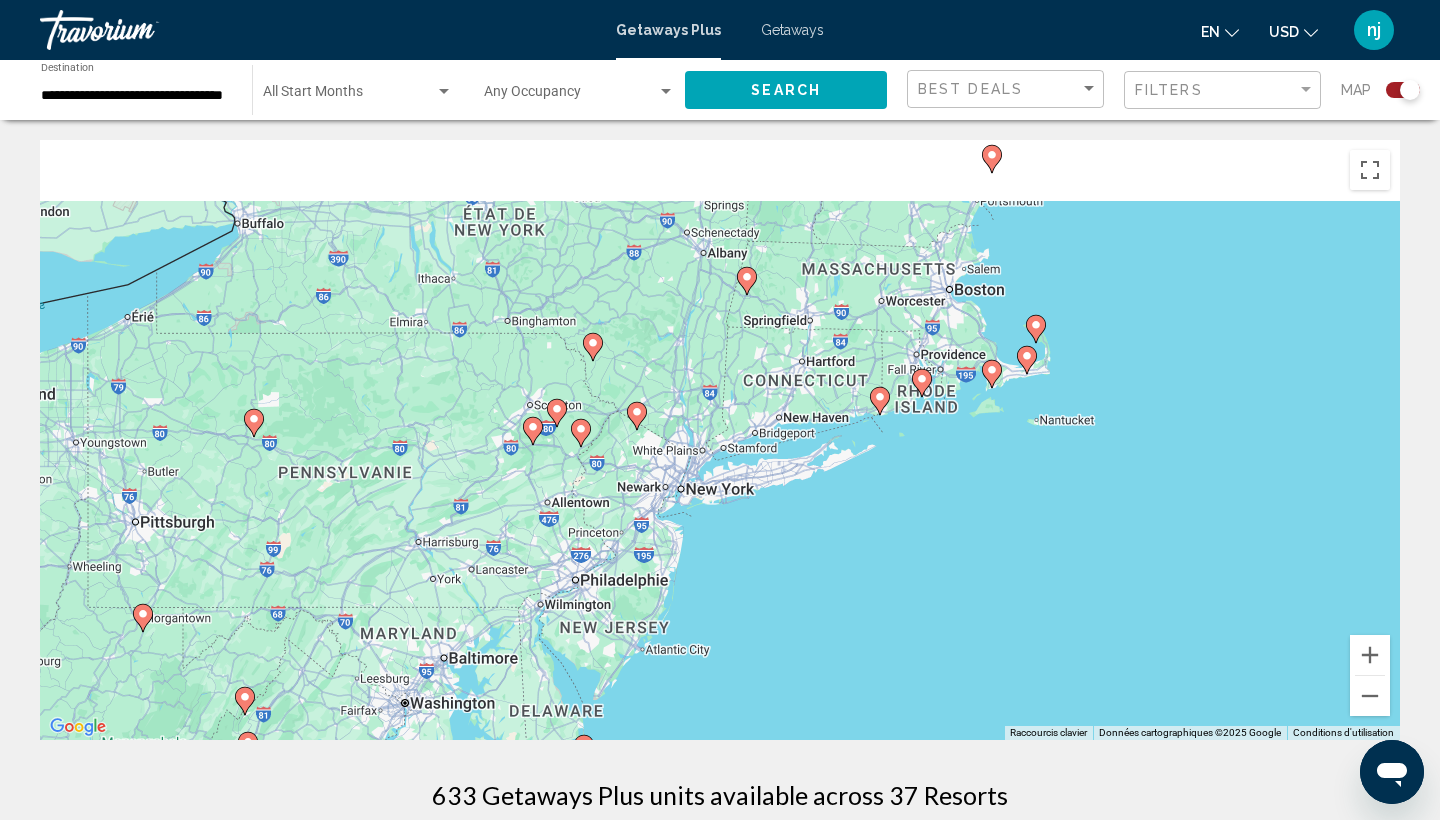 drag, startPoint x: 837, startPoint y: 515, endPoint x: 814, endPoint y: 581, distance: 69.89278 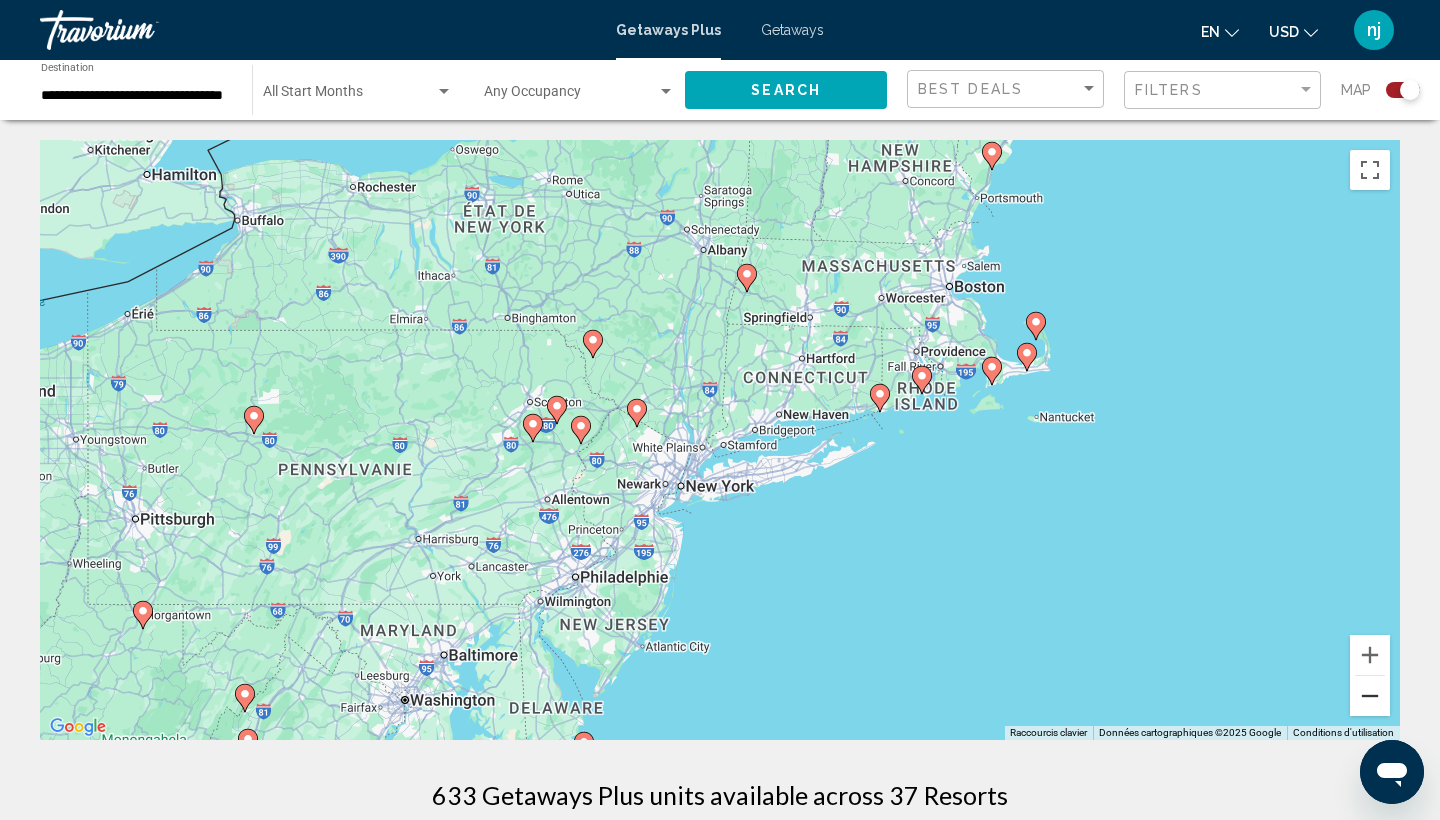 click at bounding box center [1370, 696] 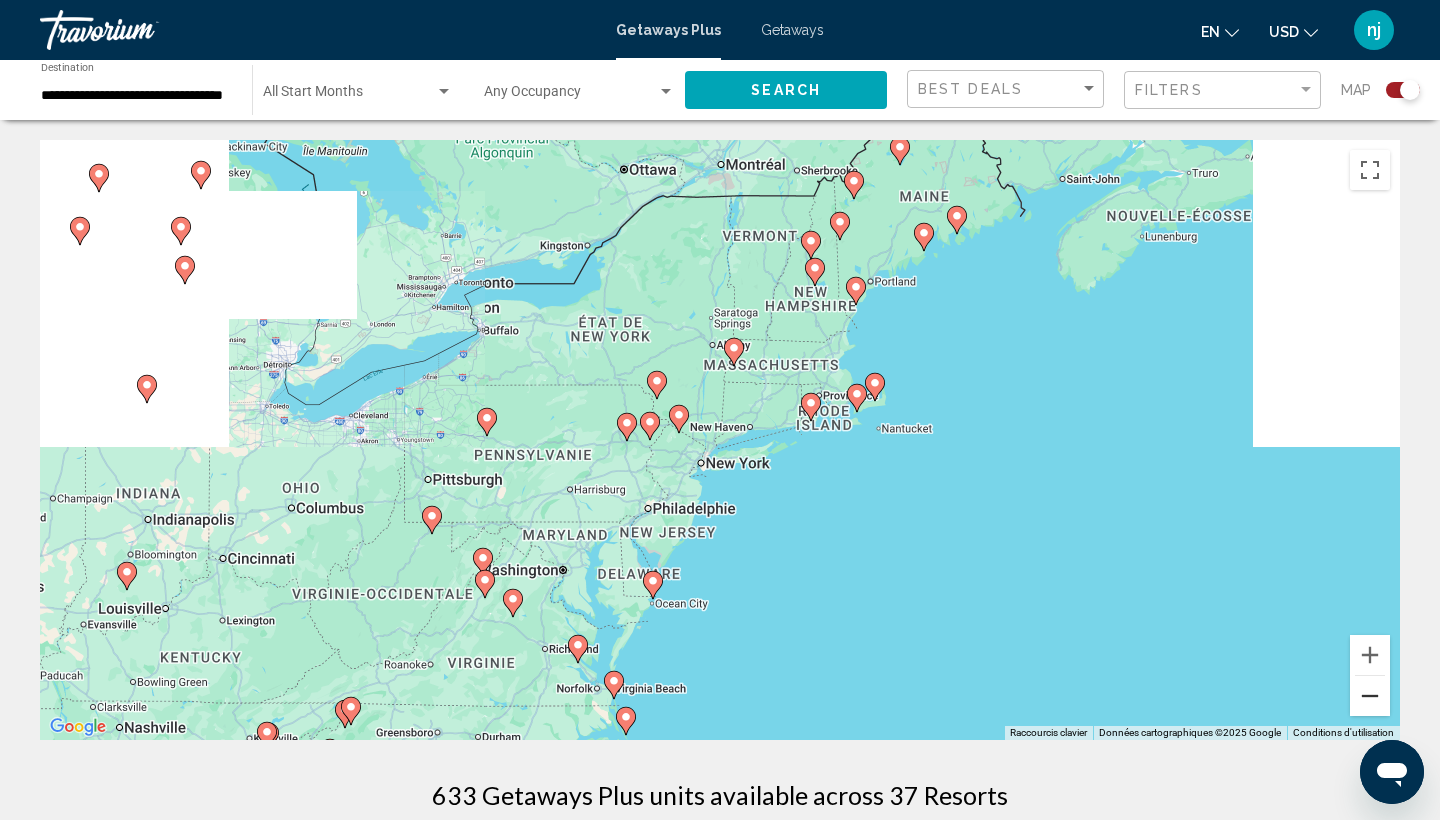 click at bounding box center [1370, 696] 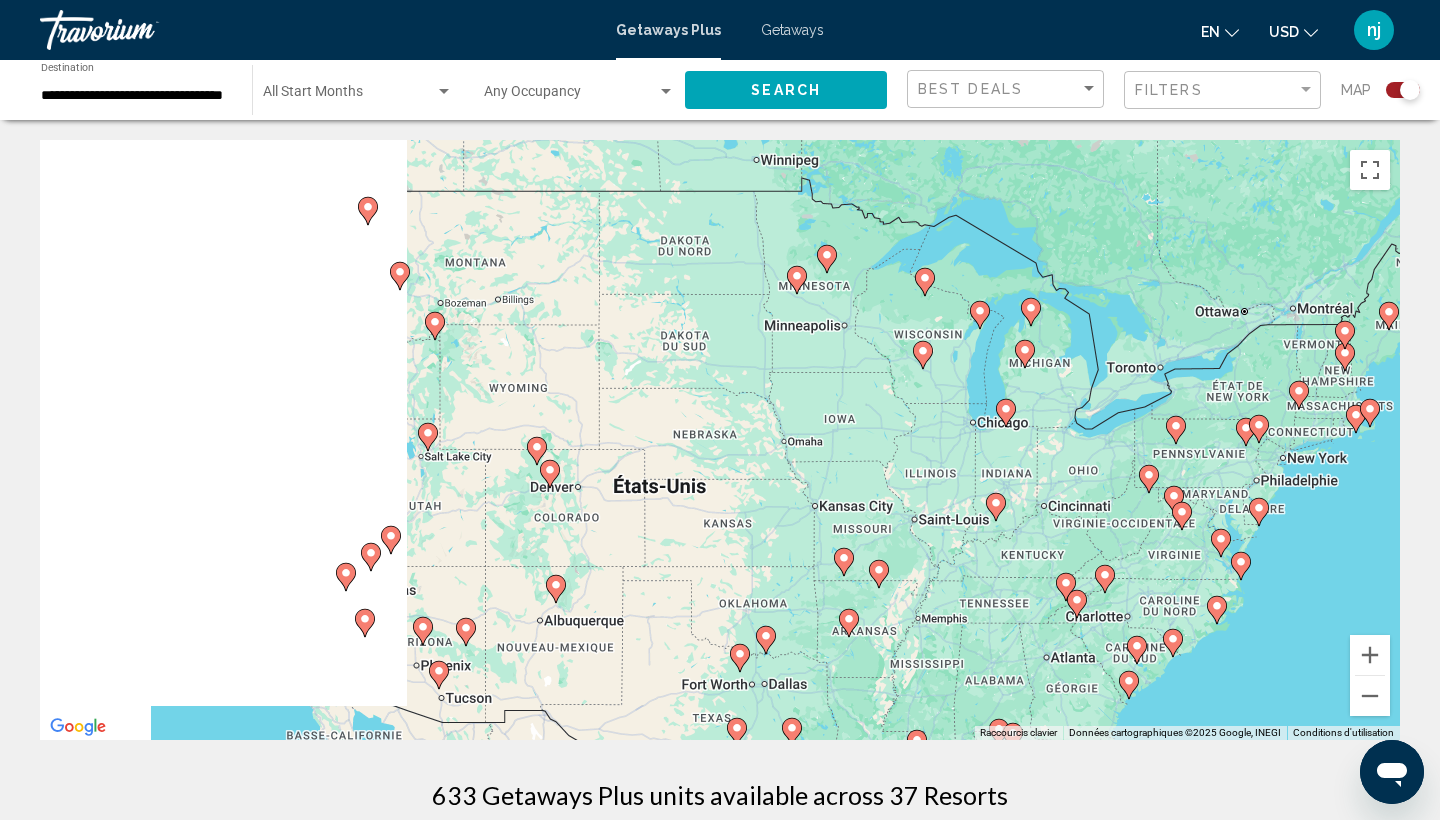 drag, startPoint x: 414, startPoint y: 600, endPoint x: 990, endPoint y: 607, distance: 576.04254 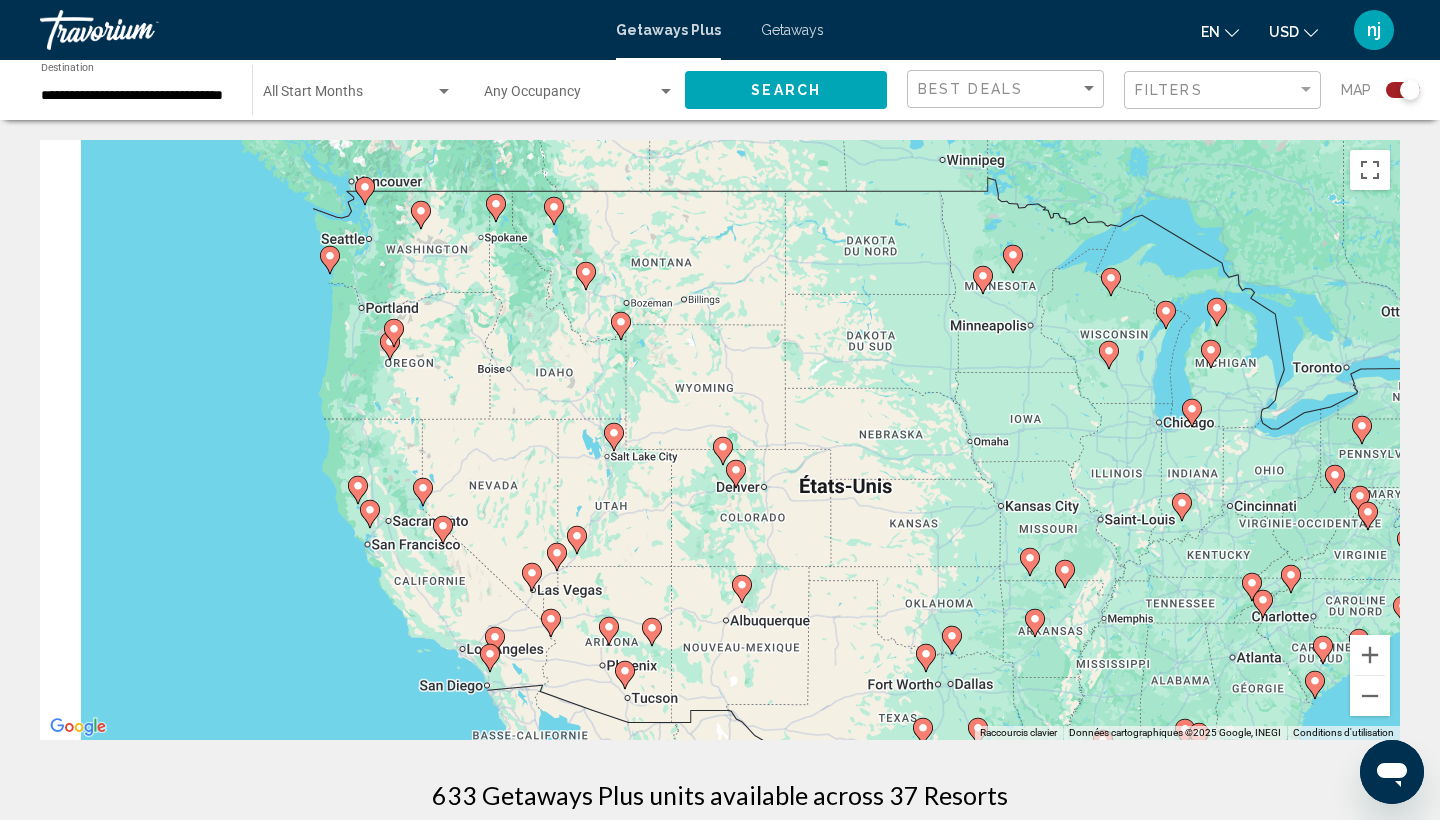 drag, startPoint x: 300, startPoint y: 545, endPoint x: 499, endPoint y: 543, distance: 199.01006 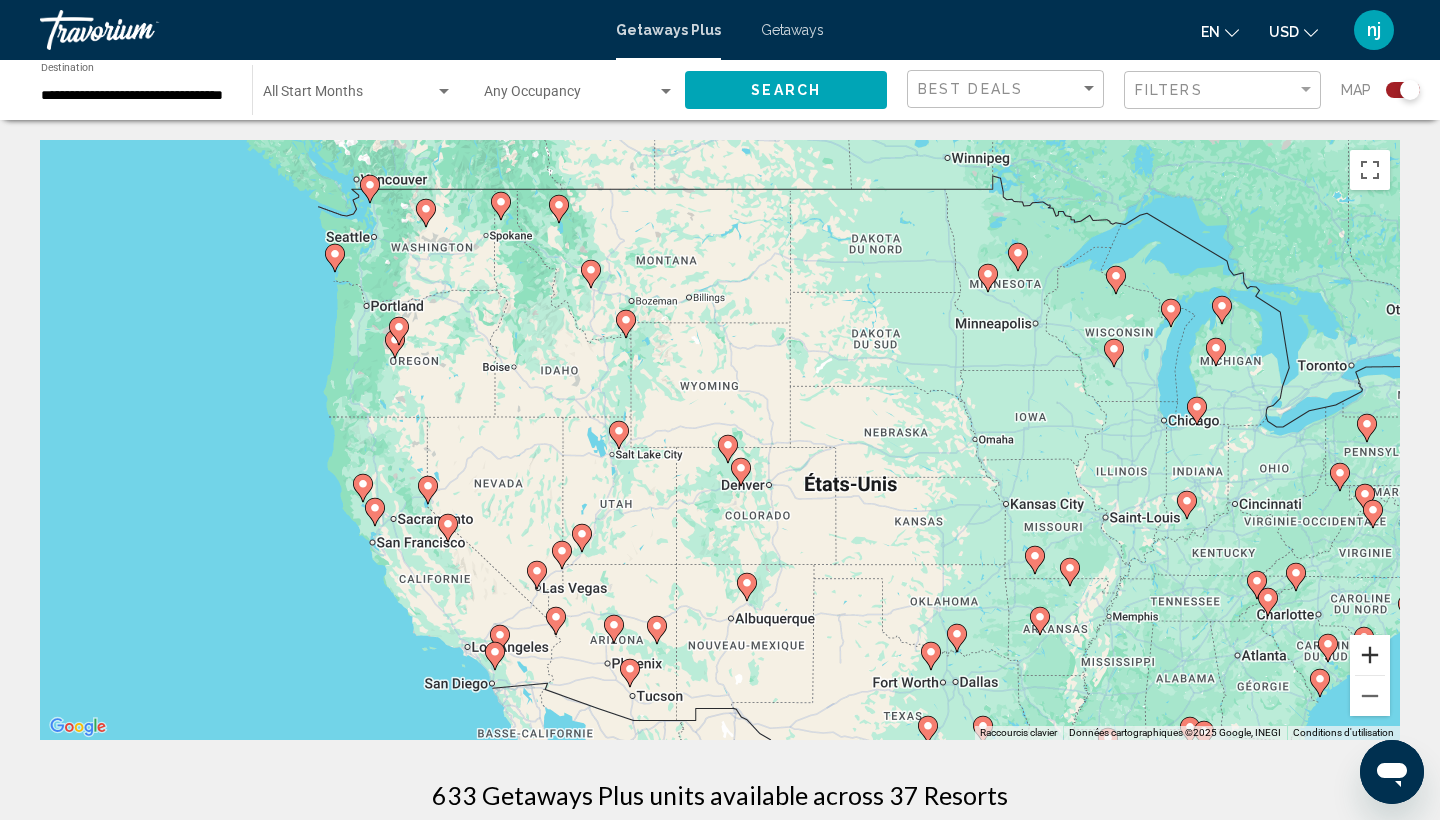 click at bounding box center [1370, 655] 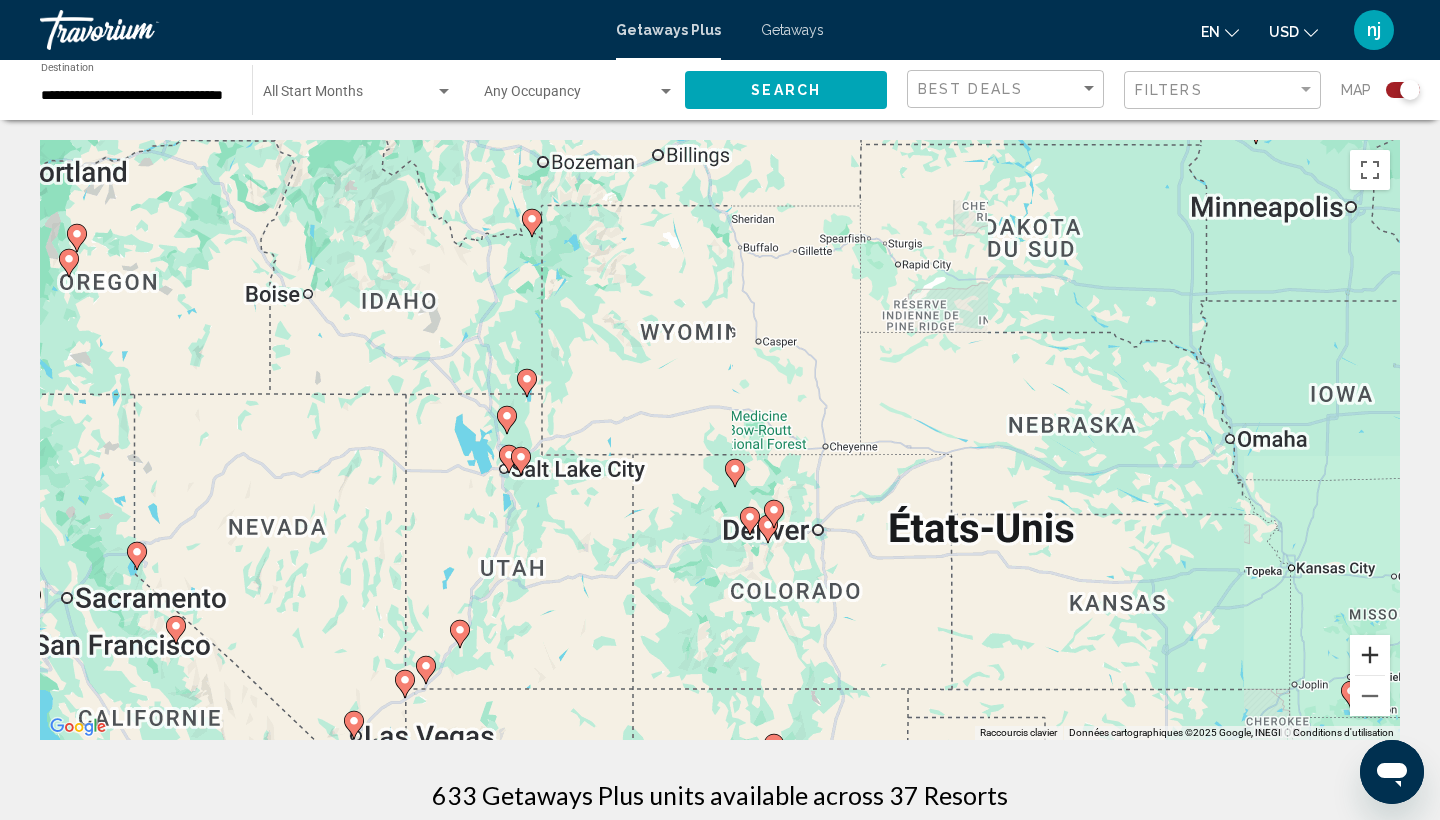 click at bounding box center [1370, 655] 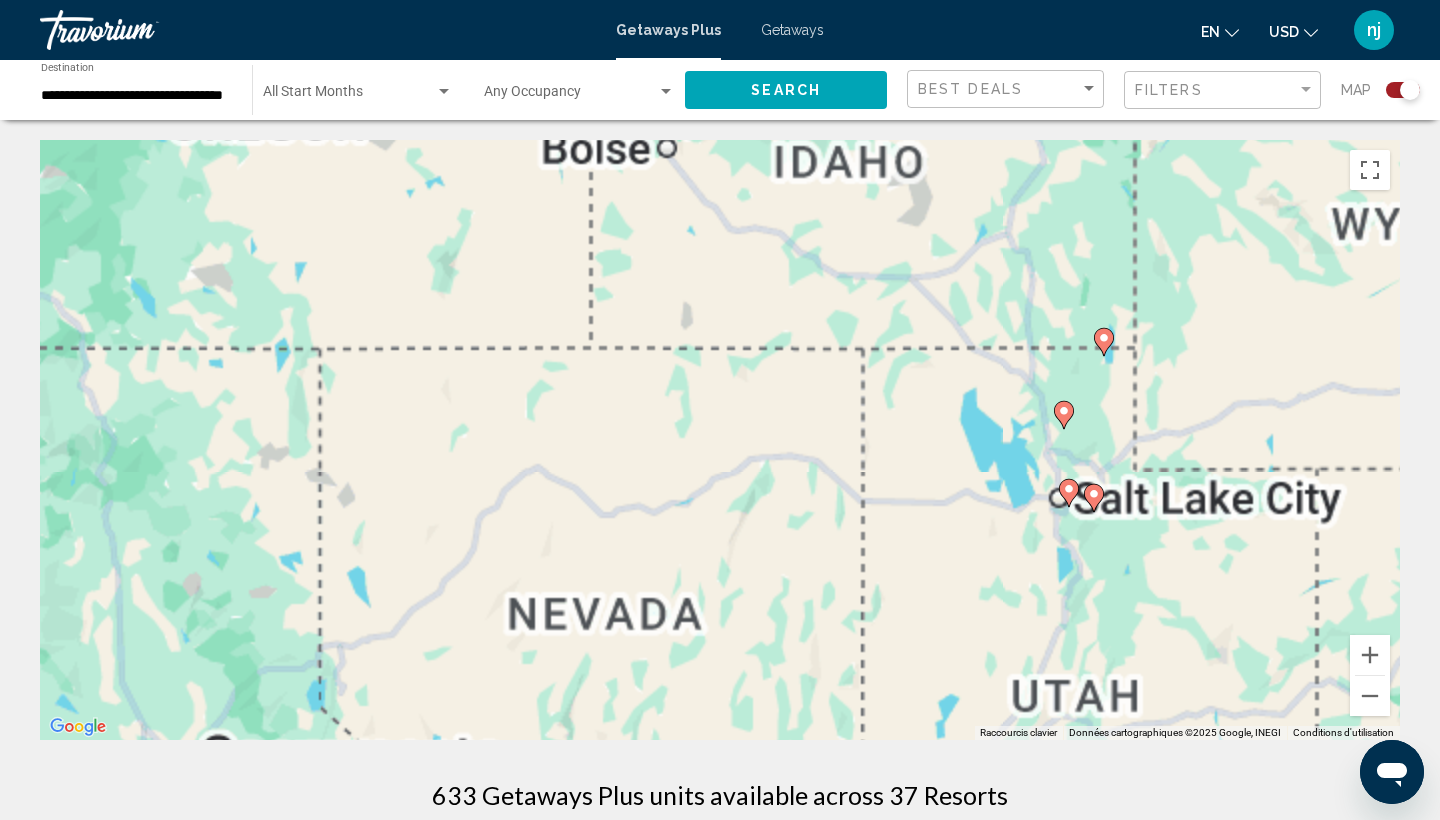 drag, startPoint x: 165, startPoint y: 565, endPoint x: 943, endPoint y: 564, distance: 778.0007 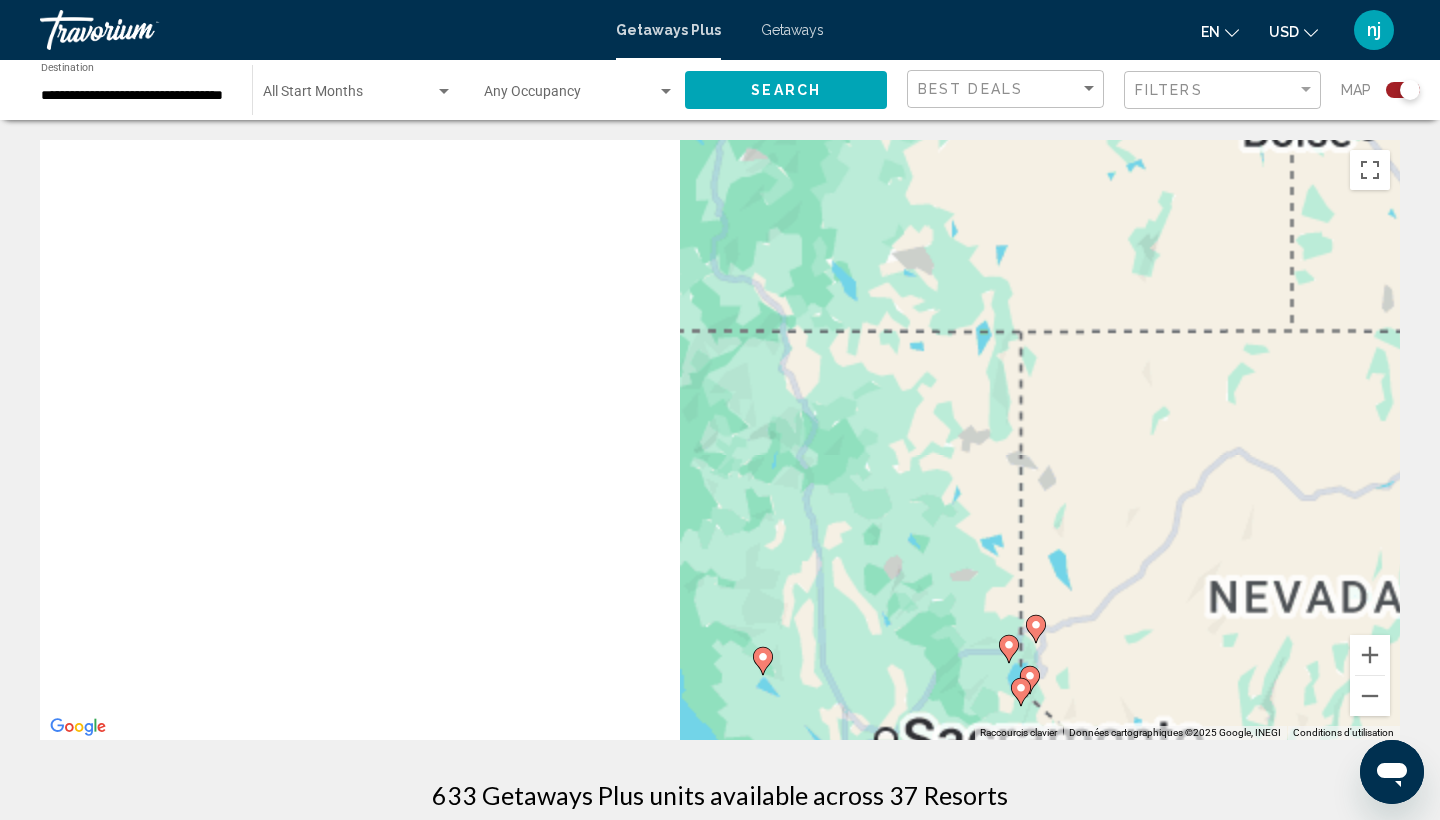 drag, startPoint x: 729, startPoint y: 552, endPoint x: 1431, endPoint y: 535, distance: 702.2058 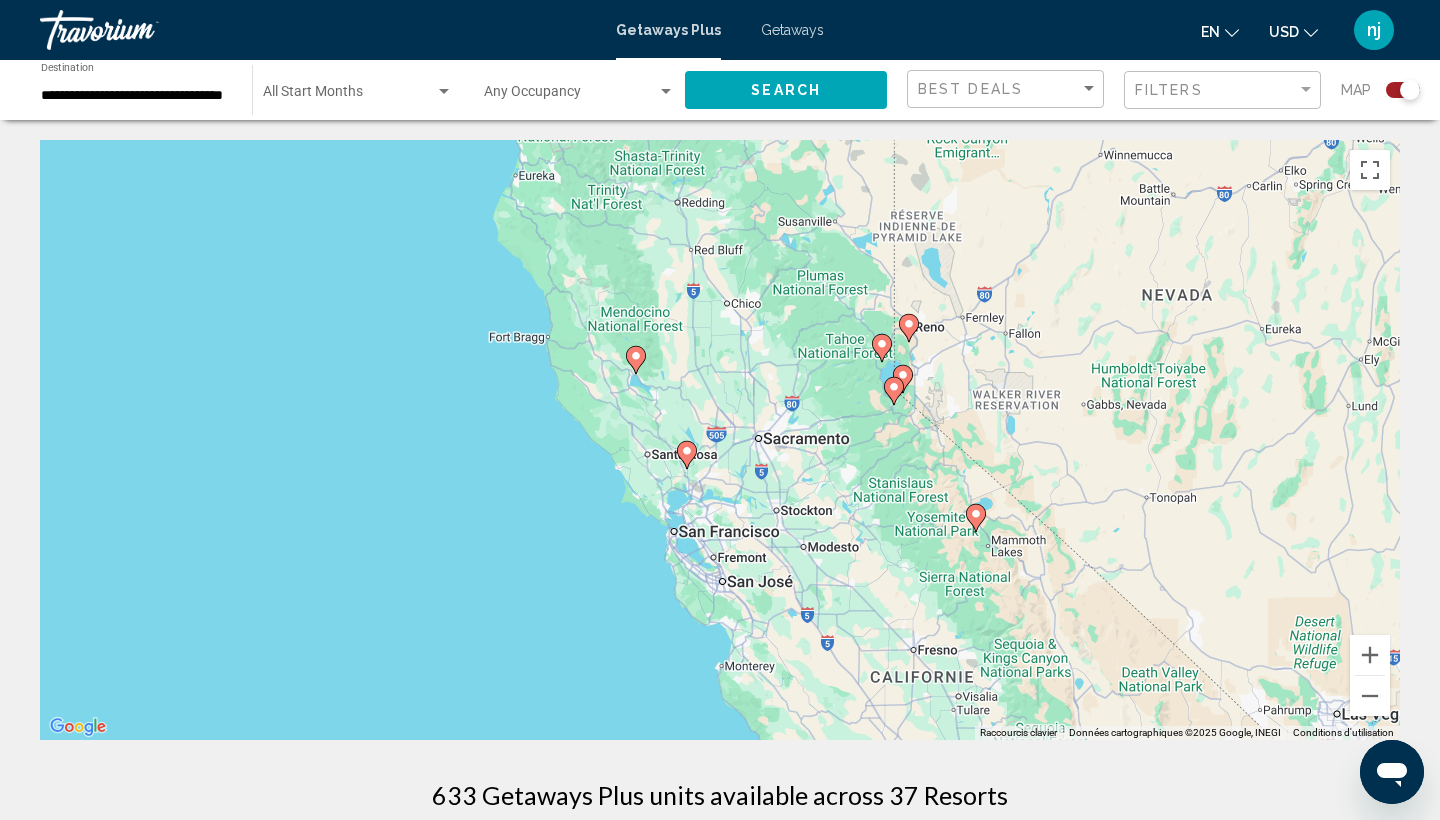 drag, startPoint x: 931, startPoint y: 522, endPoint x: 803, endPoint y: 216, distance: 331.69263 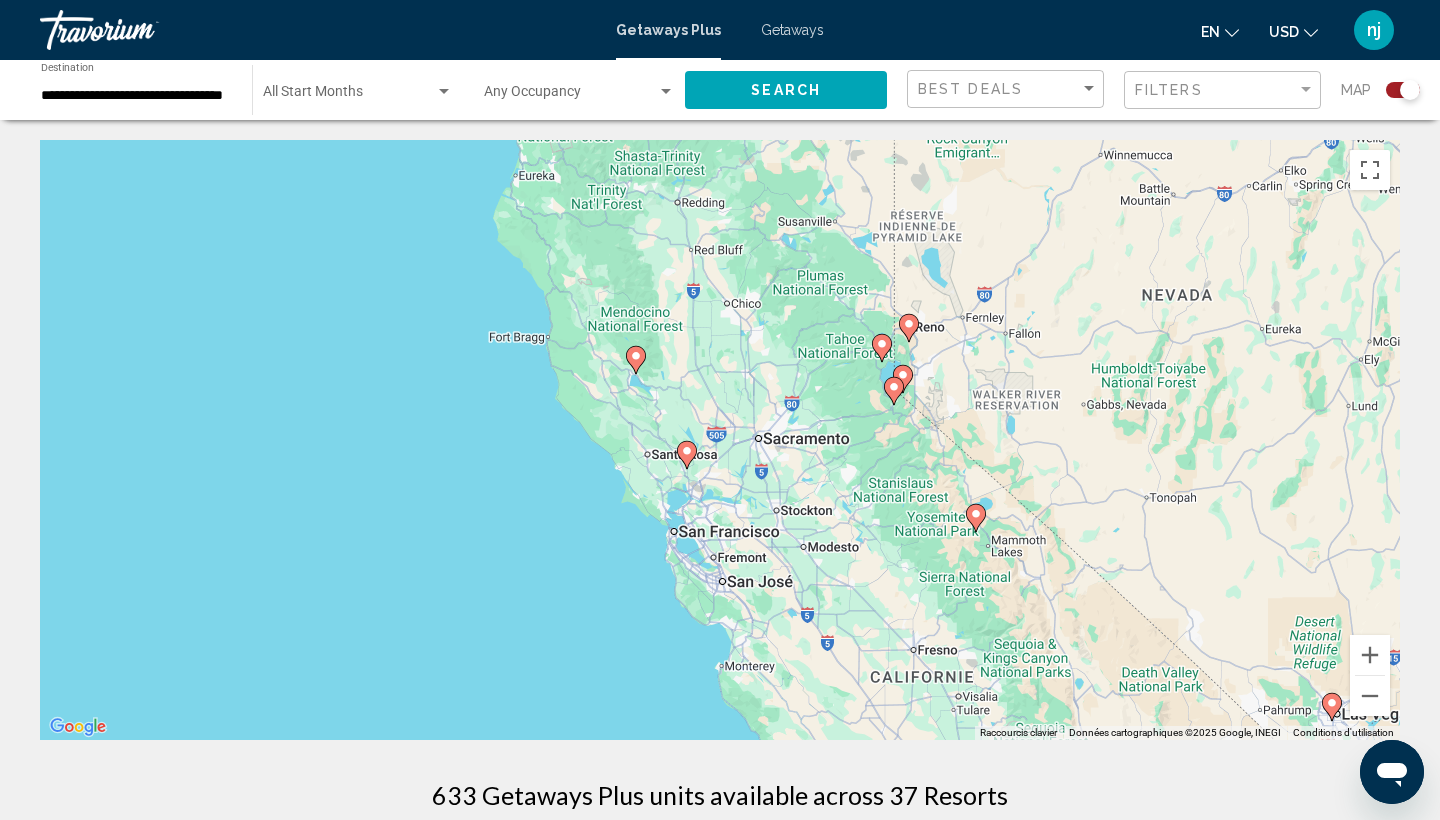 scroll, scrollTop: 0, scrollLeft: 0, axis: both 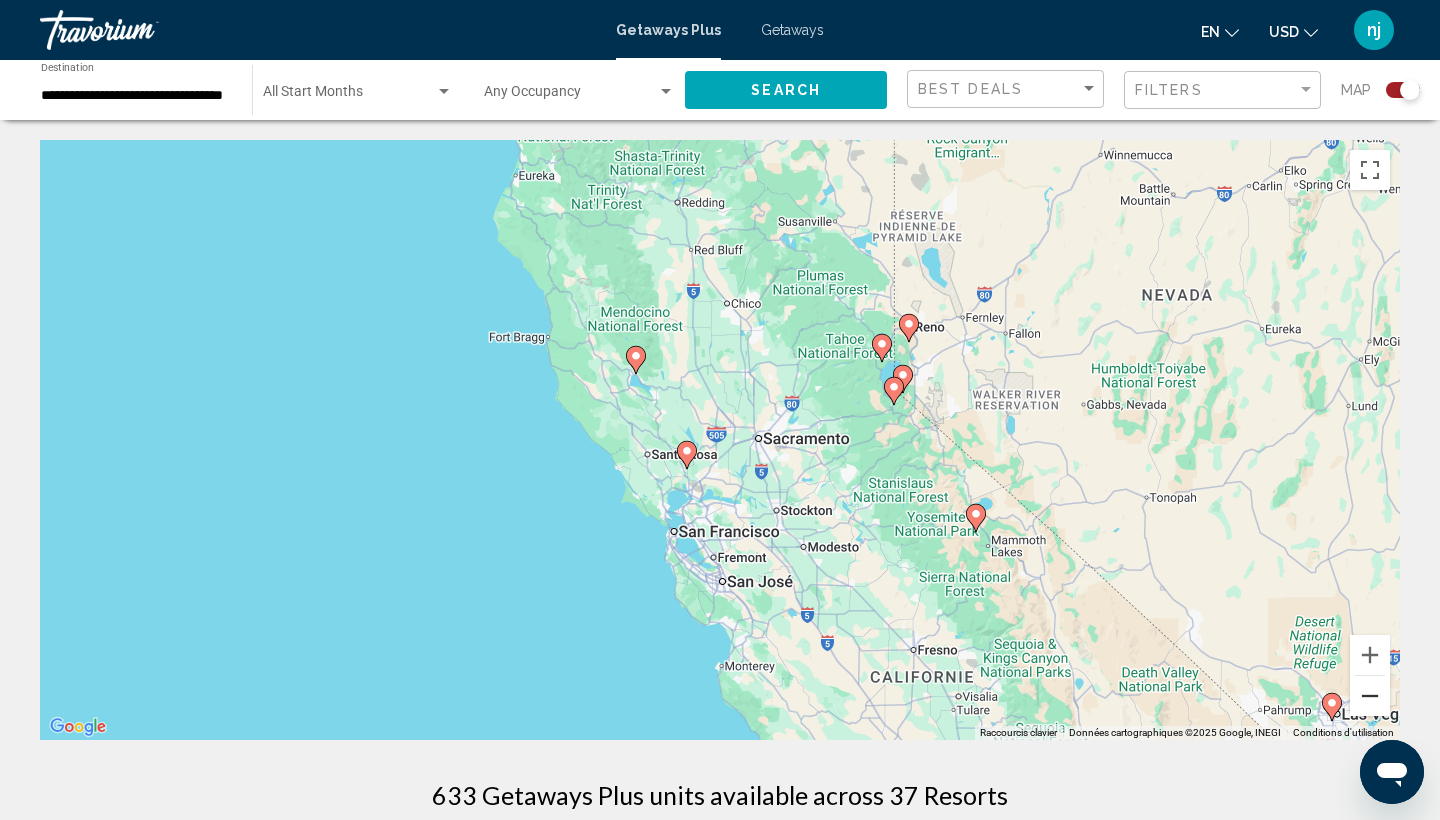 click at bounding box center [1370, 696] 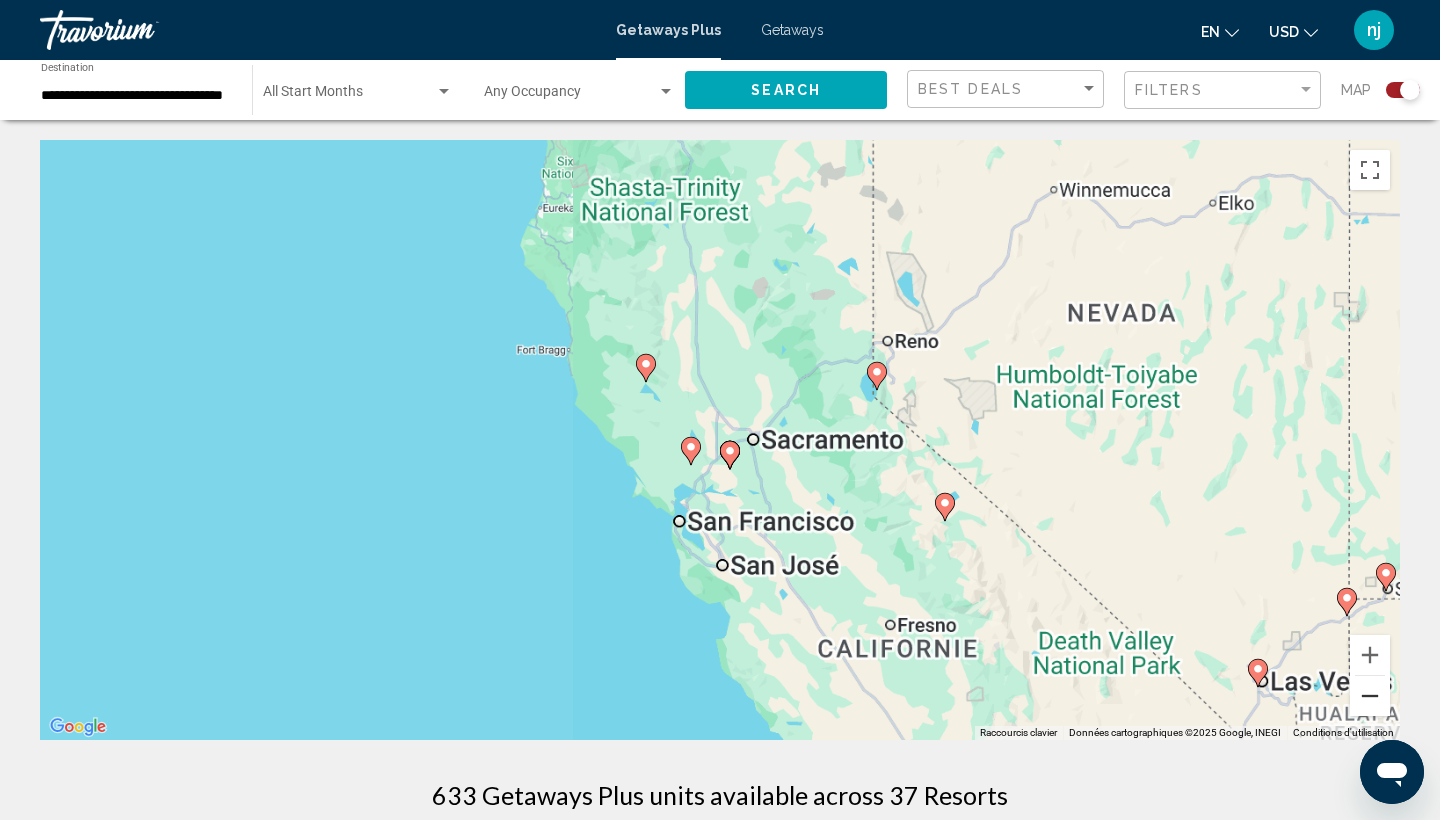 click at bounding box center (1370, 696) 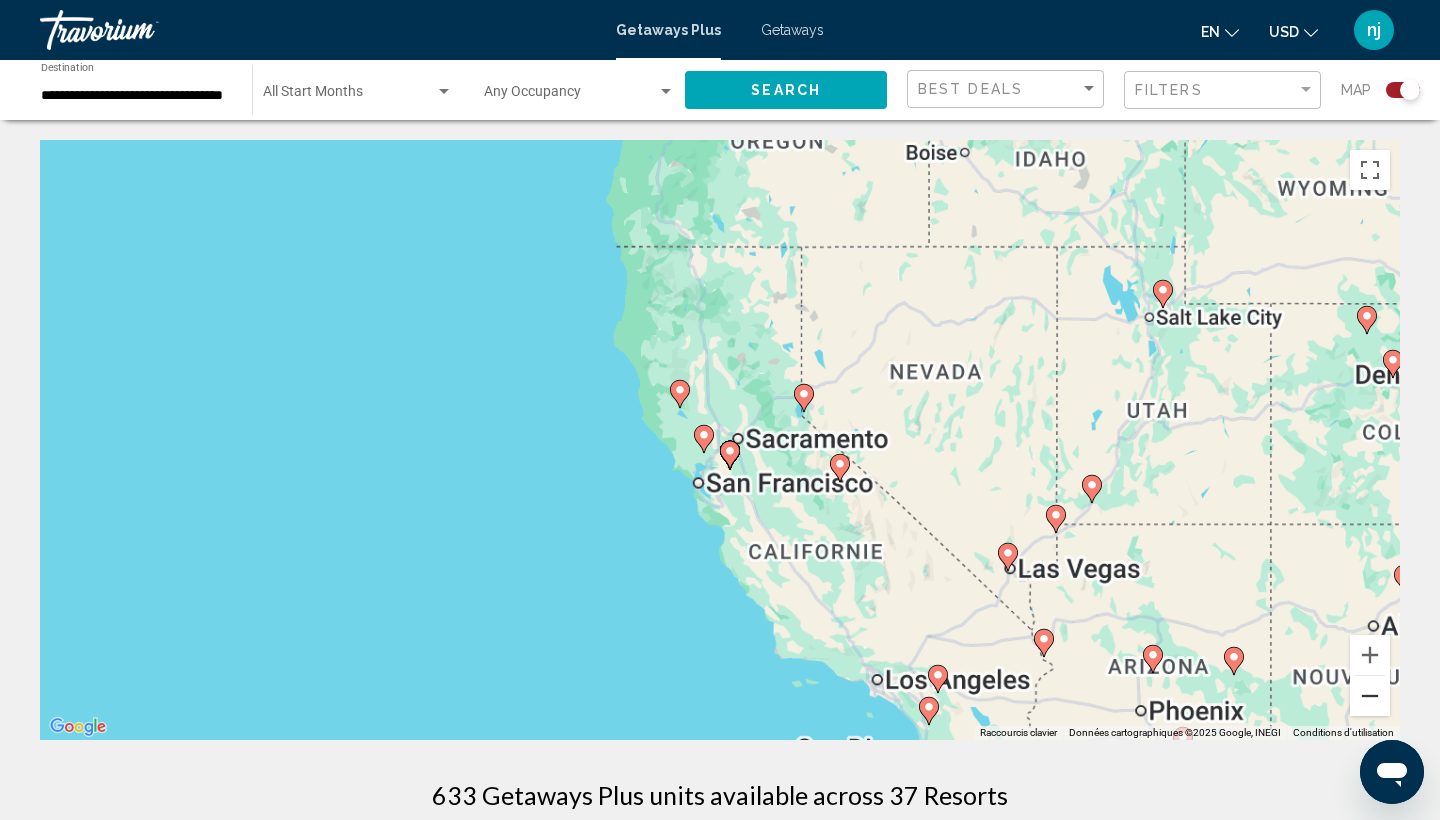 click at bounding box center [1370, 696] 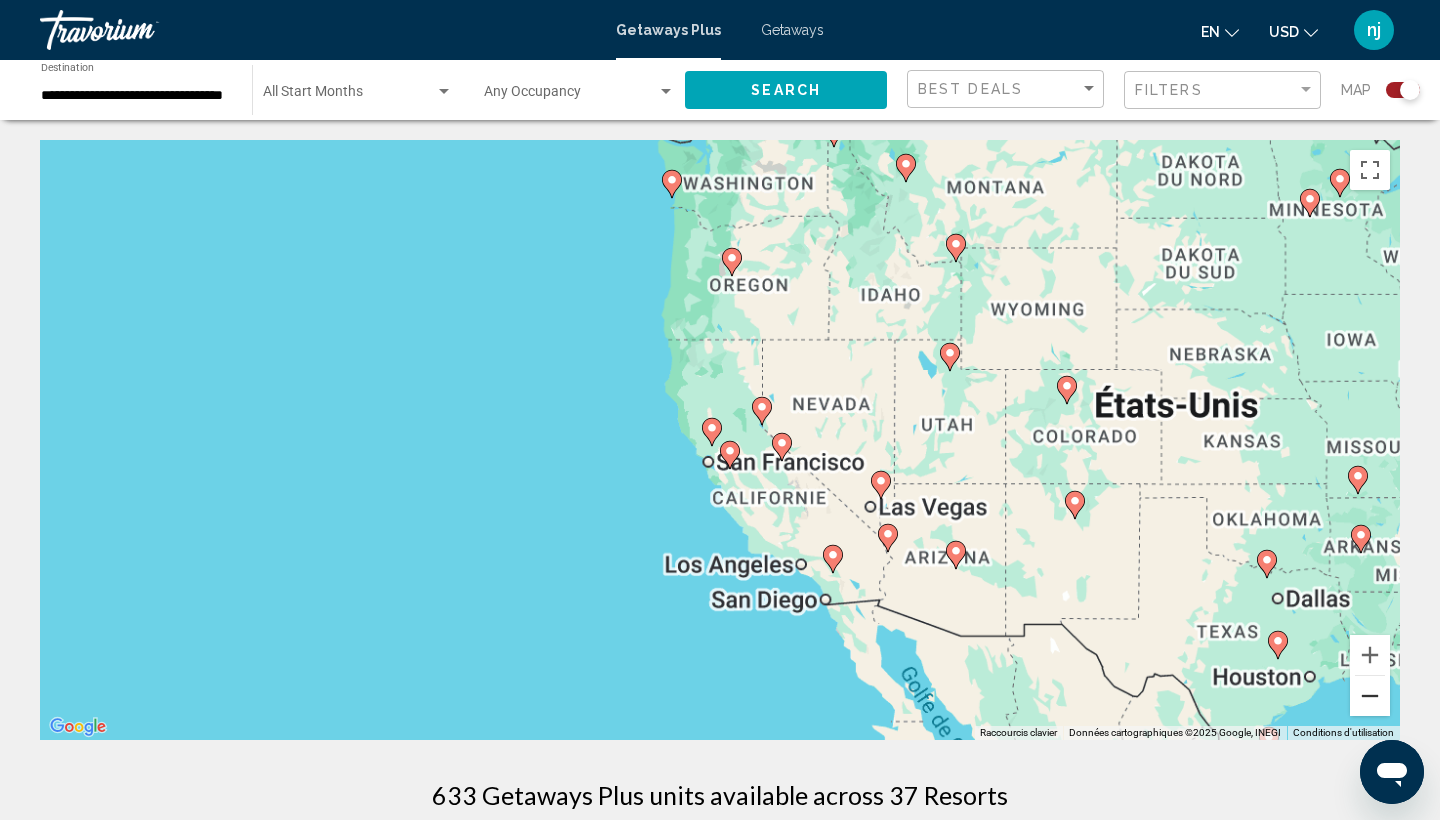 click at bounding box center (1370, 696) 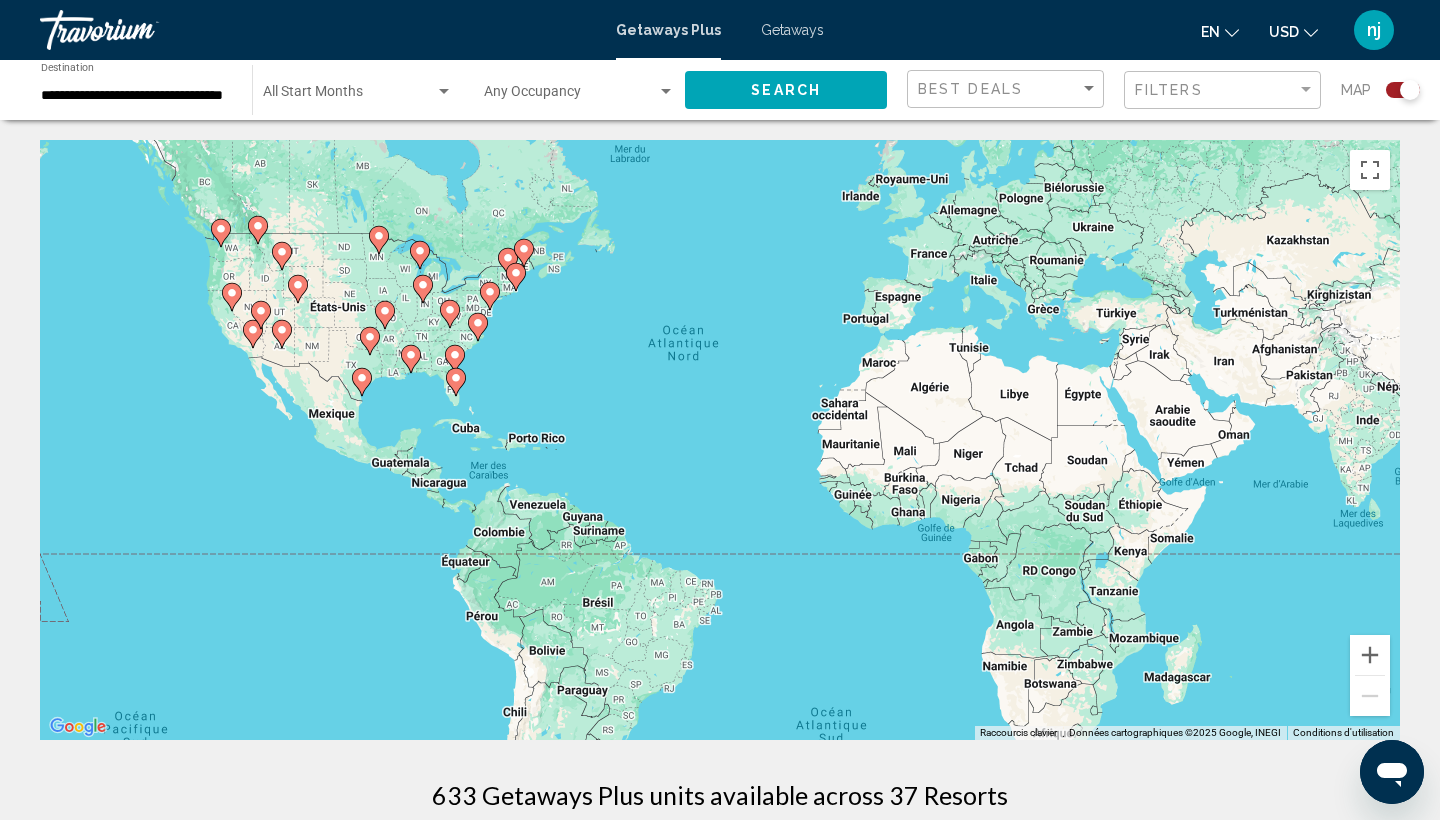 drag, startPoint x: 1268, startPoint y: 499, endPoint x: 730, endPoint y: 423, distance: 543.3415 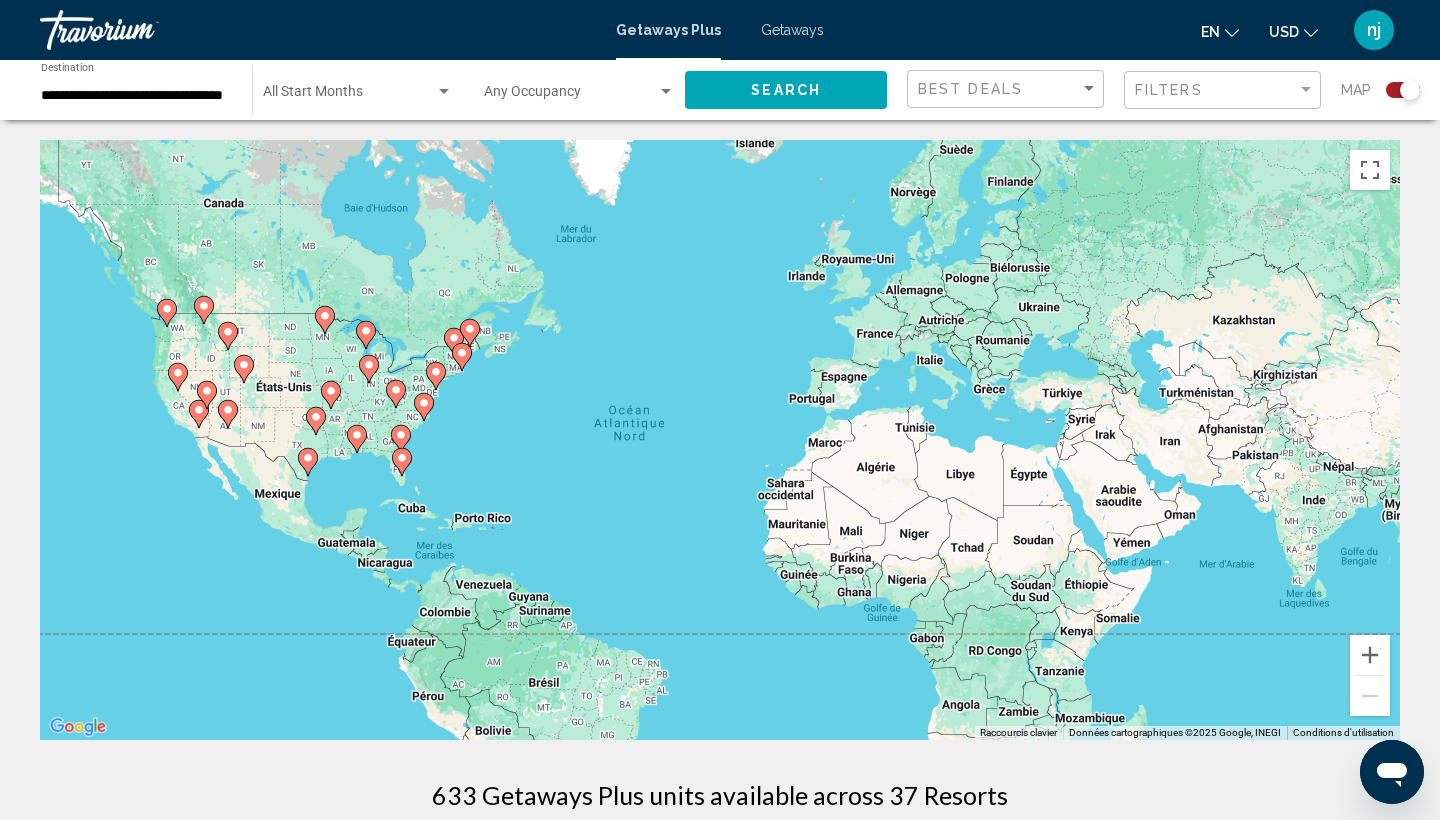 click on "**********" 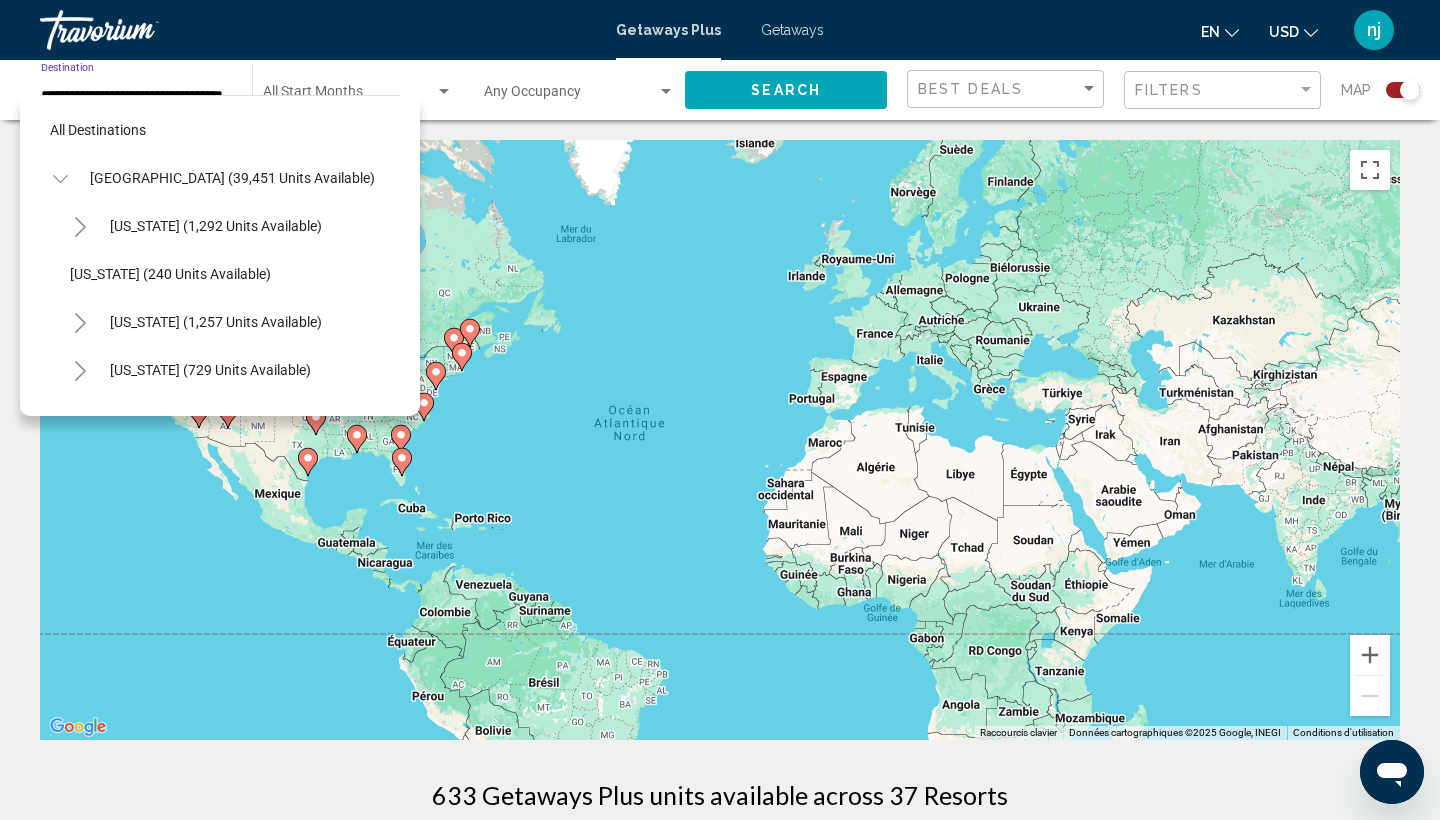 scroll, scrollTop: 0, scrollLeft: 0, axis: both 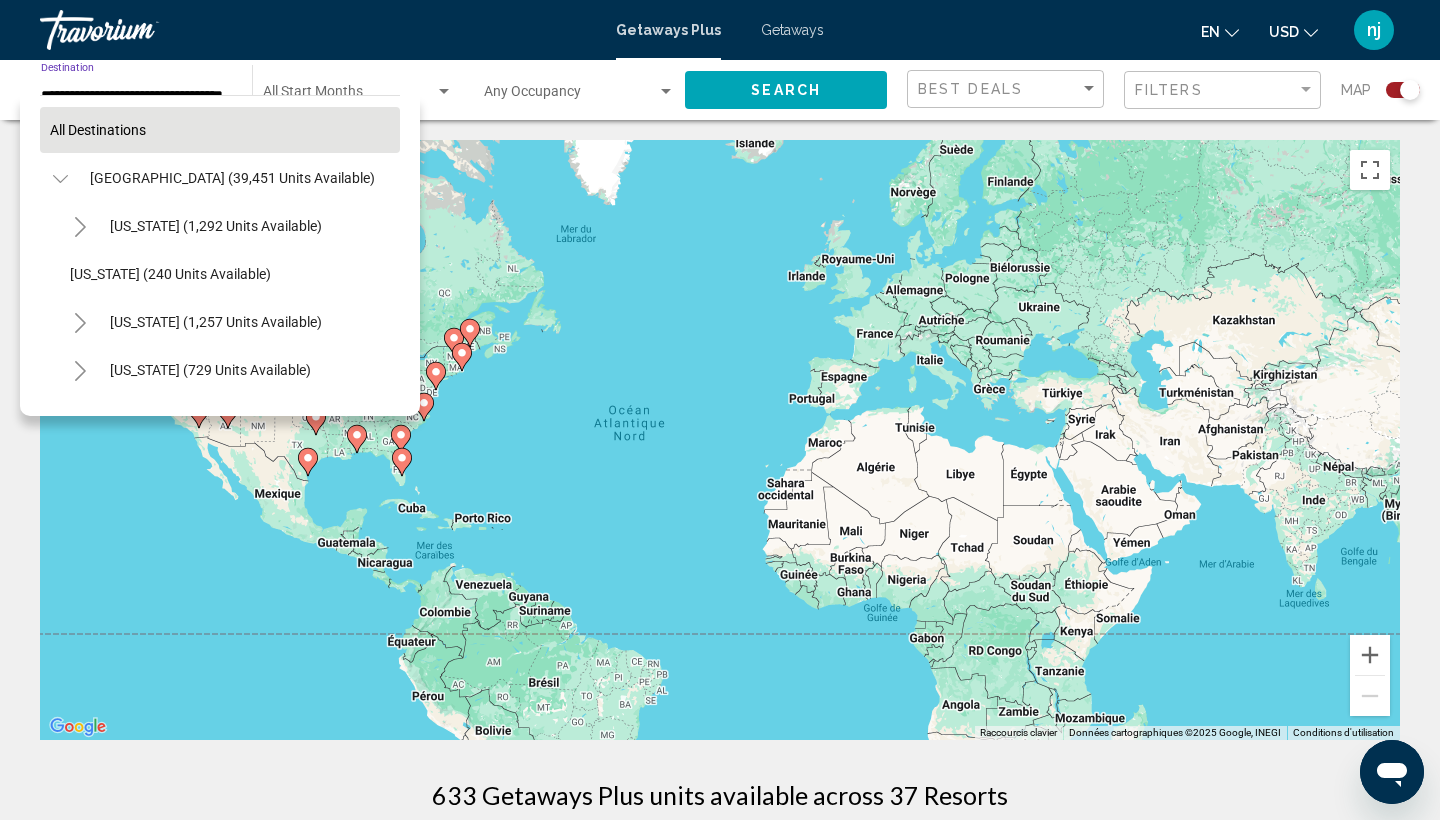 click on "All destinations" at bounding box center [98, 130] 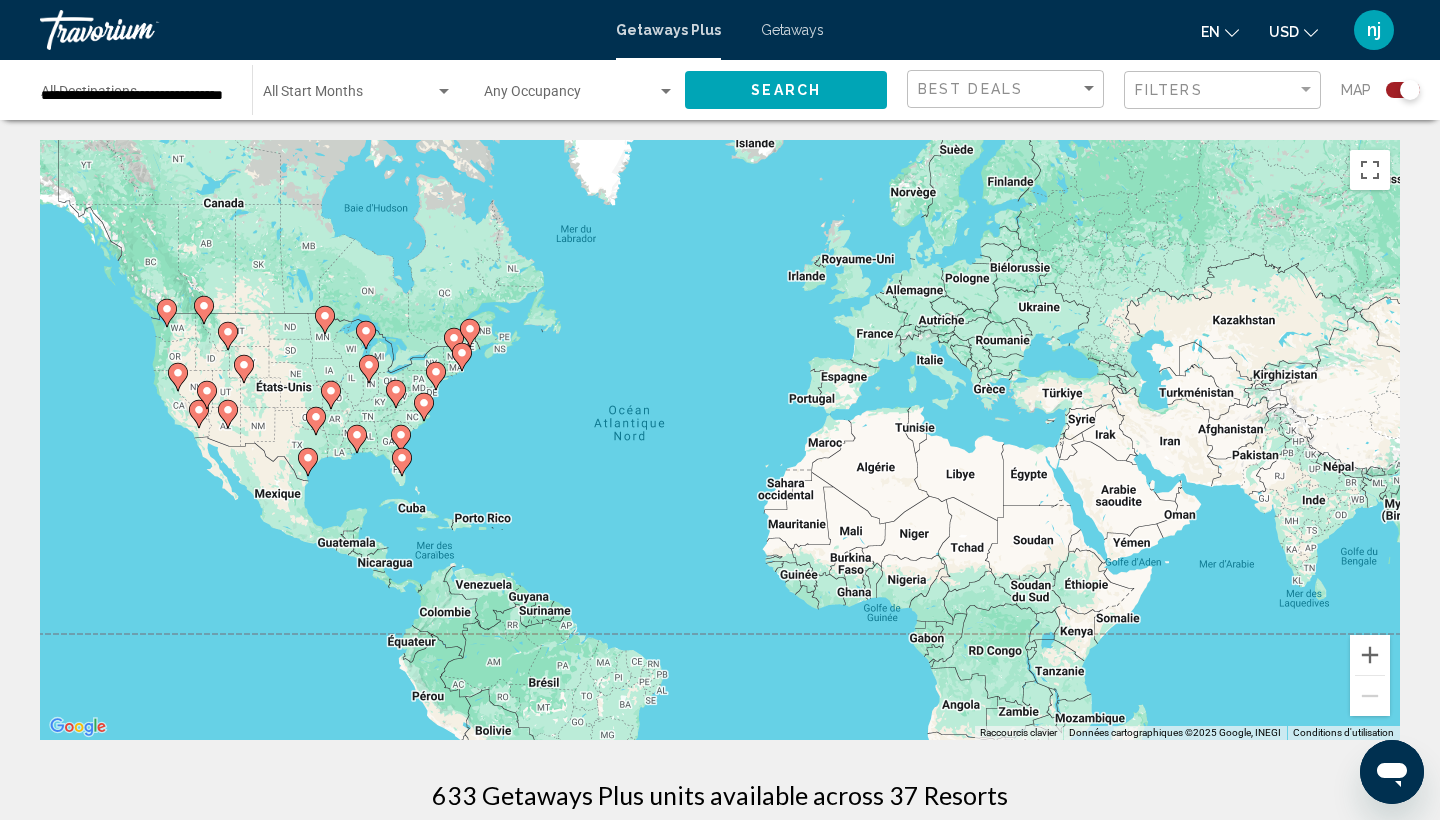 type 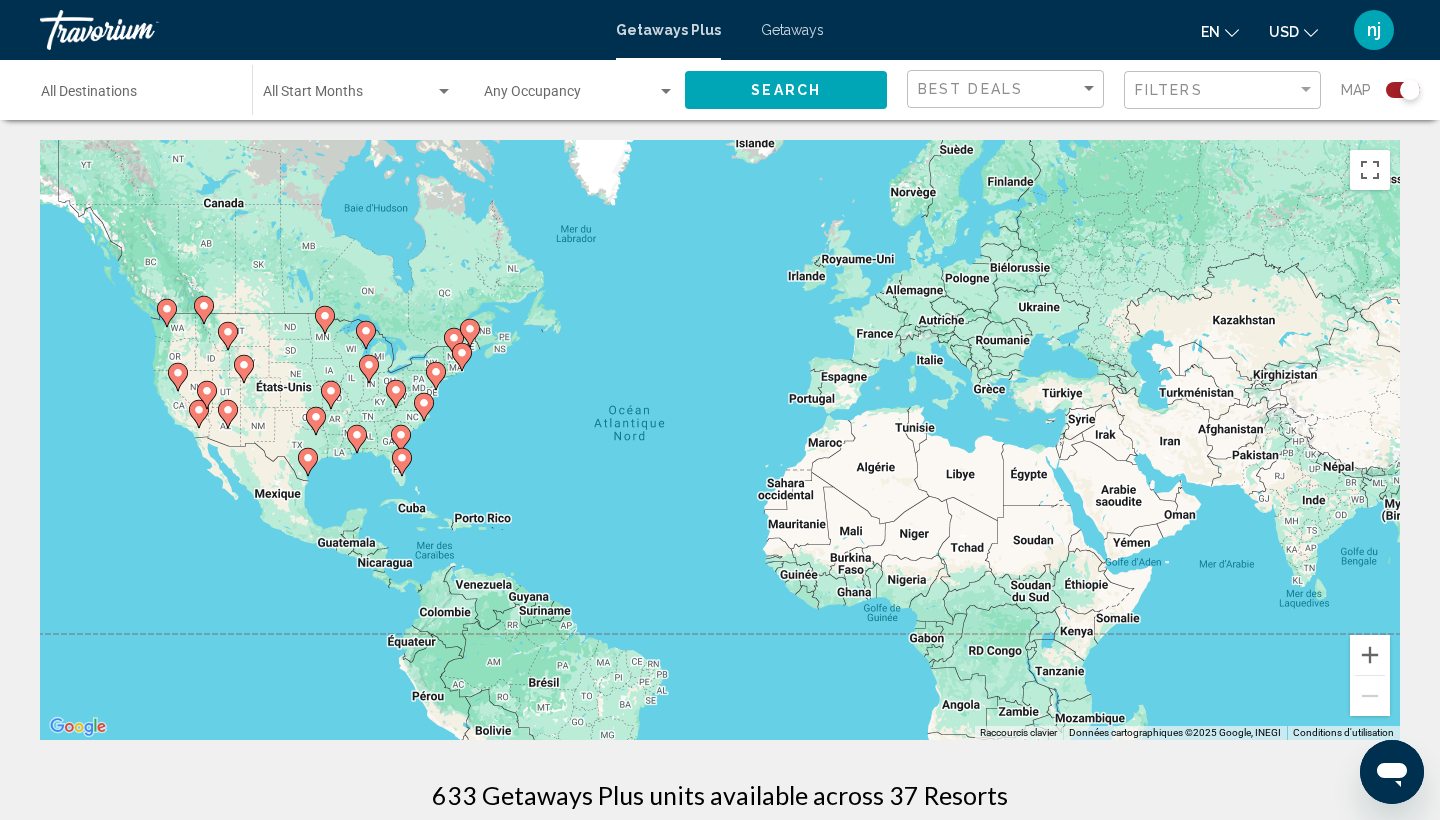 click on "Search" 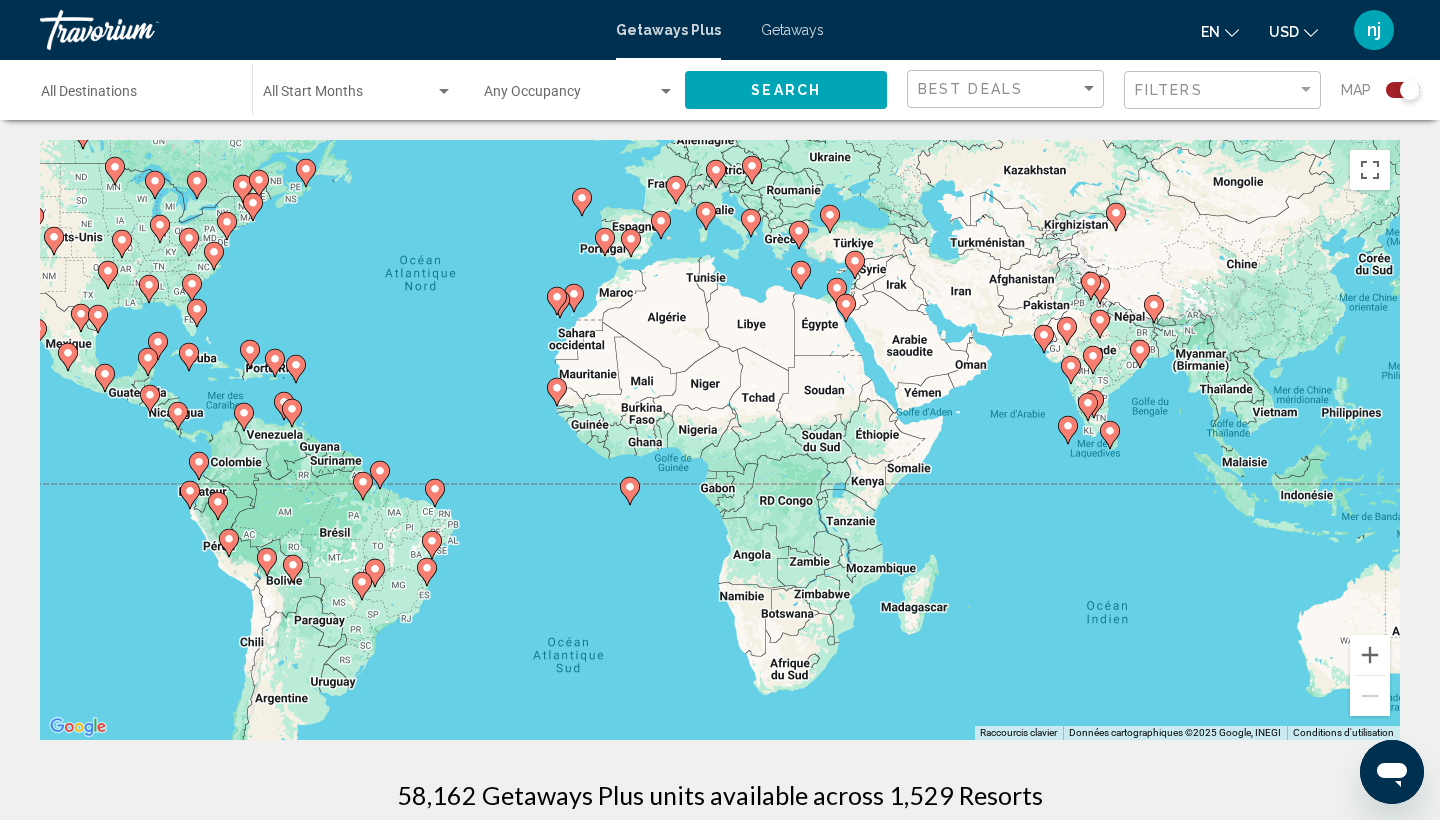 drag, startPoint x: 819, startPoint y: 653, endPoint x: 572, endPoint y: 516, distance: 282.44998 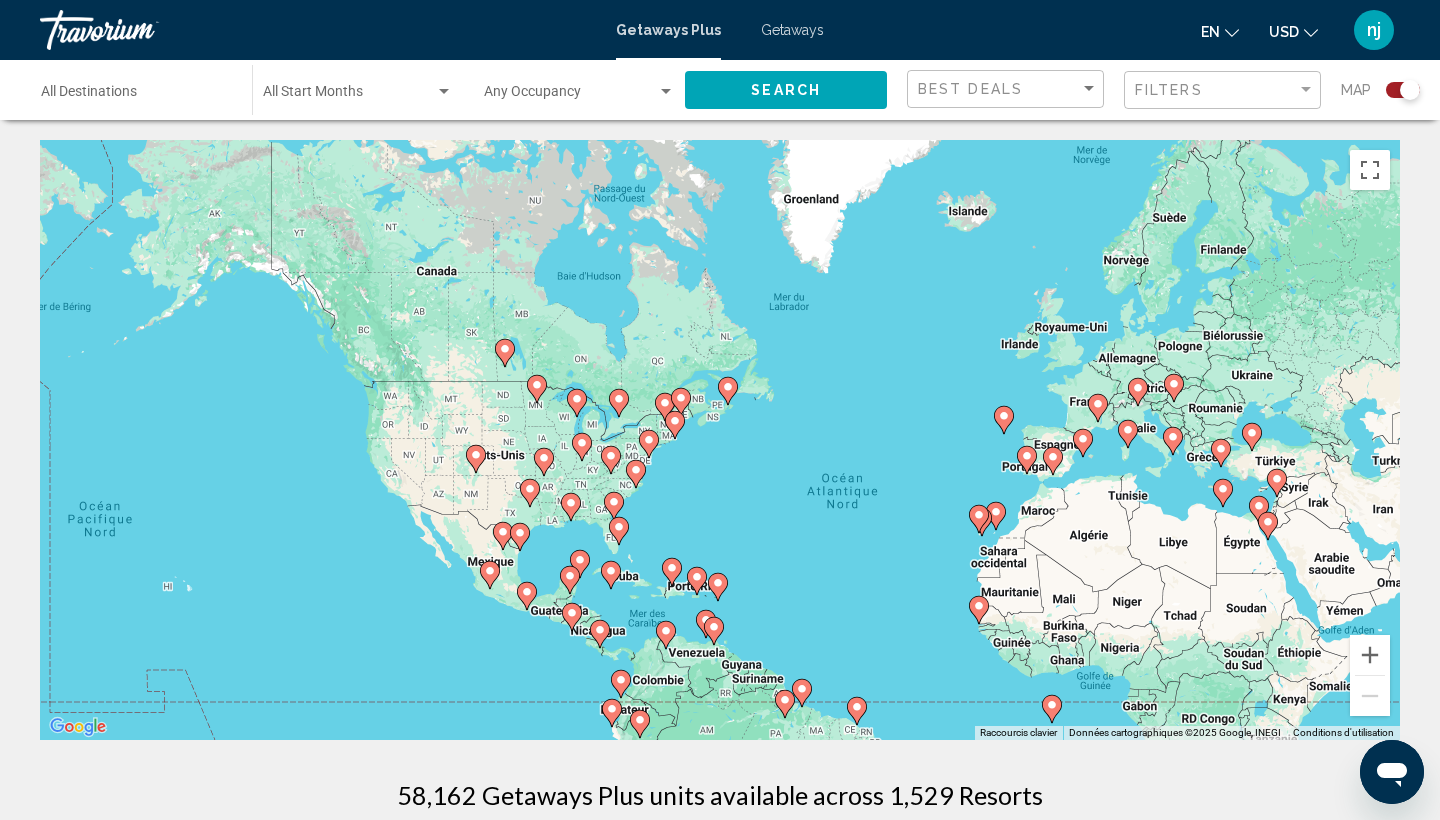 drag, startPoint x: 451, startPoint y: 398, endPoint x: 885, endPoint y: 616, distance: 485.67477 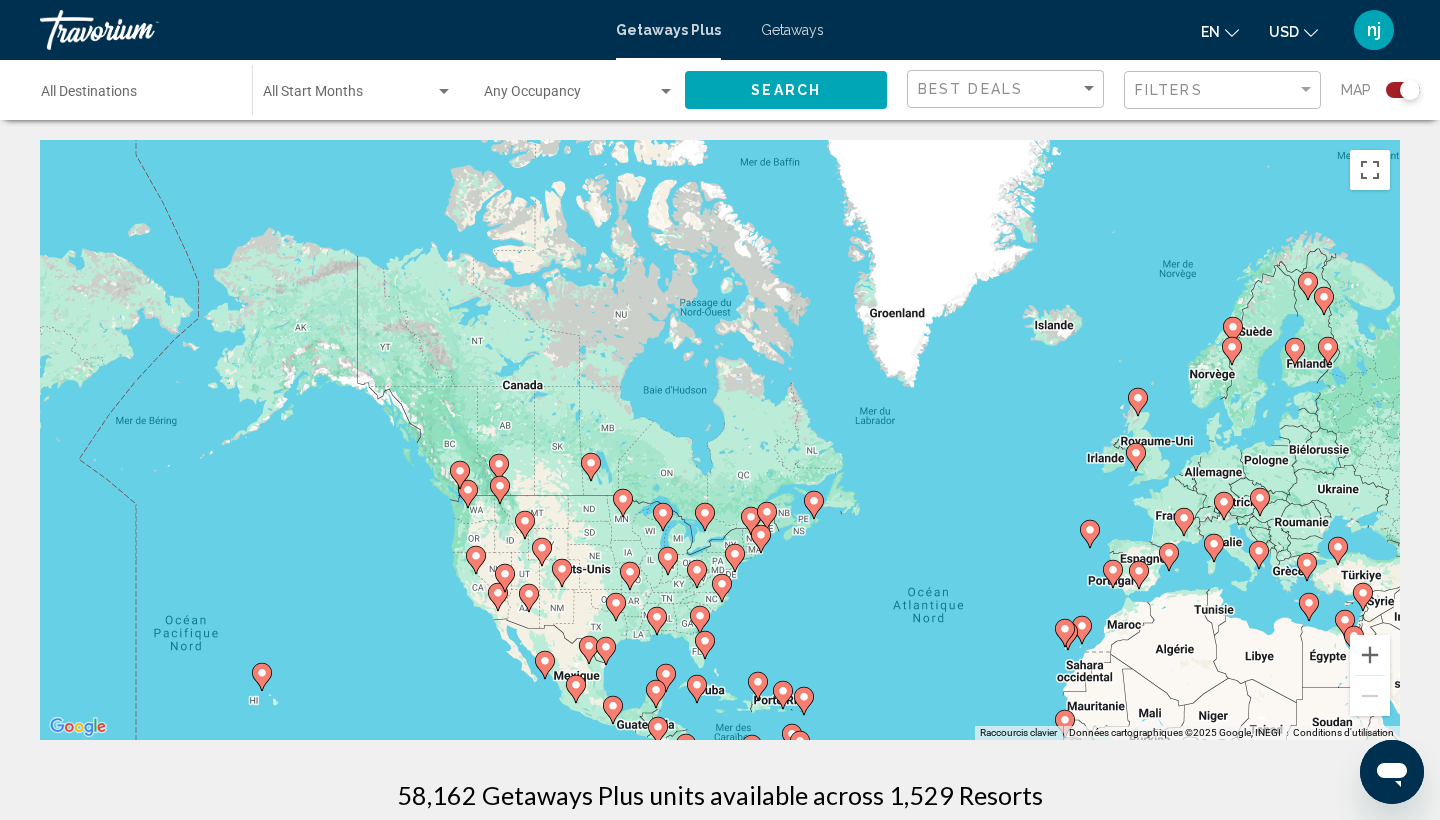 drag, startPoint x: 759, startPoint y: 493, endPoint x: 848, endPoint y: 610, distance: 147.0034 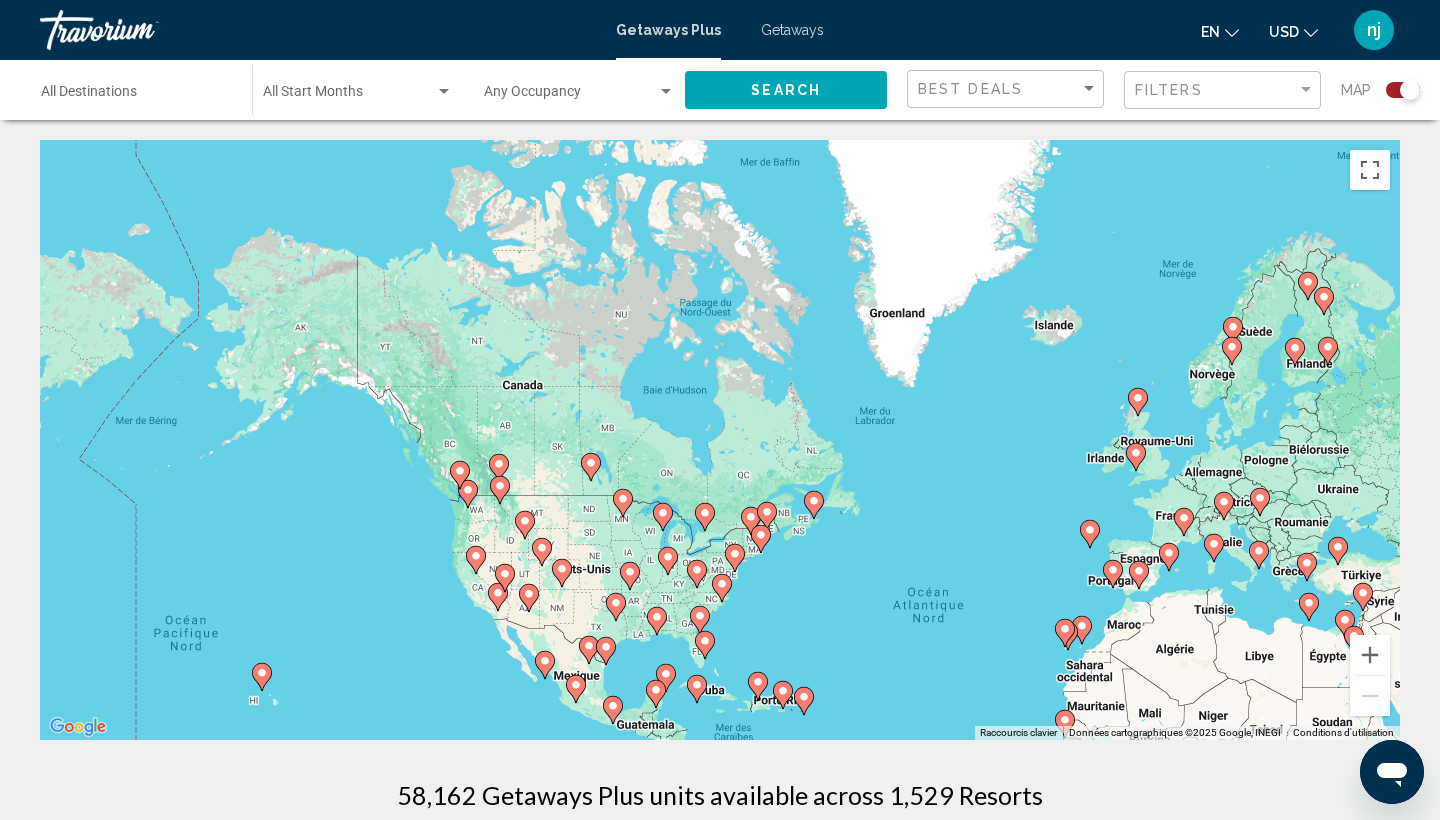 drag, startPoint x: 848, startPoint y: 610, endPoint x: 809, endPoint y: 589, distance: 44.294468 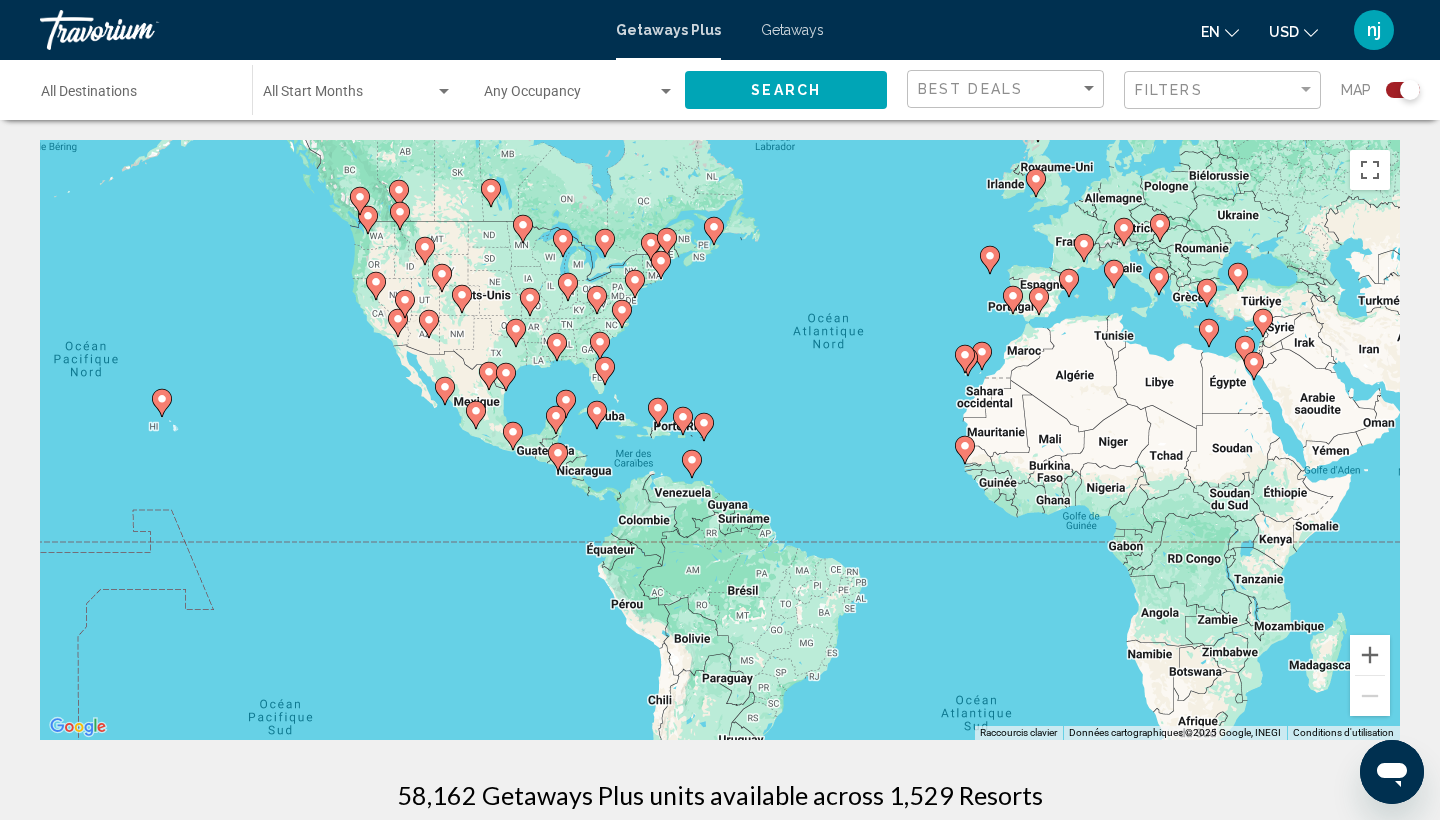 drag, startPoint x: 961, startPoint y: 549, endPoint x: 844, endPoint y: 275, distance: 297.93457 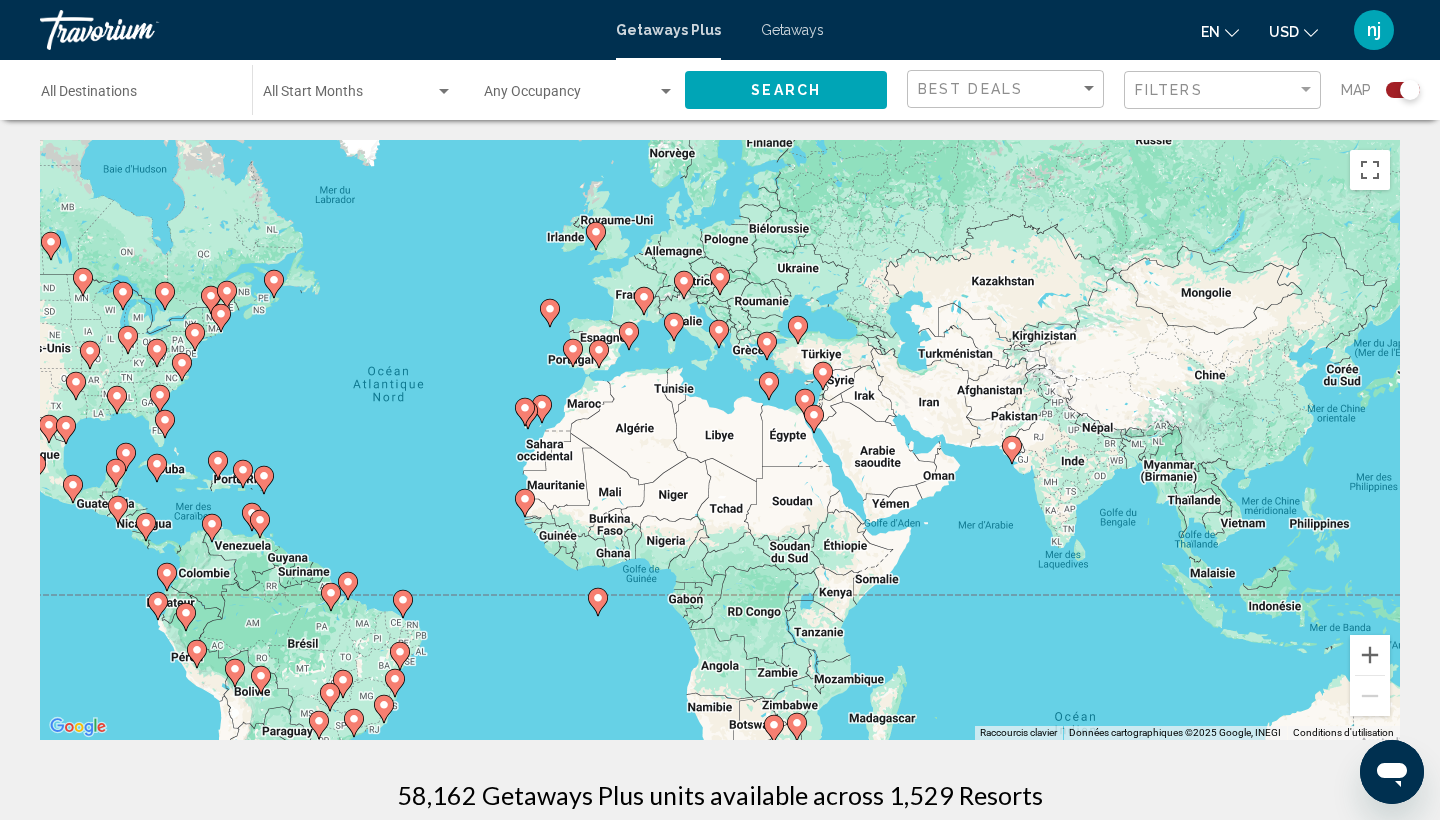 drag, startPoint x: 945, startPoint y: 632, endPoint x: 548, endPoint y: 713, distance: 405.179 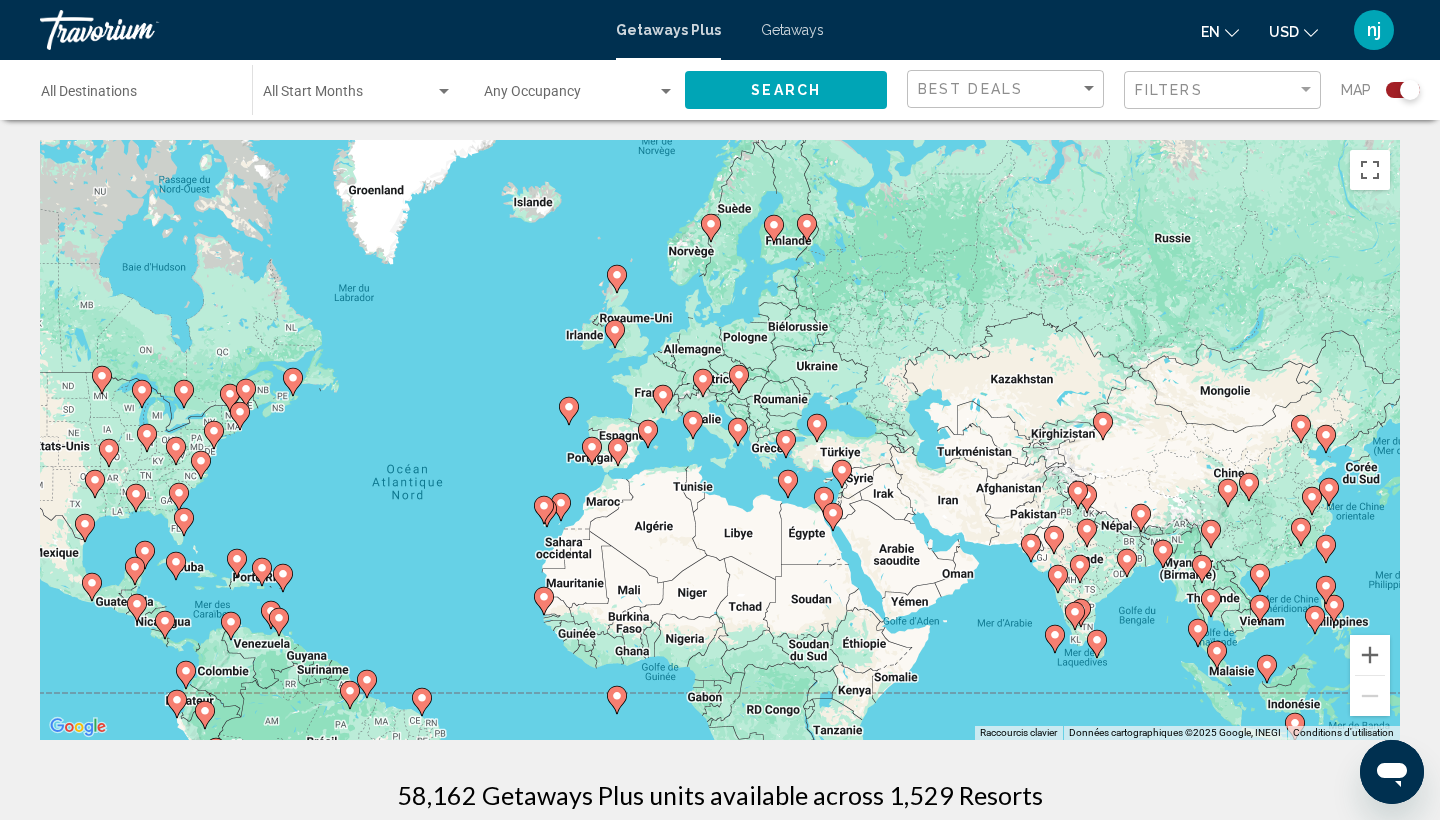 drag, startPoint x: 960, startPoint y: 501, endPoint x: 994, endPoint y: 589, distance: 94.33981 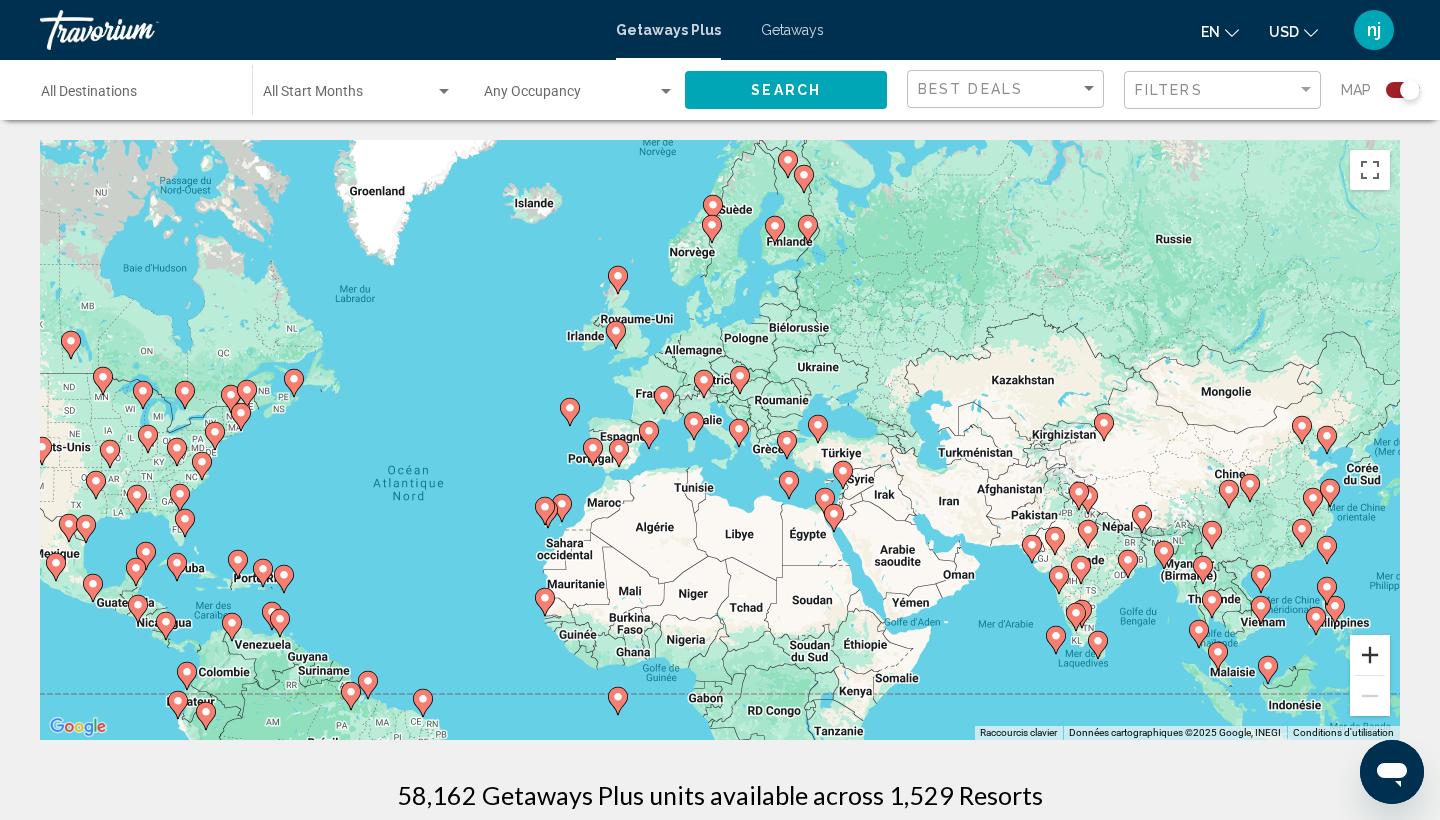 click at bounding box center [1370, 655] 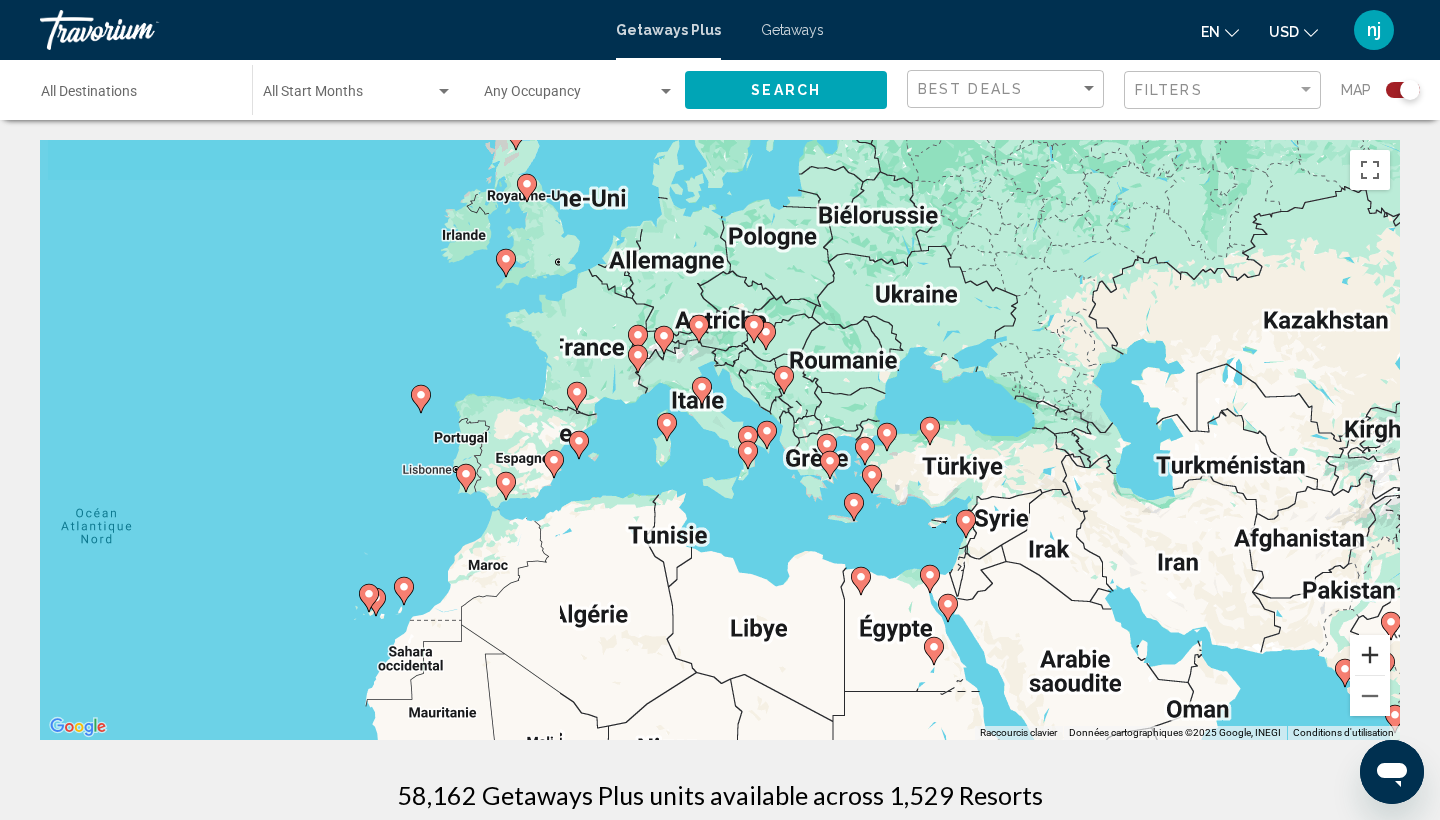 click at bounding box center [1370, 655] 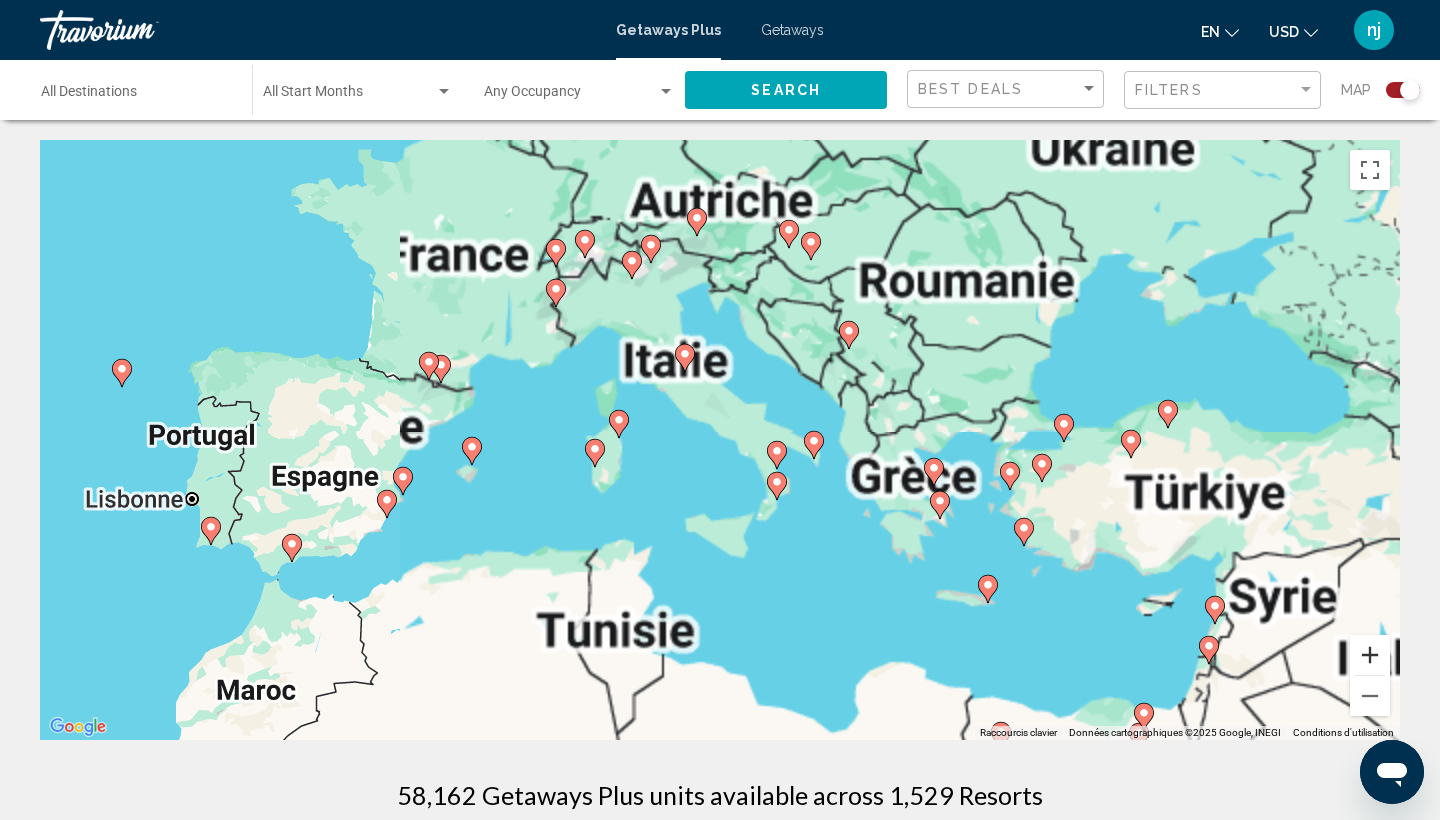 click at bounding box center [1370, 655] 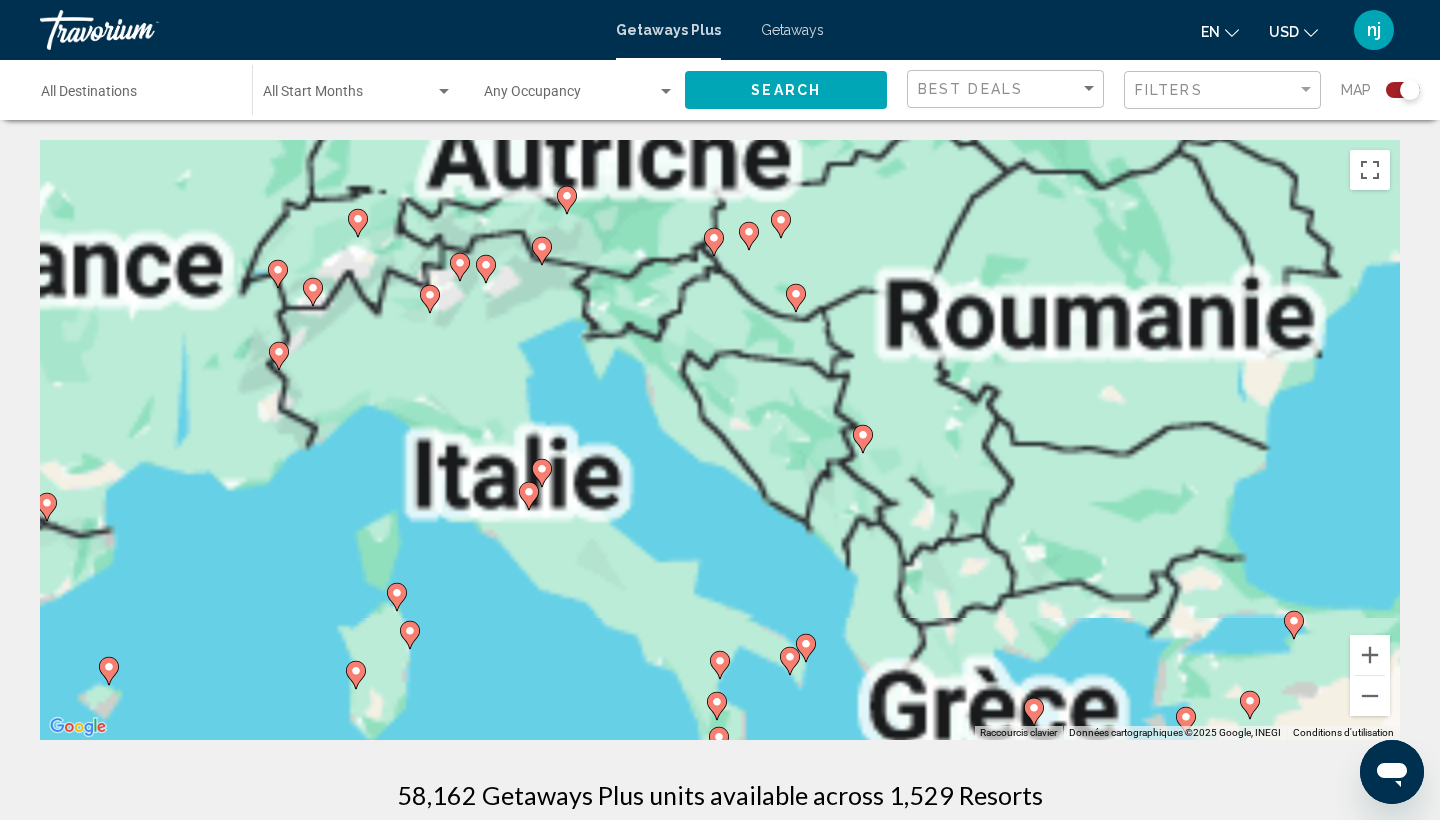 drag, startPoint x: 853, startPoint y: 413, endPoint x: 737, endPoint y: 608, distance: 226.89424 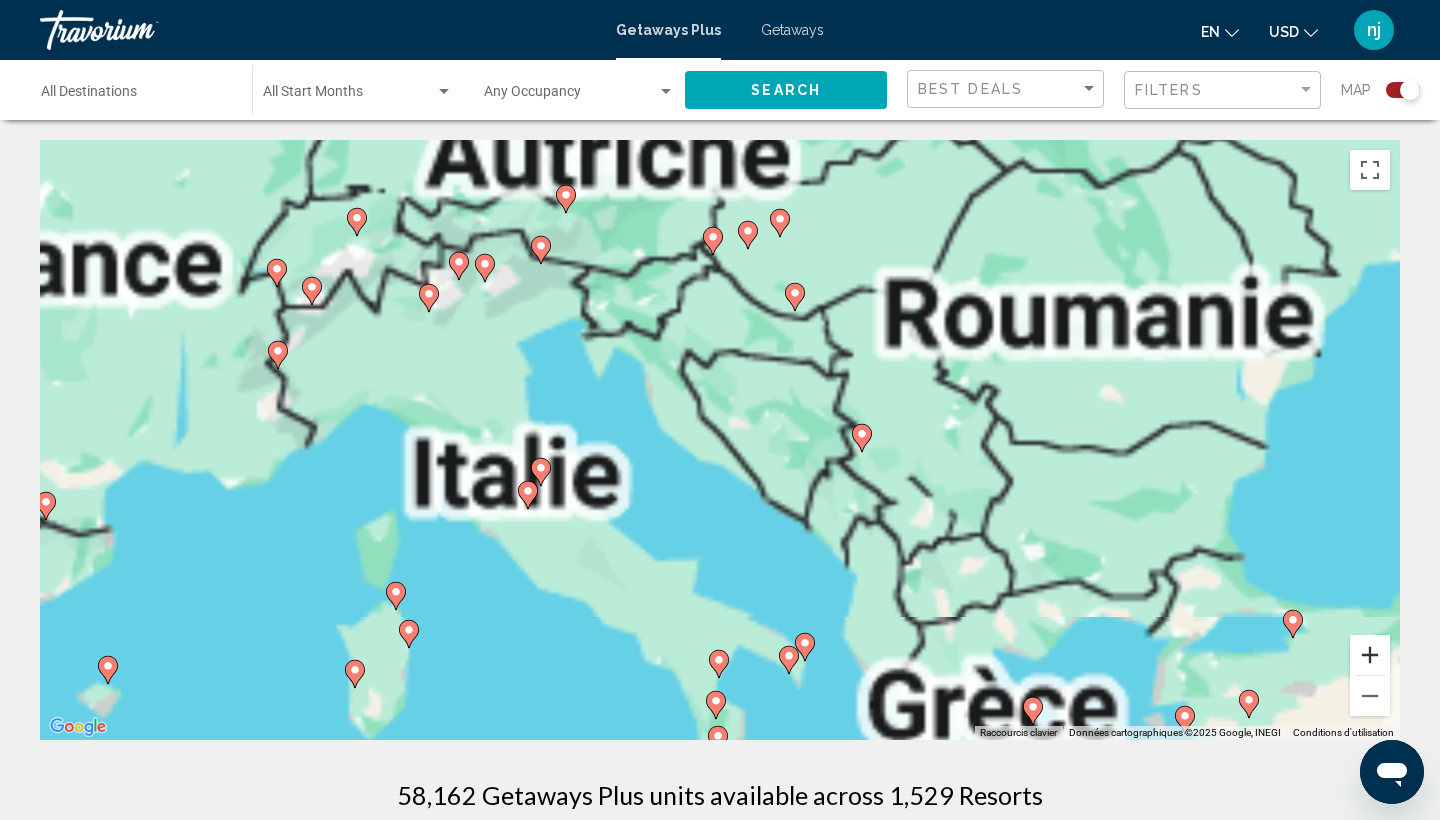 click at bounding box center (1370, 655) 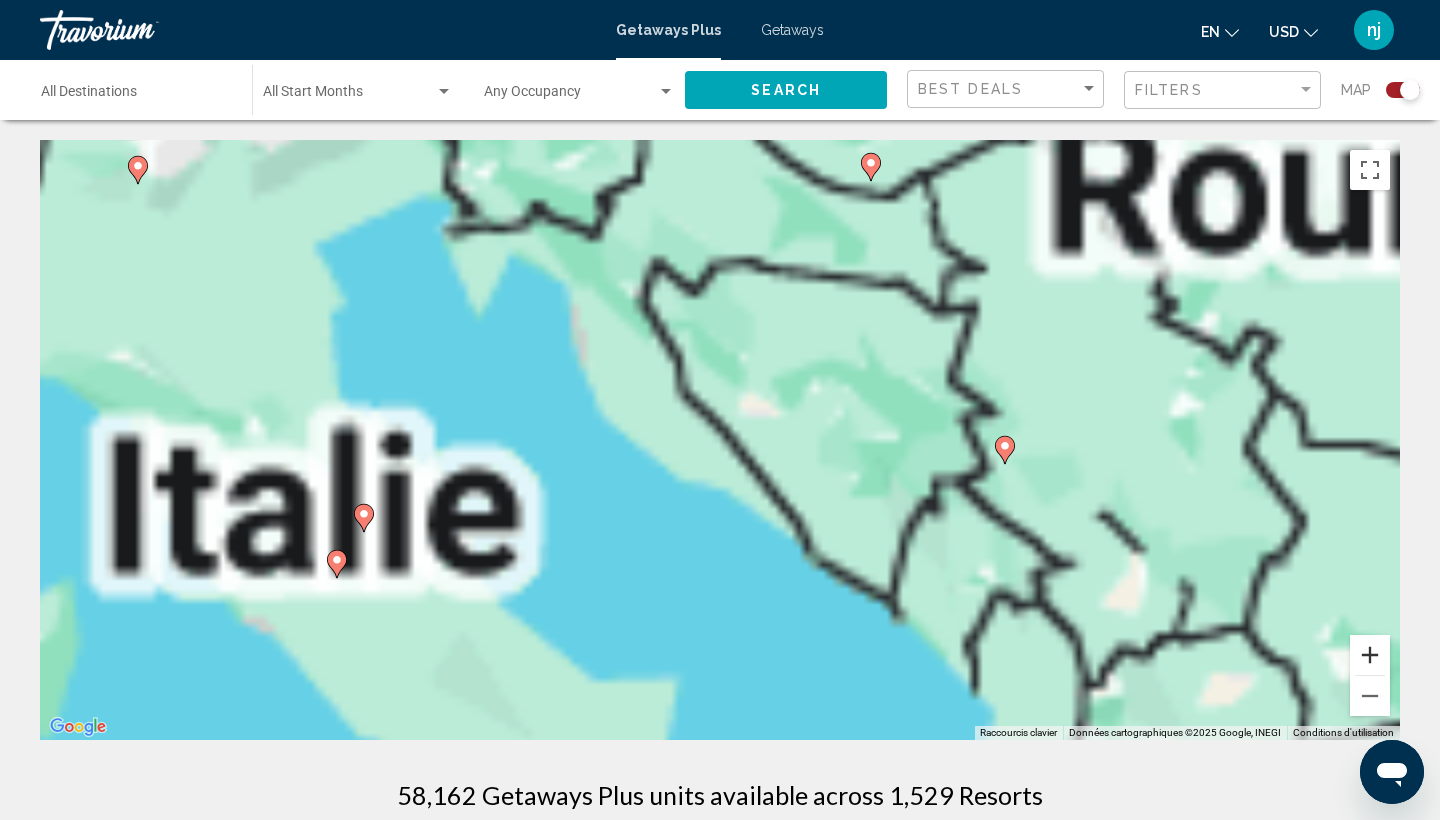 click at bounding box center (1370, 655) 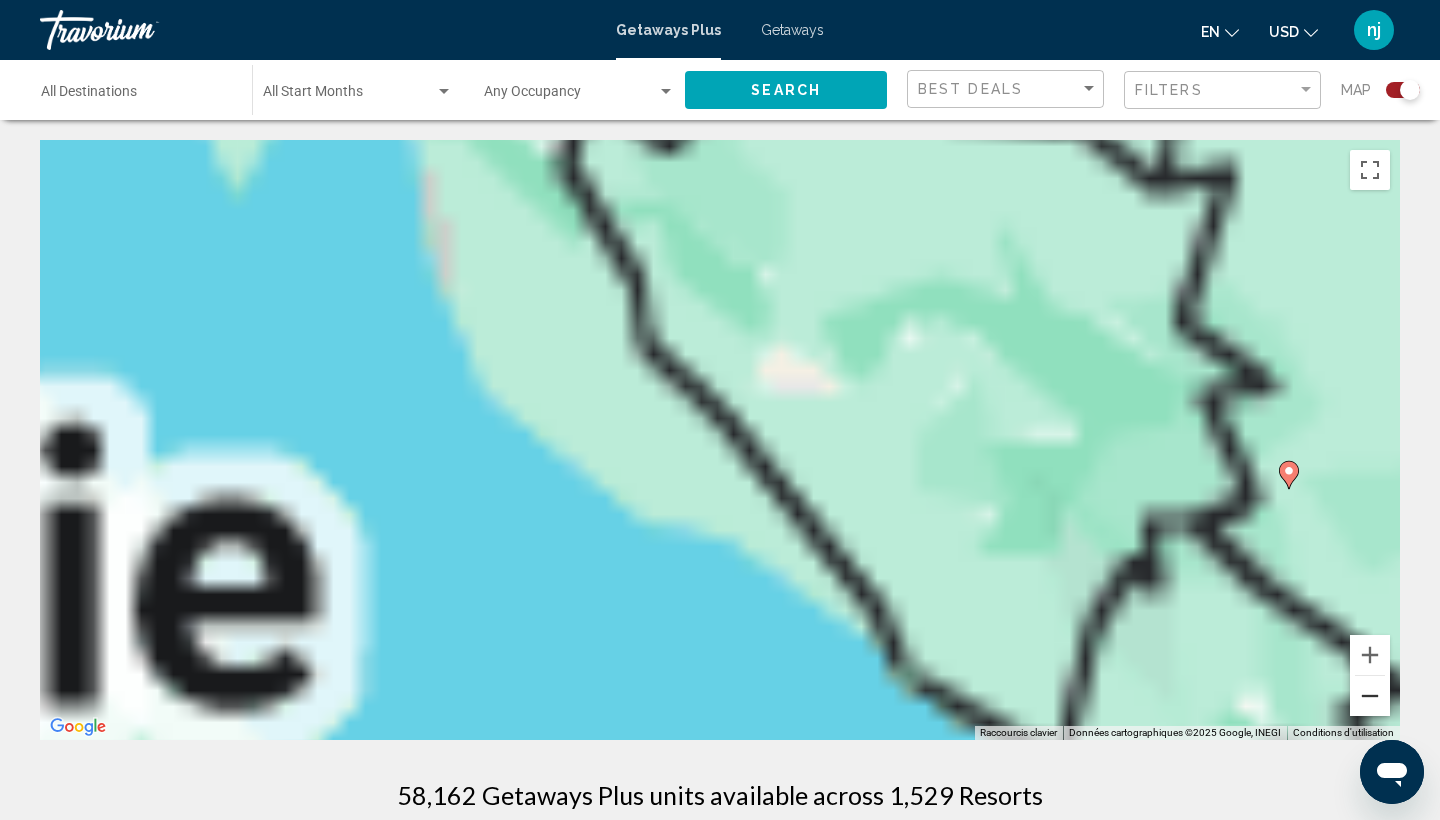 click at bounding box center (1370, 696) 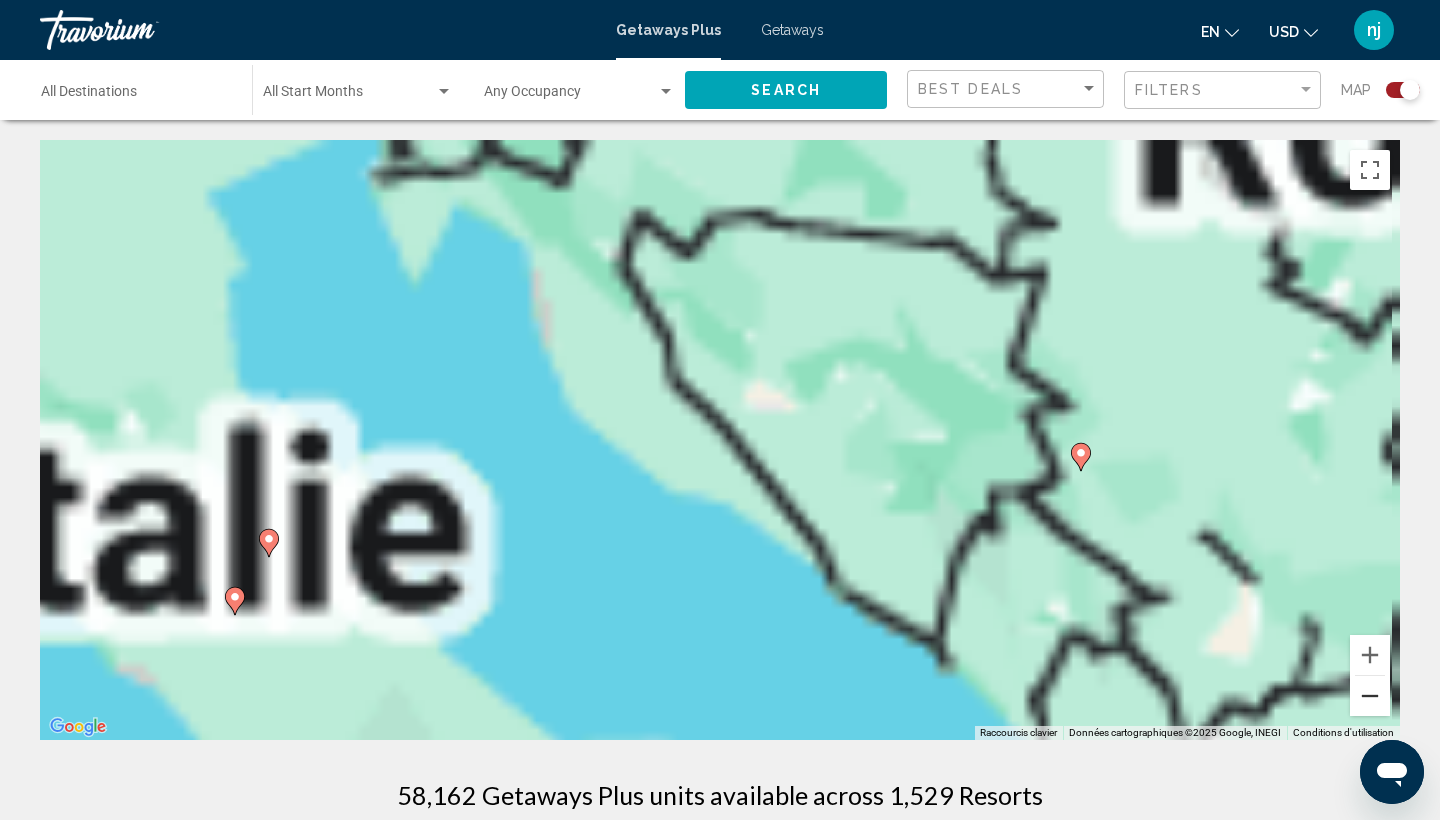 click at bounding box center [1370, 696] 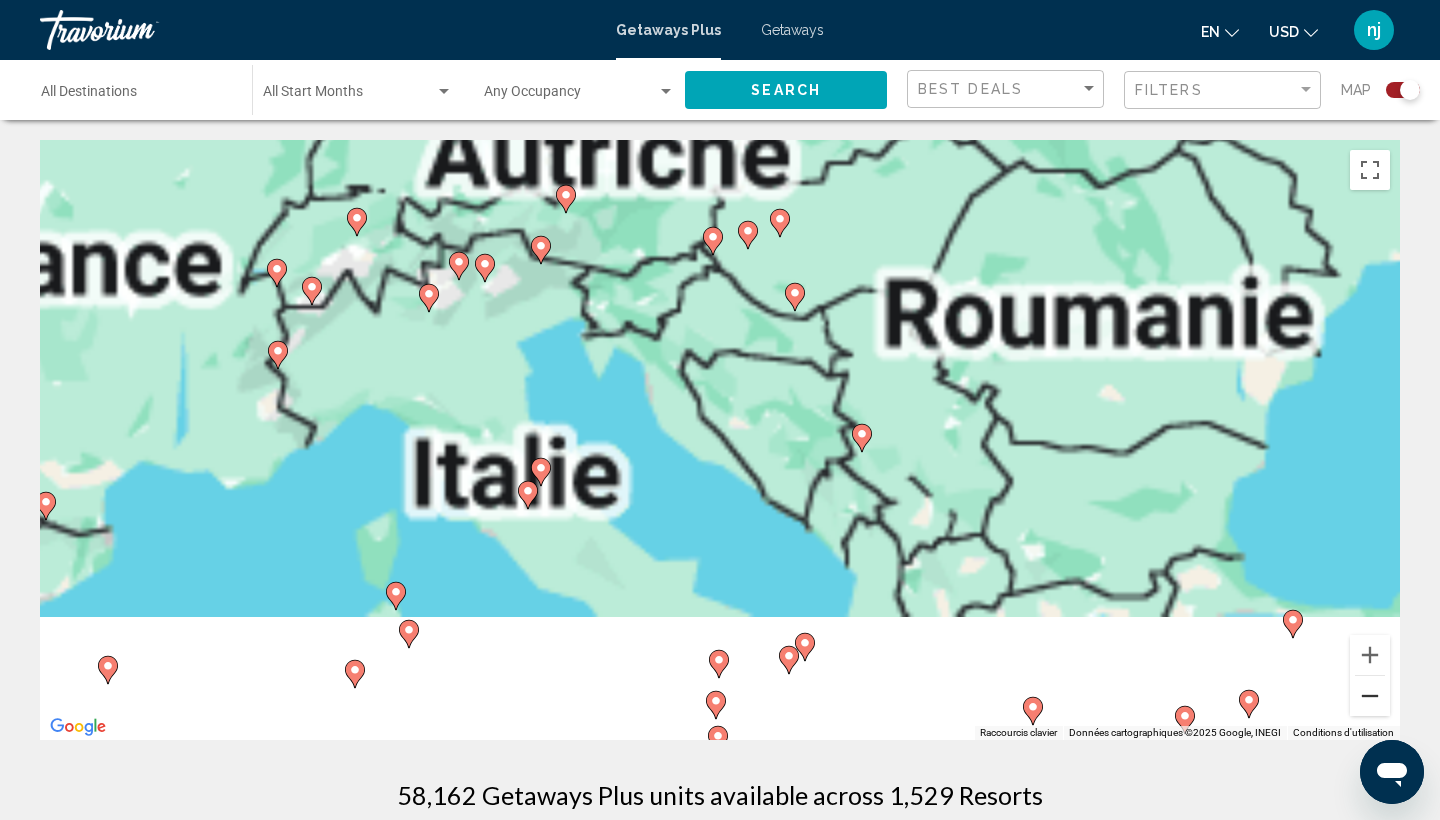 click at bounding box center (1370, 696) 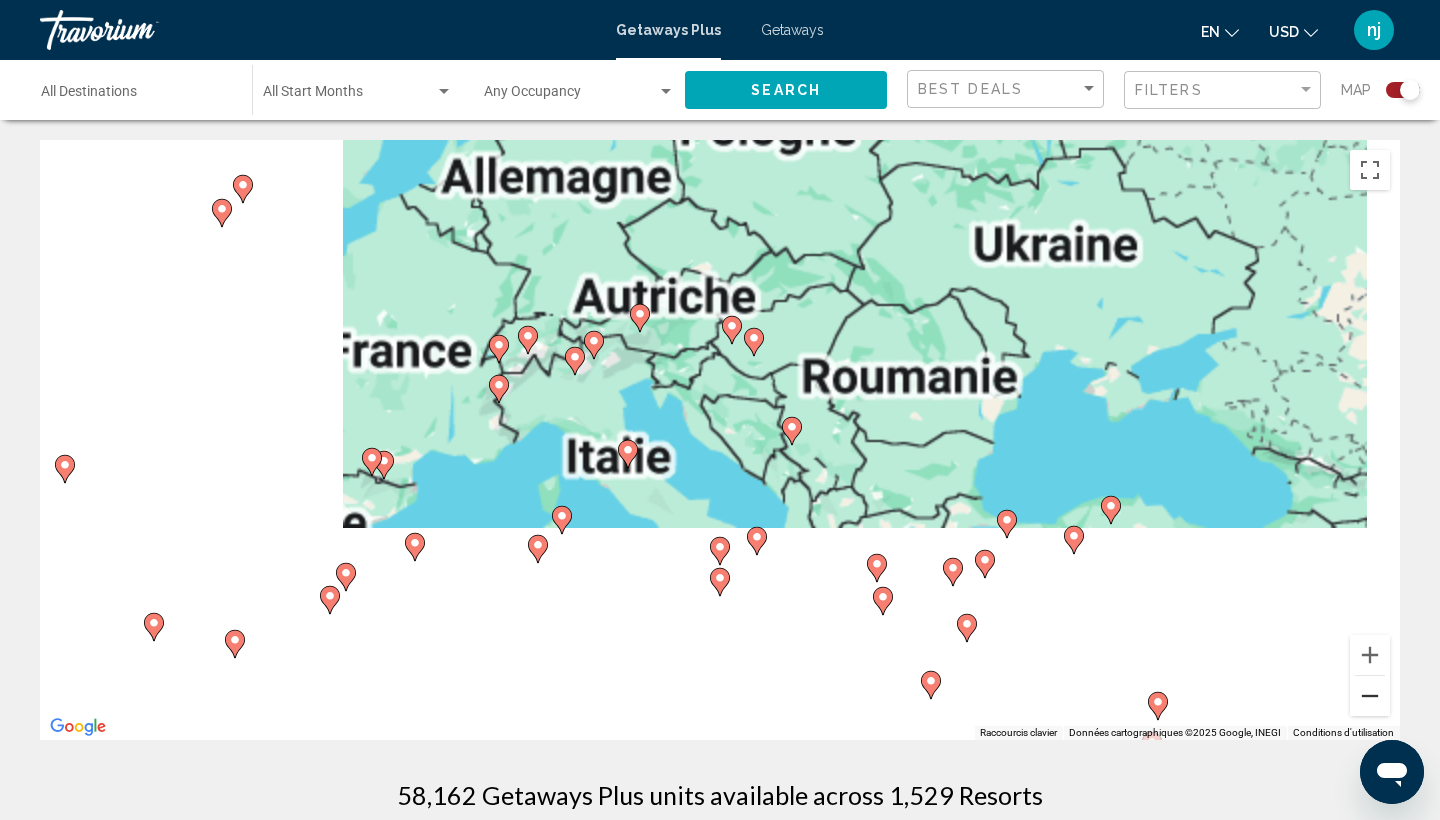 click at bounding box center (1370, 696) 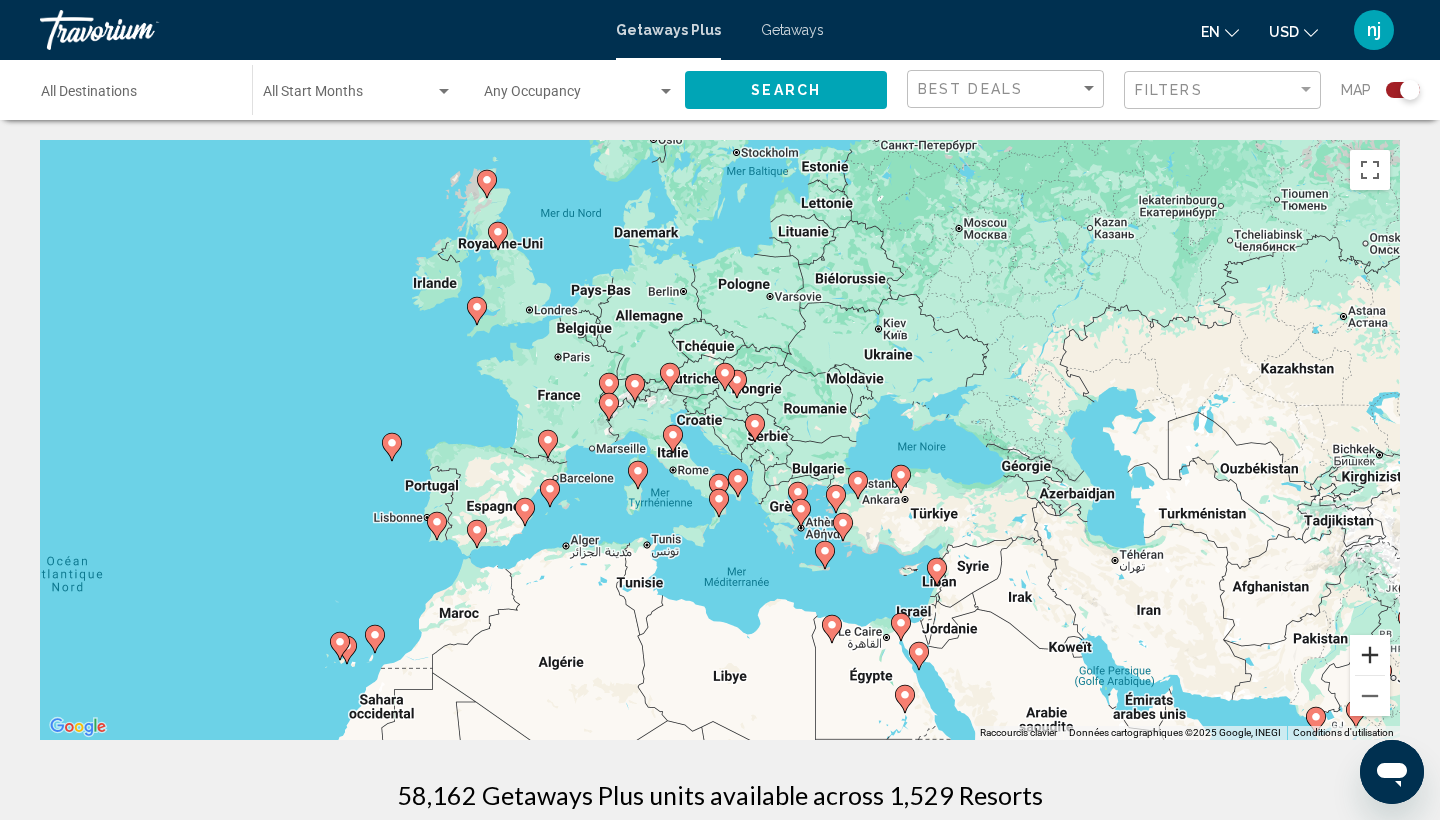 click at bounding box center (1370, 655) 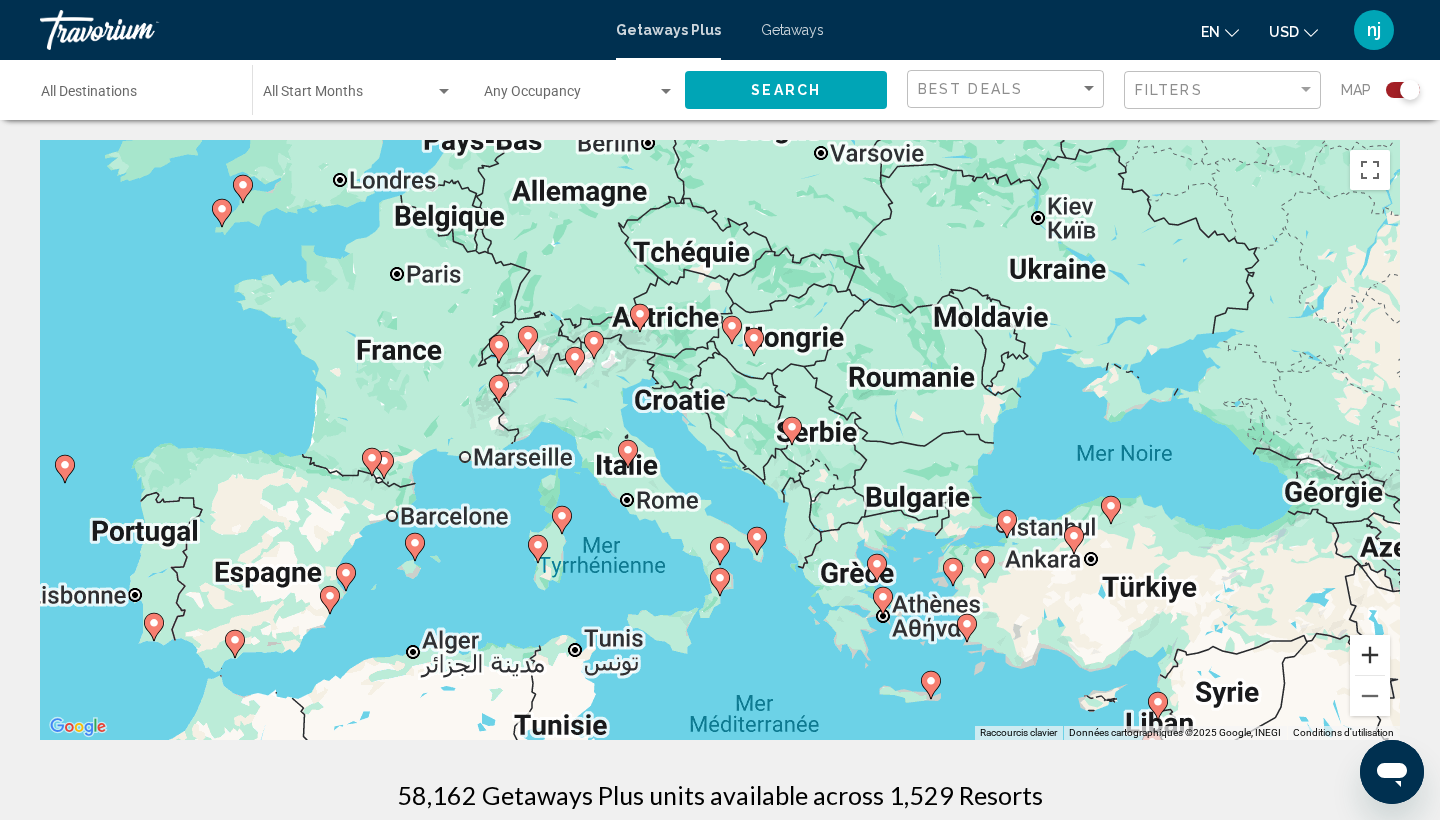 click at bounding box center [1370, 655] 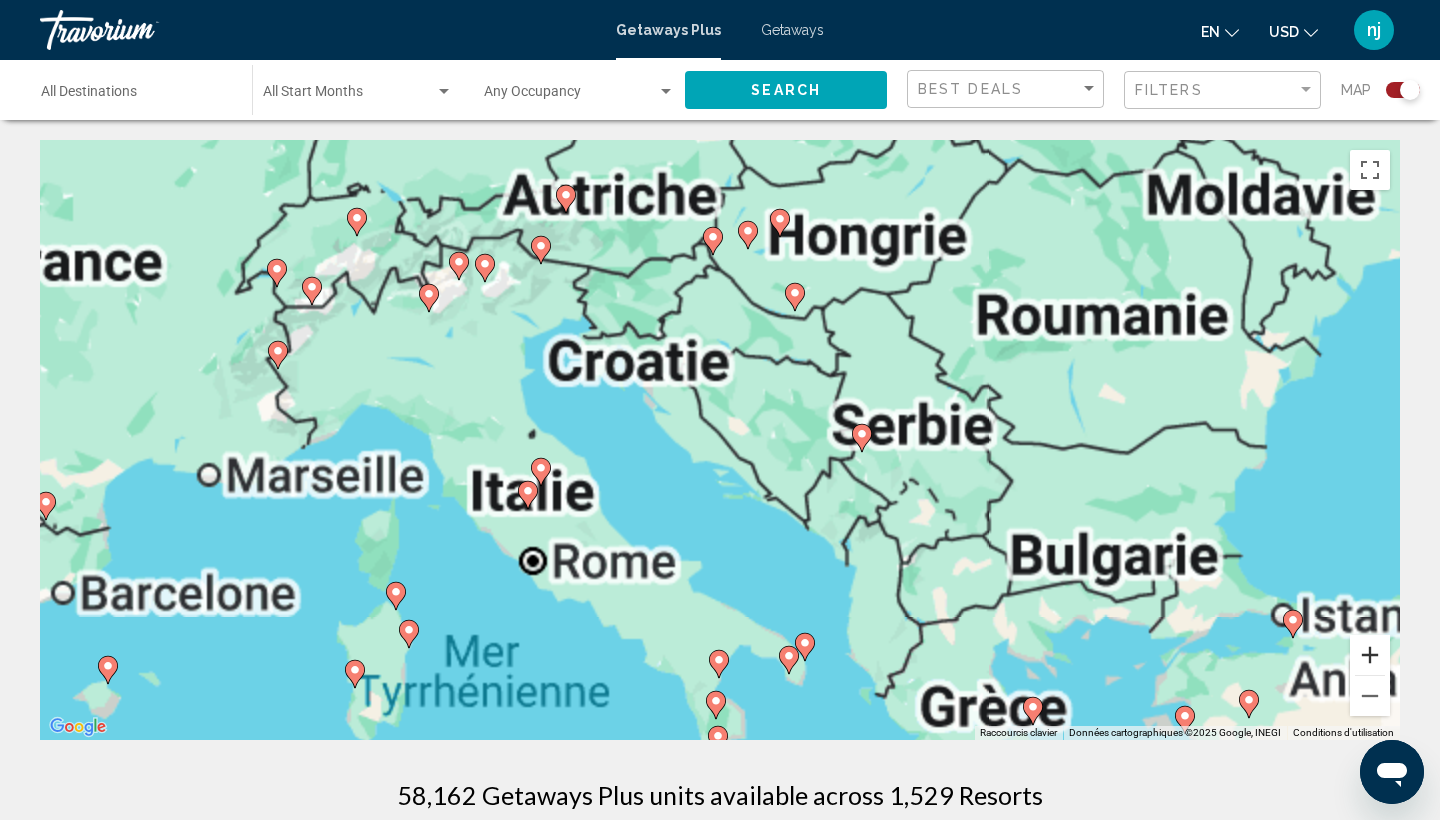 click at bounding box center (1370, 655) 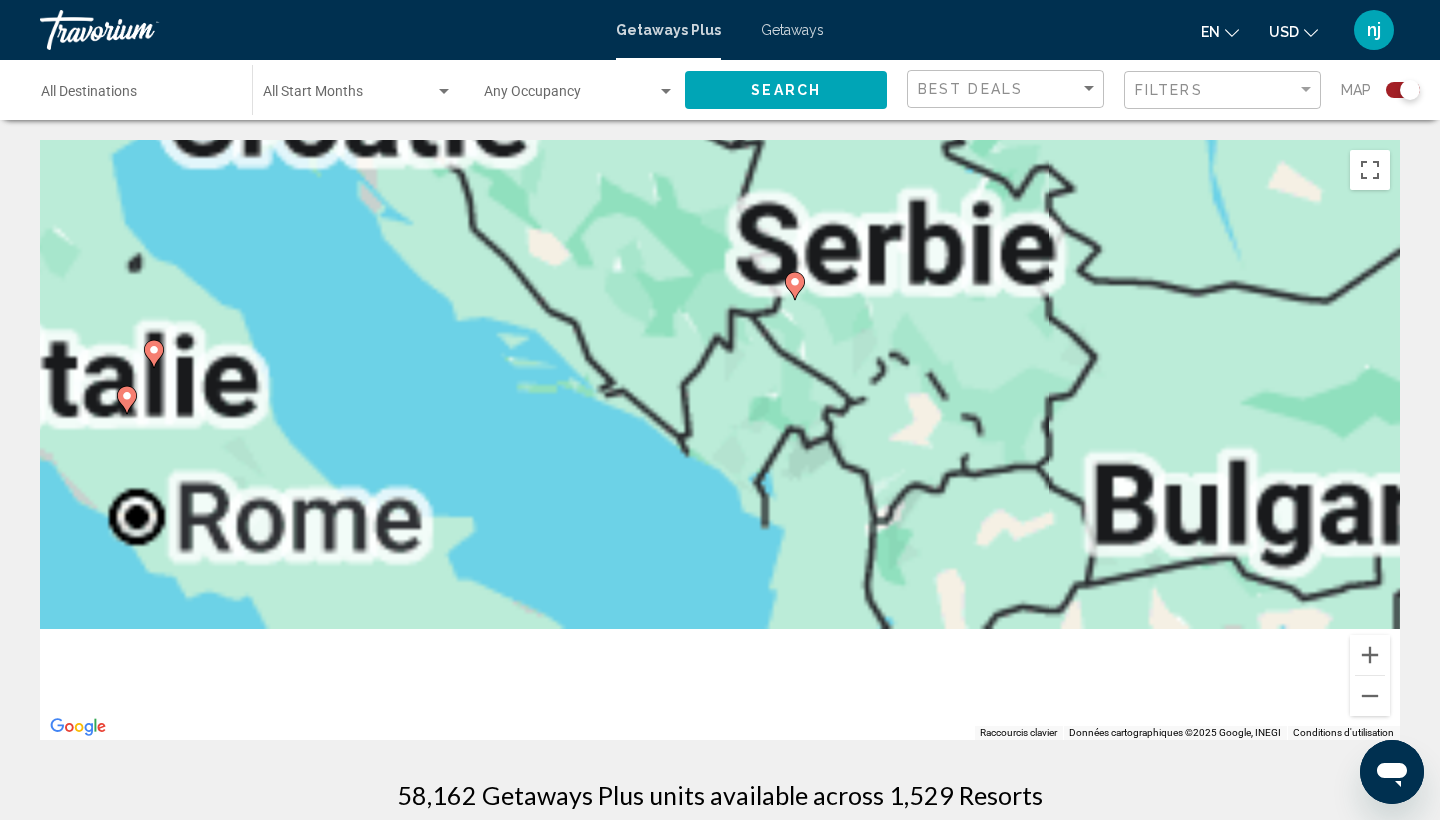 drag, startPoint x: 1027, startPoint y: 582, endPoint x: 815, endPoint y: 412, distance: 271.74252 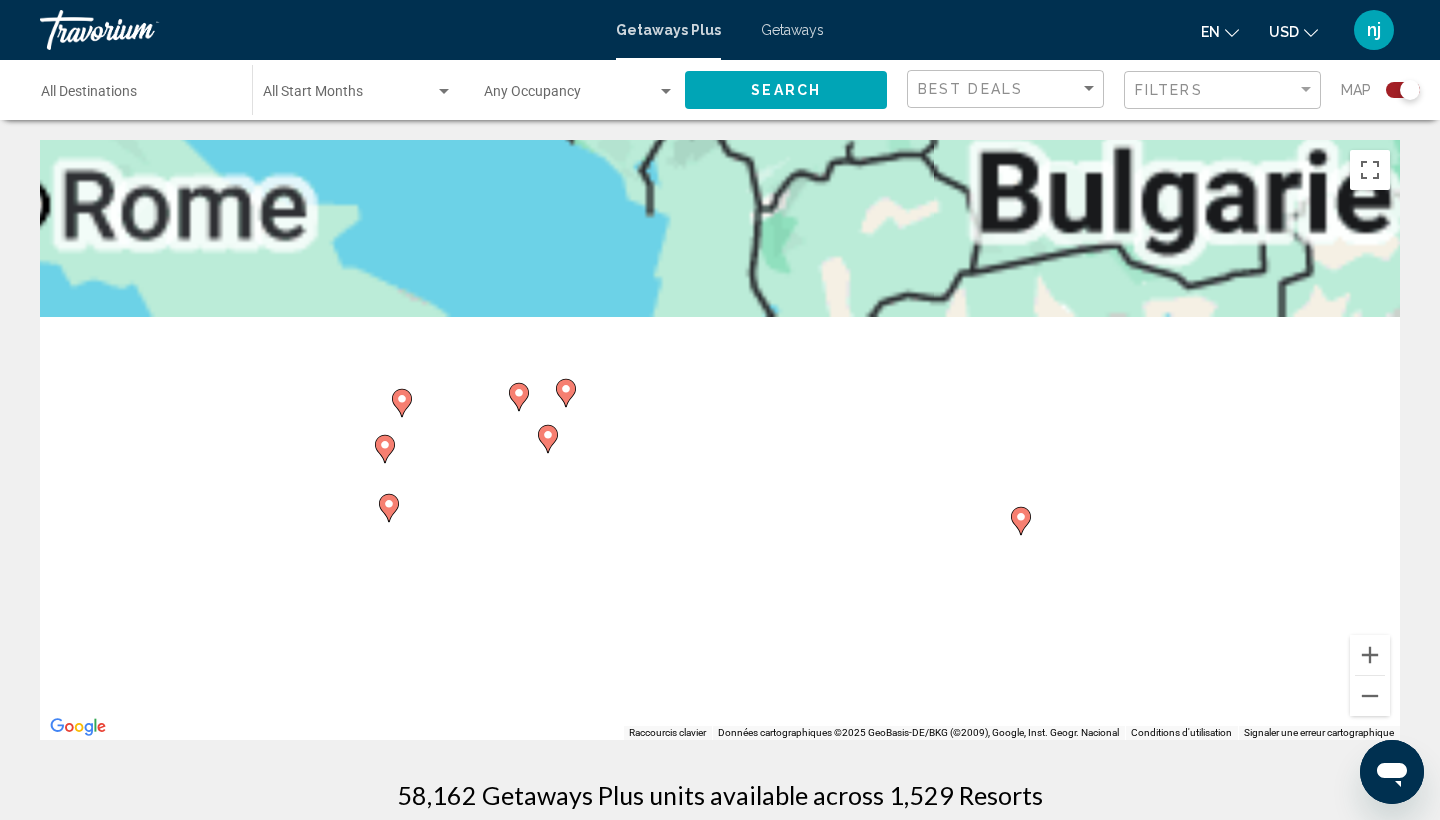 drag, startPoint x: 815, startPoint y: 603, endPoint x: 700, endPoint y: 287, distance: 336.27518 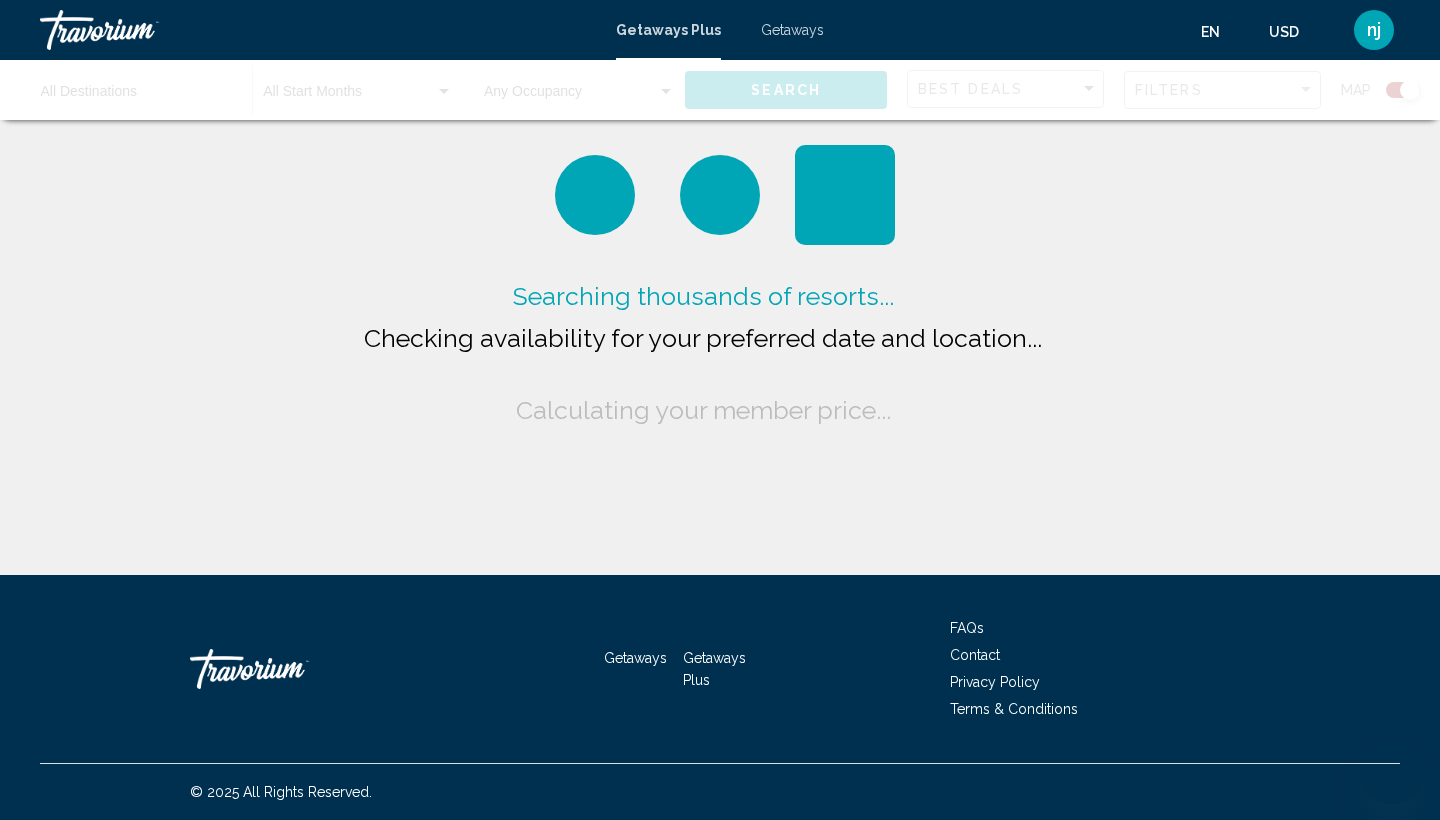 scroll, scrollTop: 0, scrollLeft: 0, axis: both 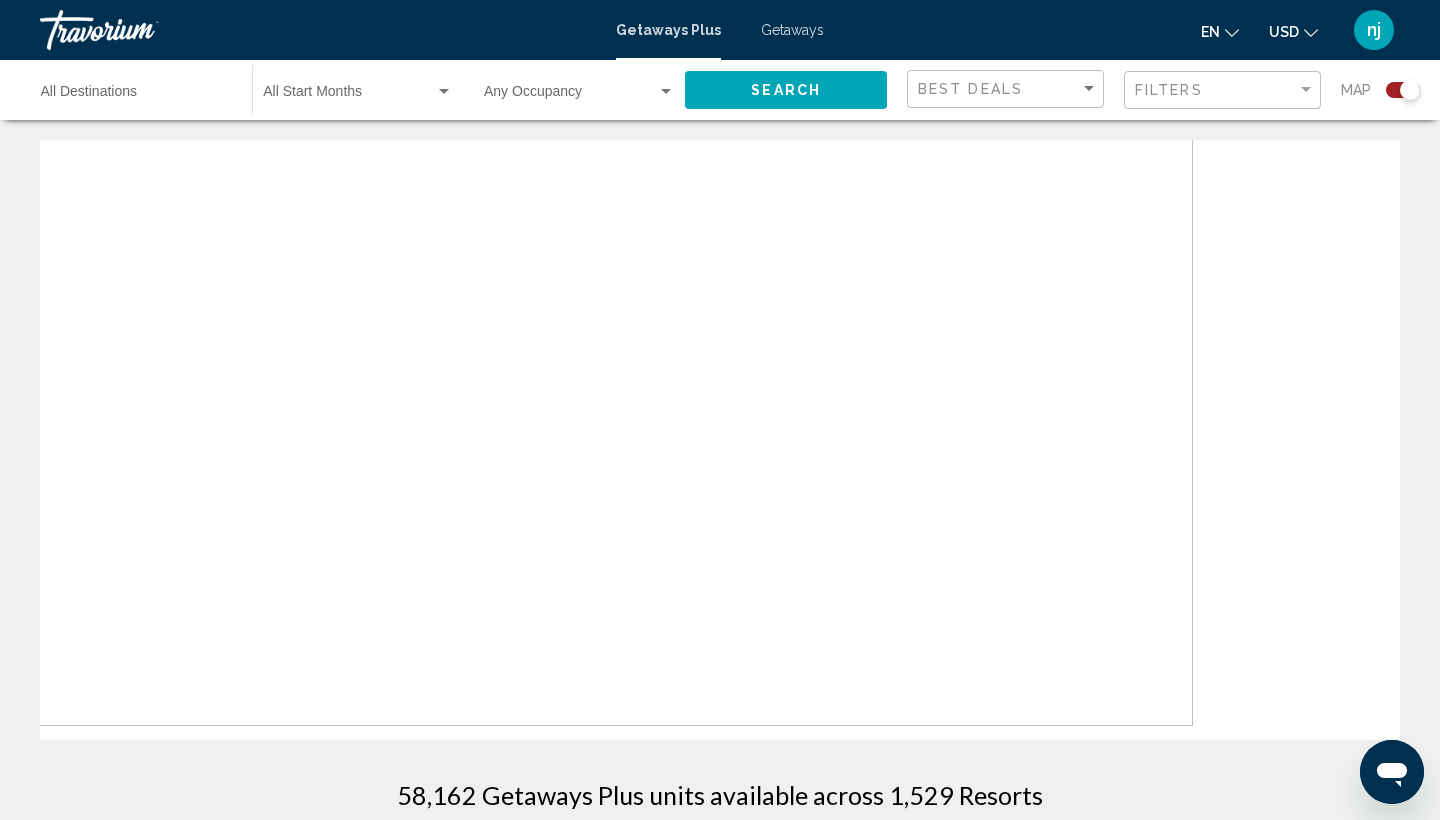 drag, startPoint x: 955, startPoint y: 475, endPoint x: 686, endPoint y: 449, distance: 270.25357 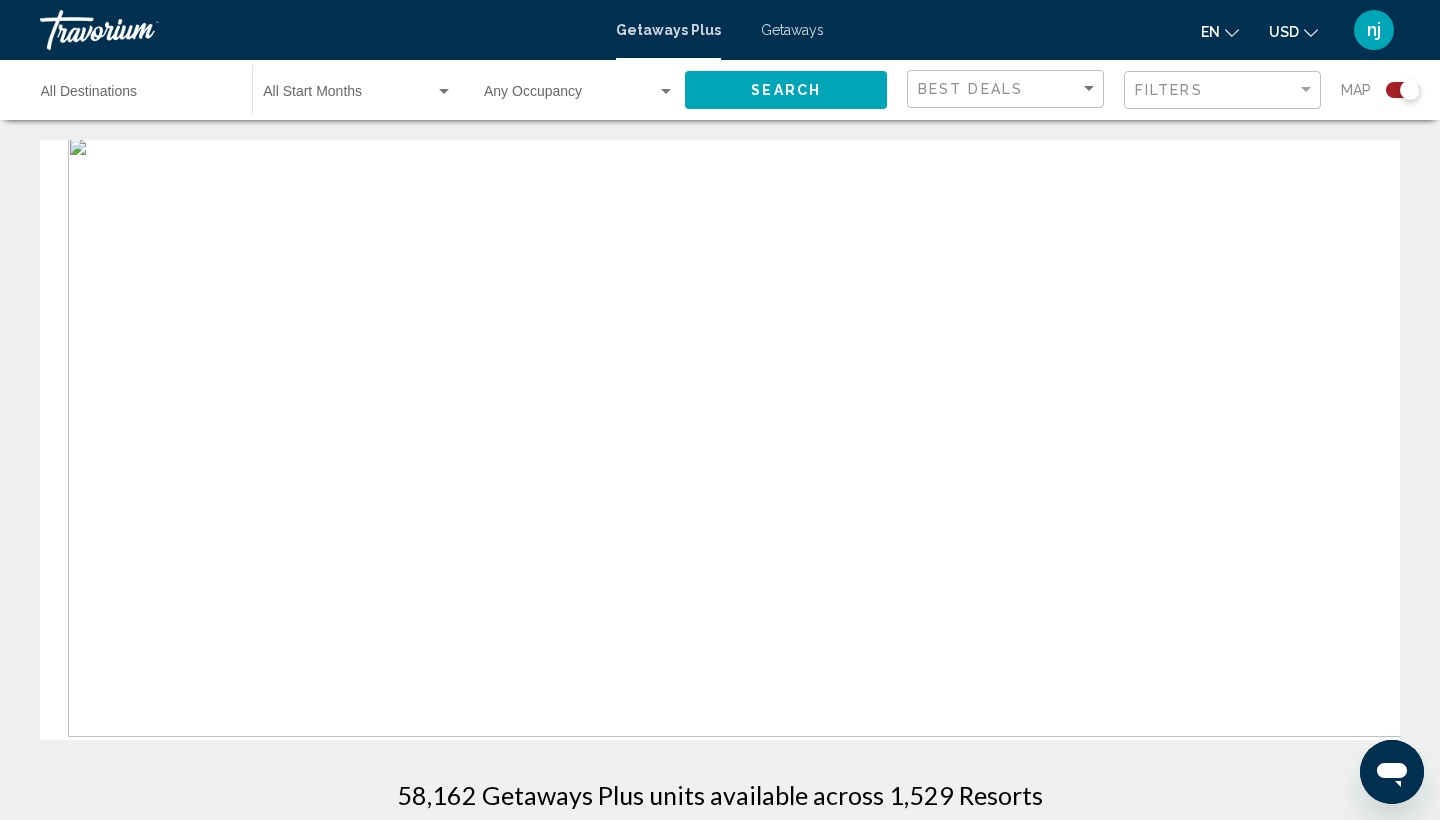 drag, startPoint x: 701, startPoint y: 504, endPoint x: 998, endPoint y: 528, distance: 297.9681 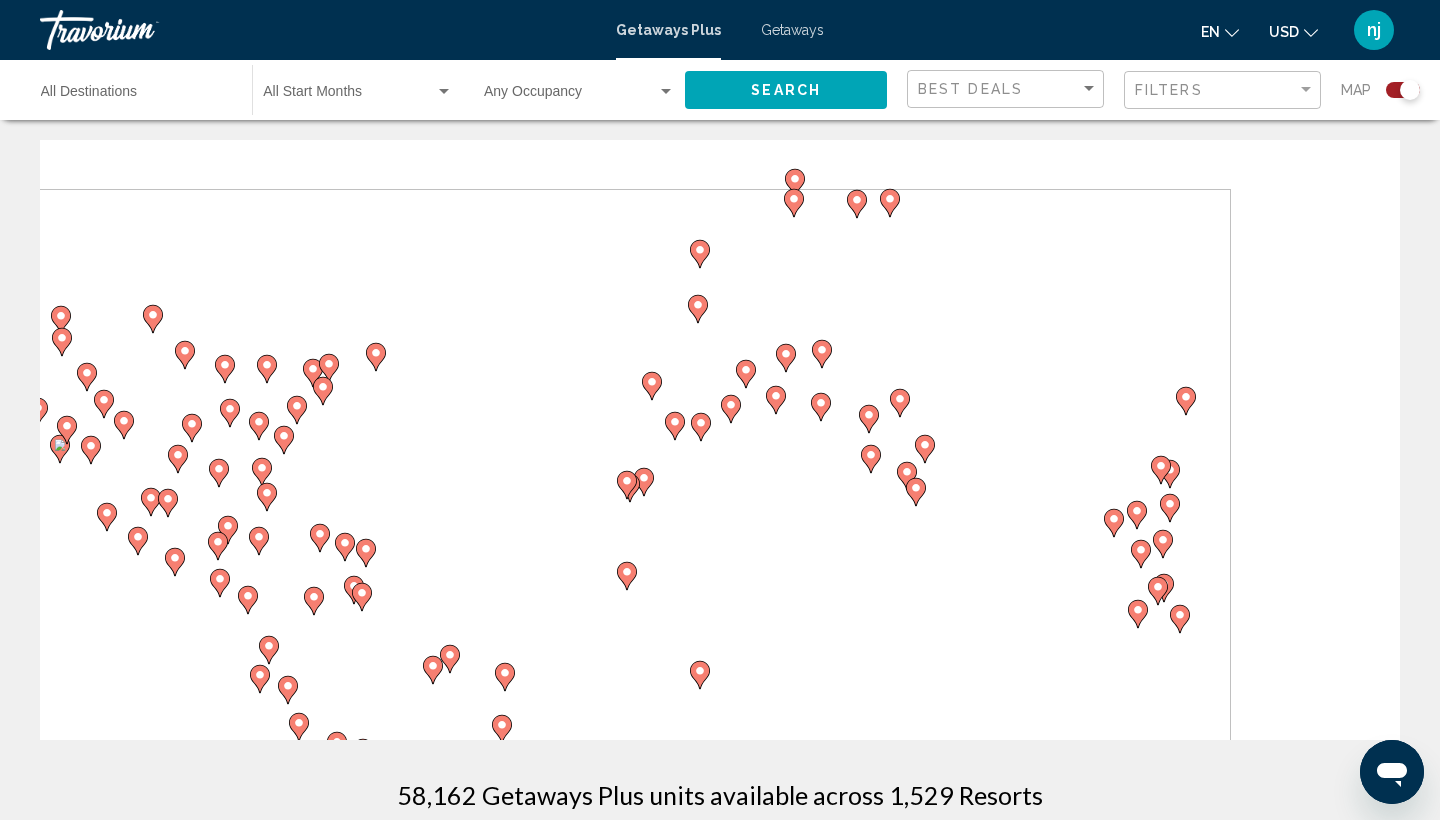 drag, startPoint x: 973, startPoint y: 465, endPoint x: 774, endPoint y: 515, distance: 205.18529 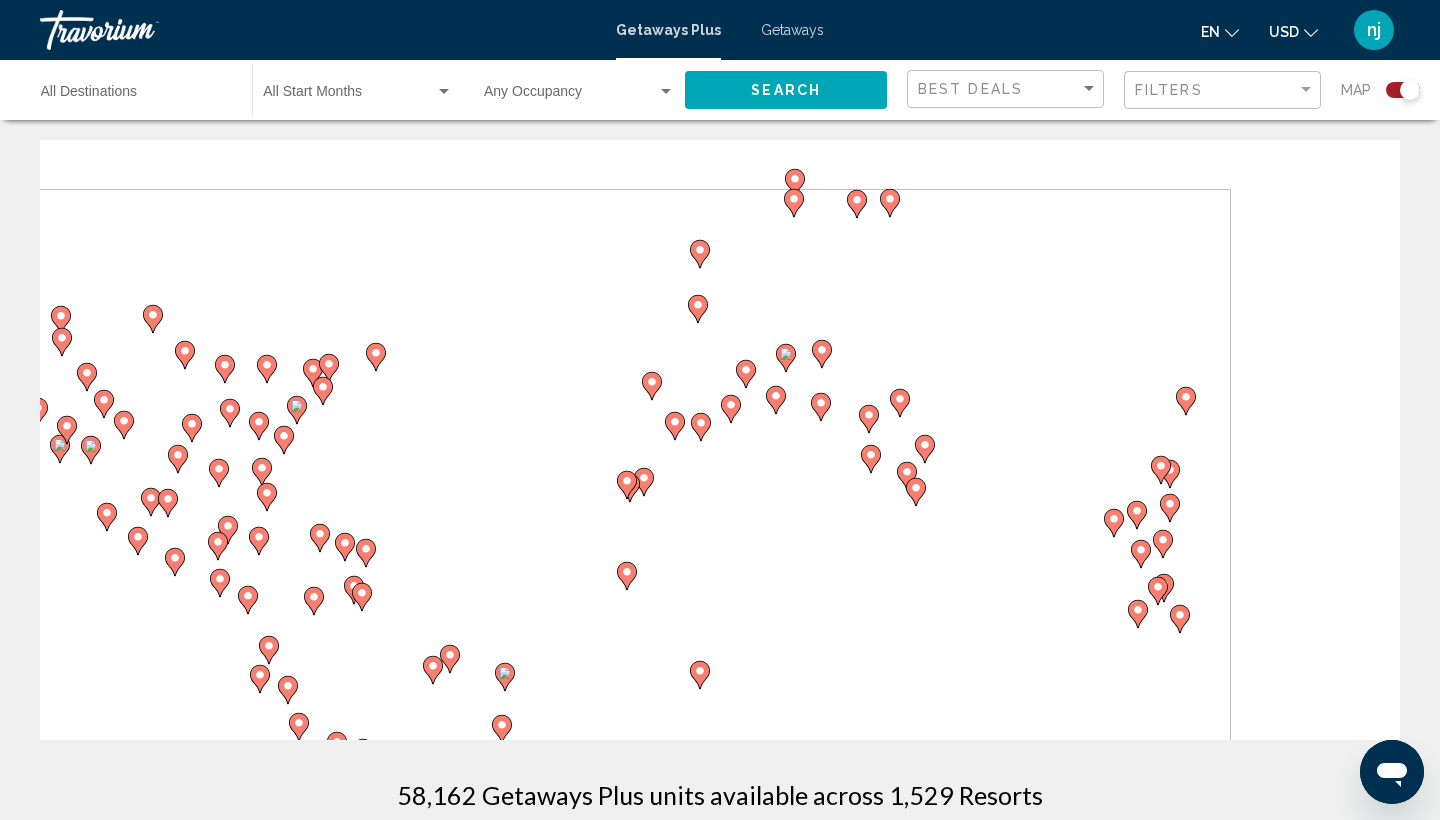 click on "Pour naviguer, appuyez sur les touches fléchées. Pour activer le glissement avec le clavier, appuyez sur Alt+Entrée. Une fois ce mode activé, utilisez les touches fléchées pour déplacer le repère. Pour valider le déplacement, appuyez sur Entrée. Pour annuler, appuyez sur Échap." at bounding box center [720, 440] 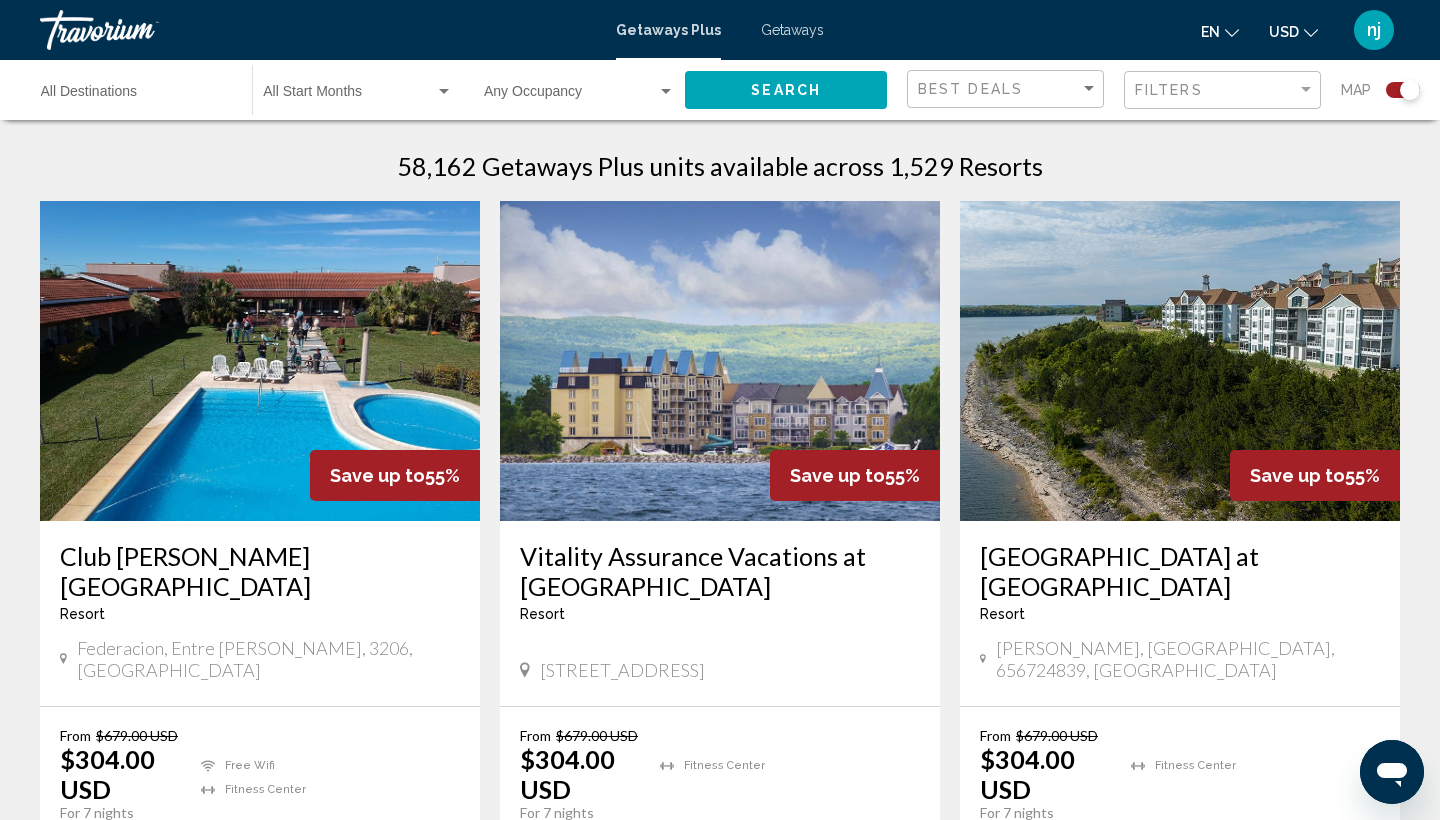 scroll, scrollTop: 627, scrollLeft: 0, axis: vertical 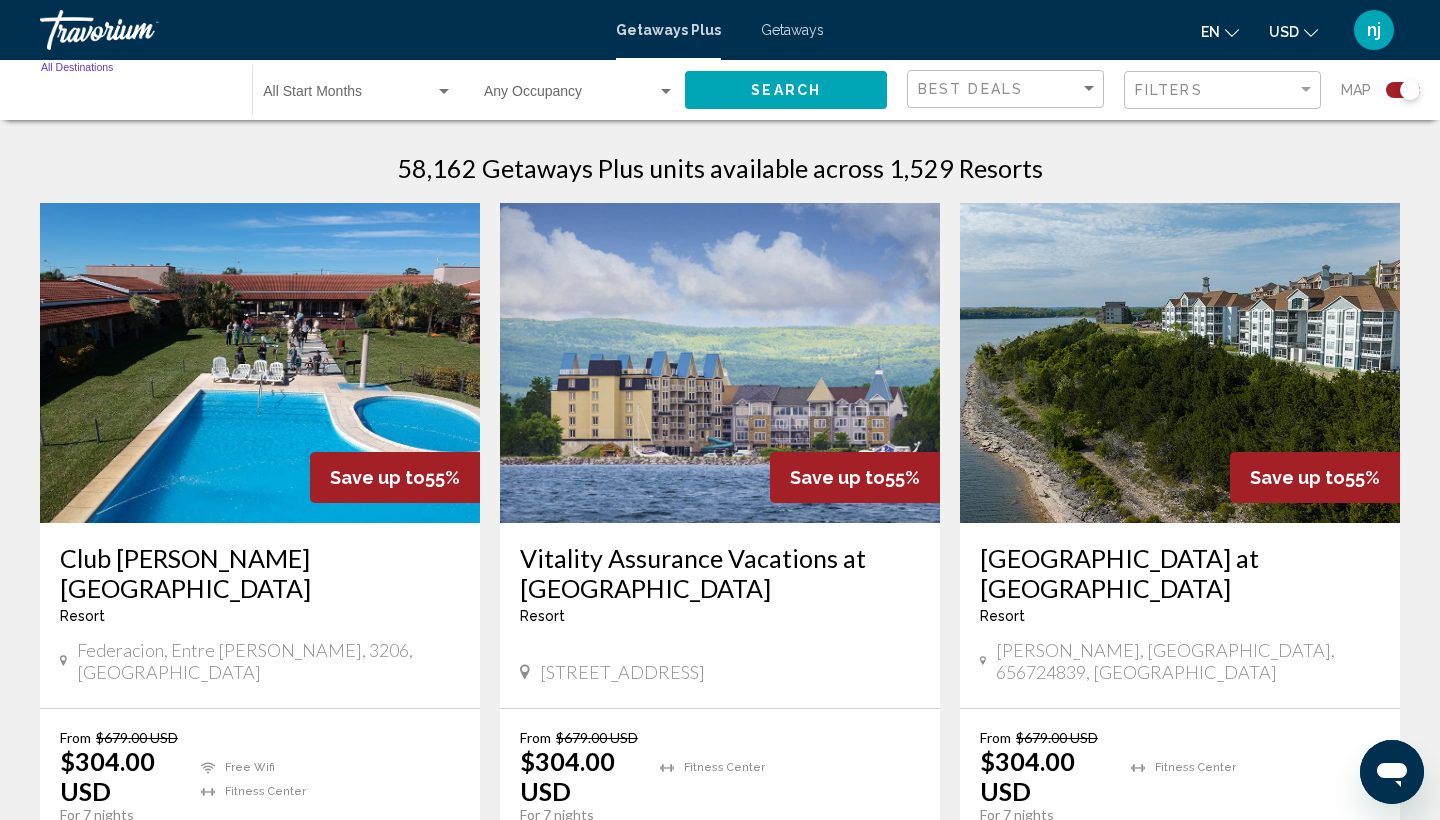 click on "Destination All Destinations" at bounding box center [136, 96] 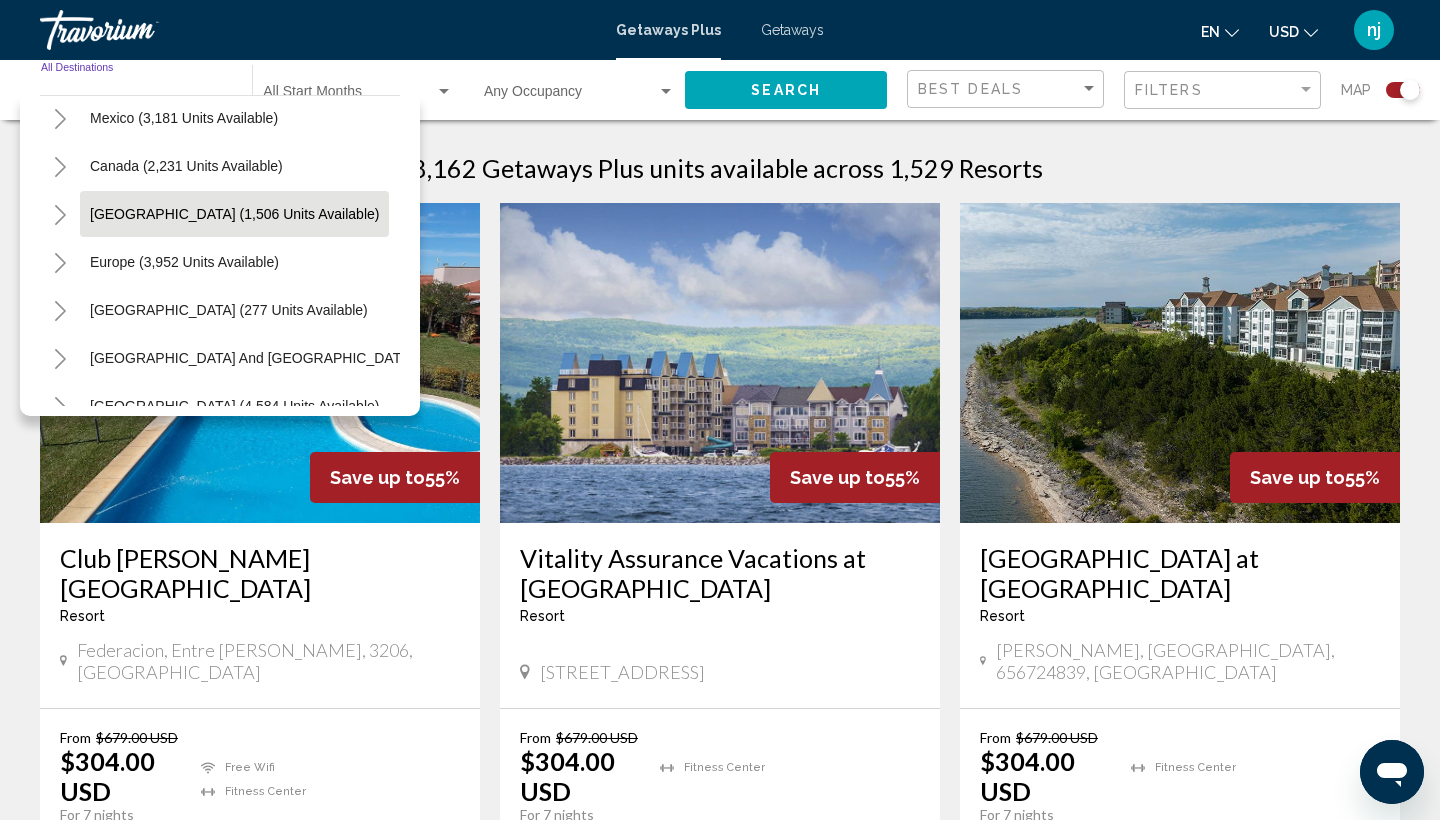 scroll, scrollTop: 114, scrollLeft: 0, axis: vertical 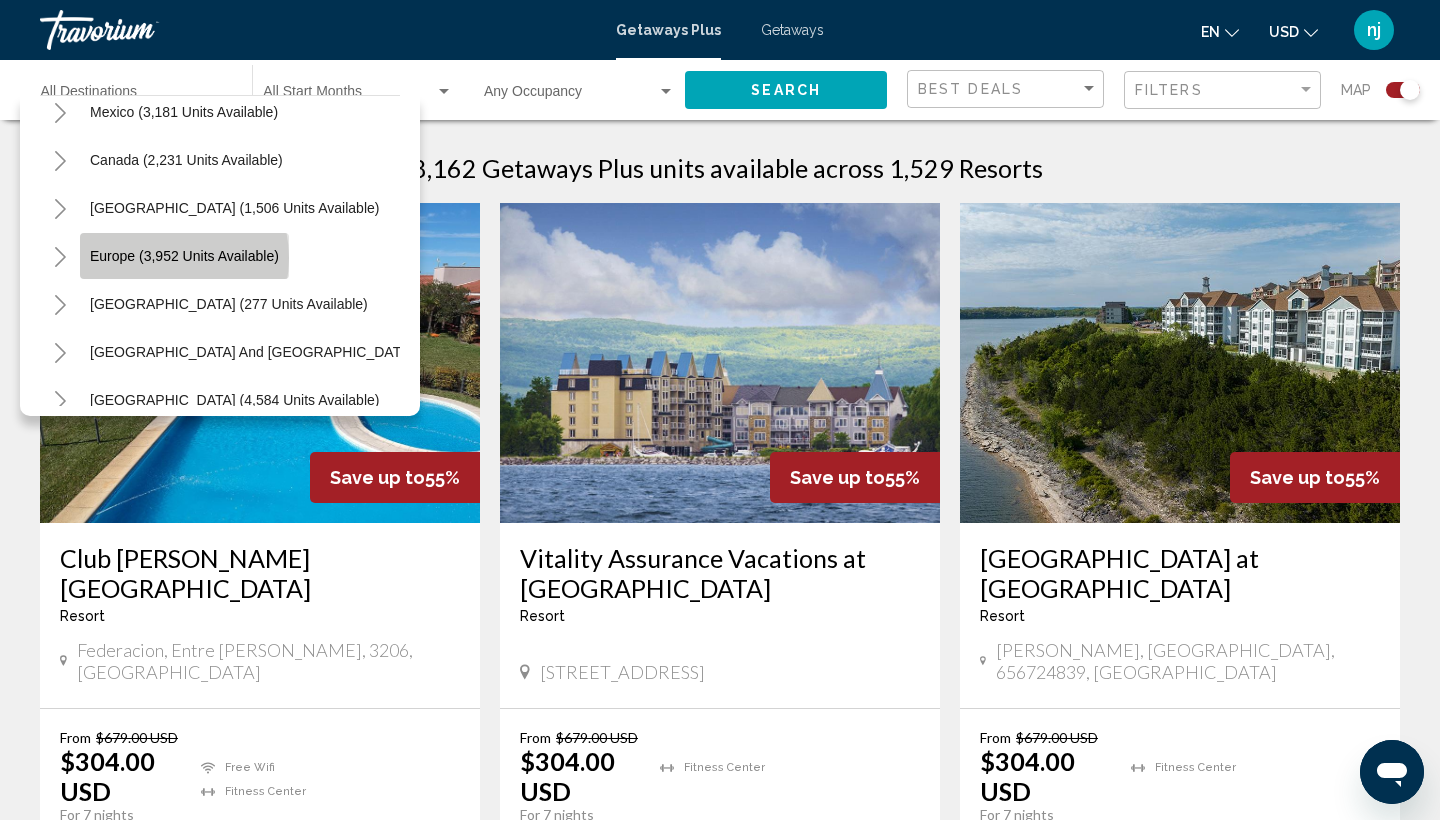 click on "Europe (3,952 units available)" at bounding box center (229, 304) 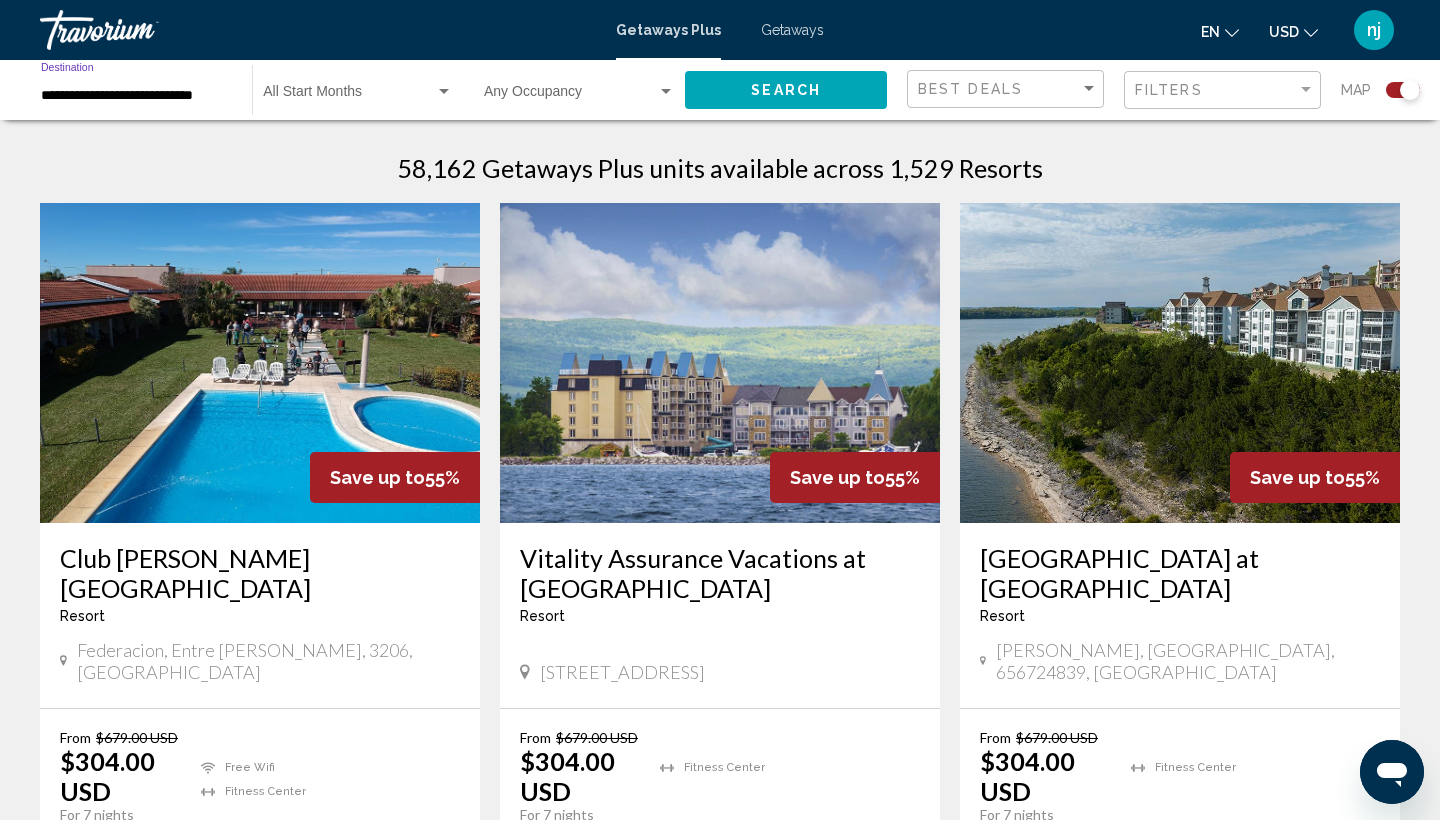 click on "**********" at bounding box center [136, 96] 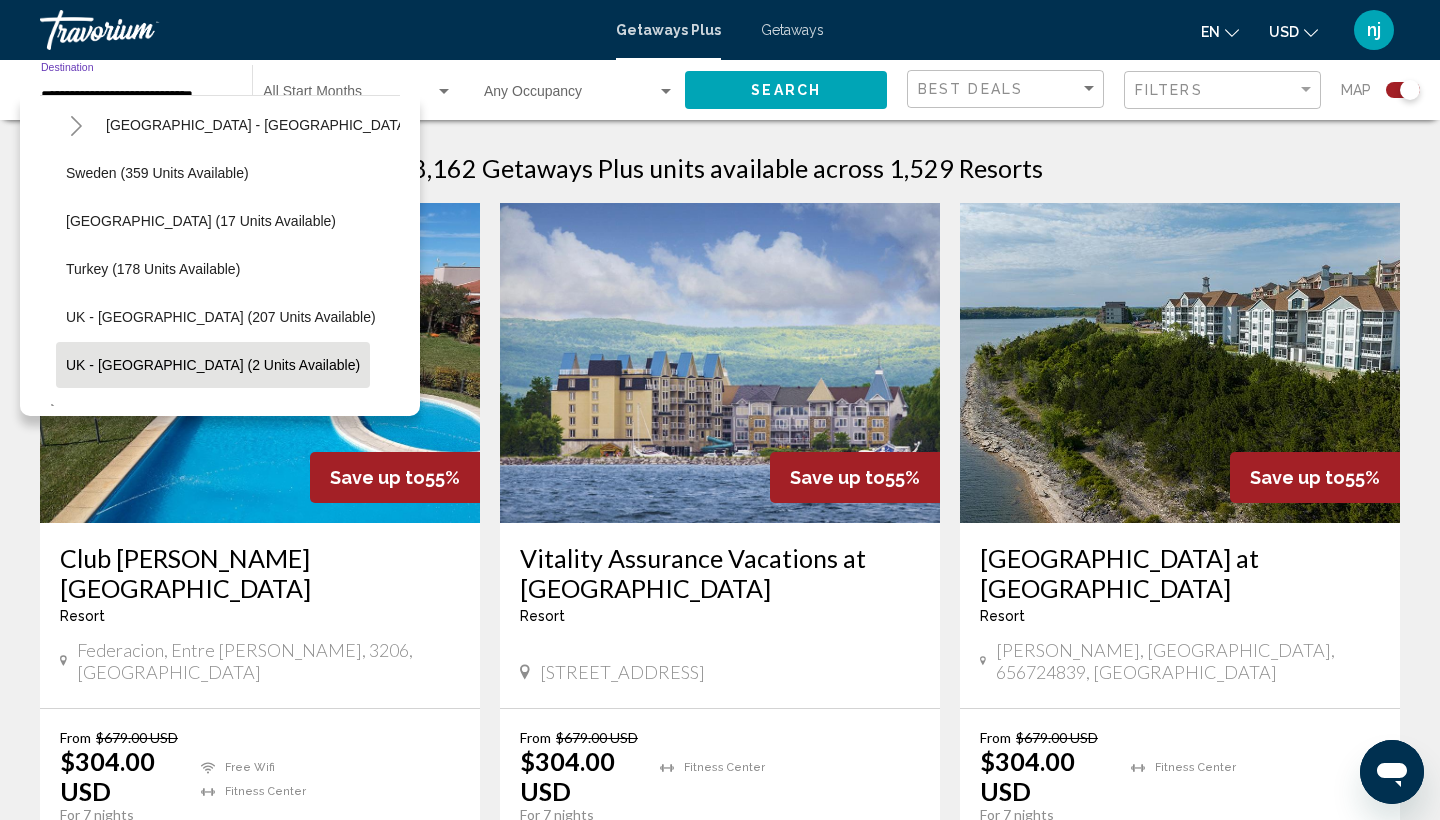 scroll, scrollTop: 724, scrollLeft: 4, axis: both 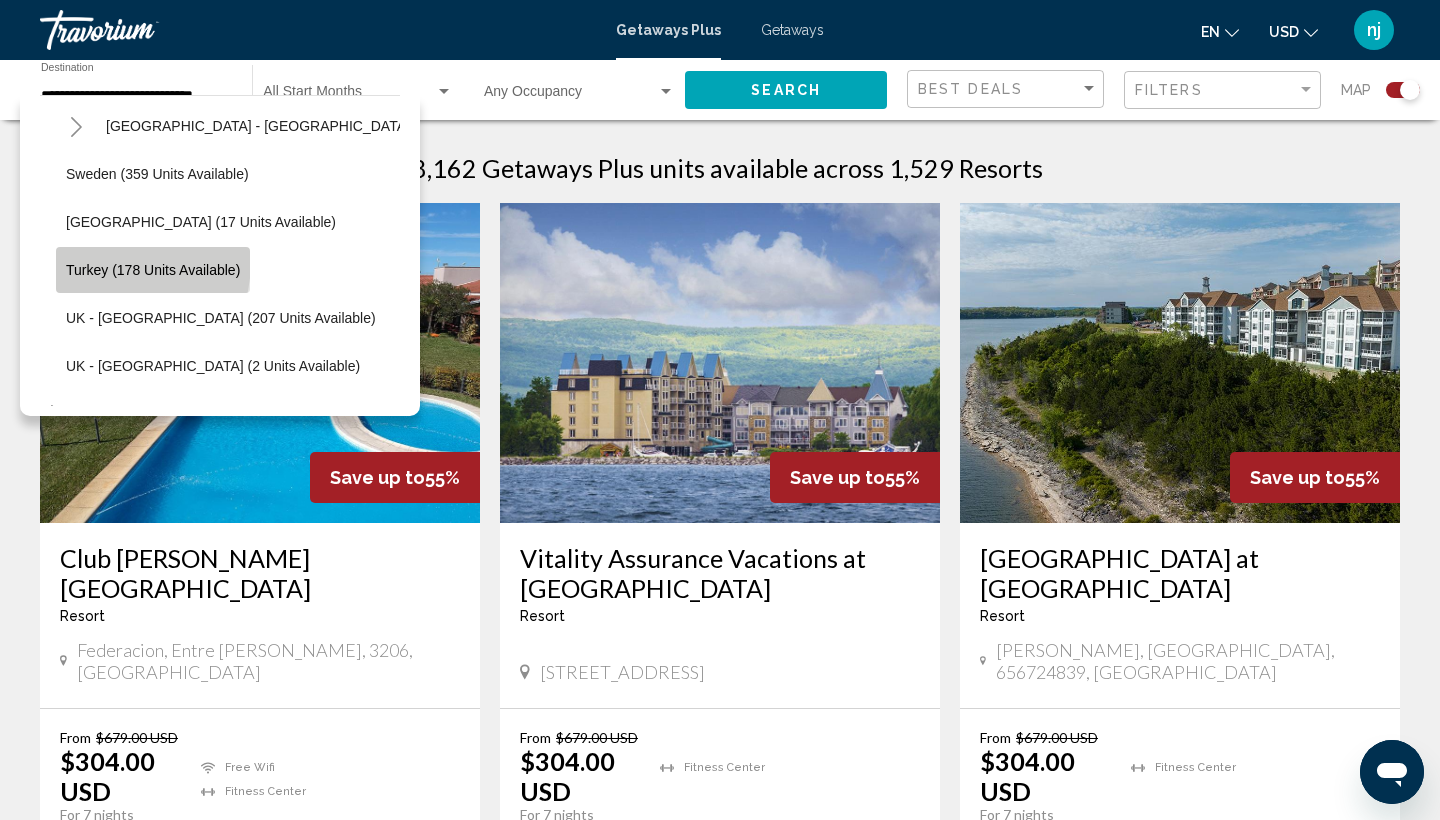 click on "Turkey (178 units available)" 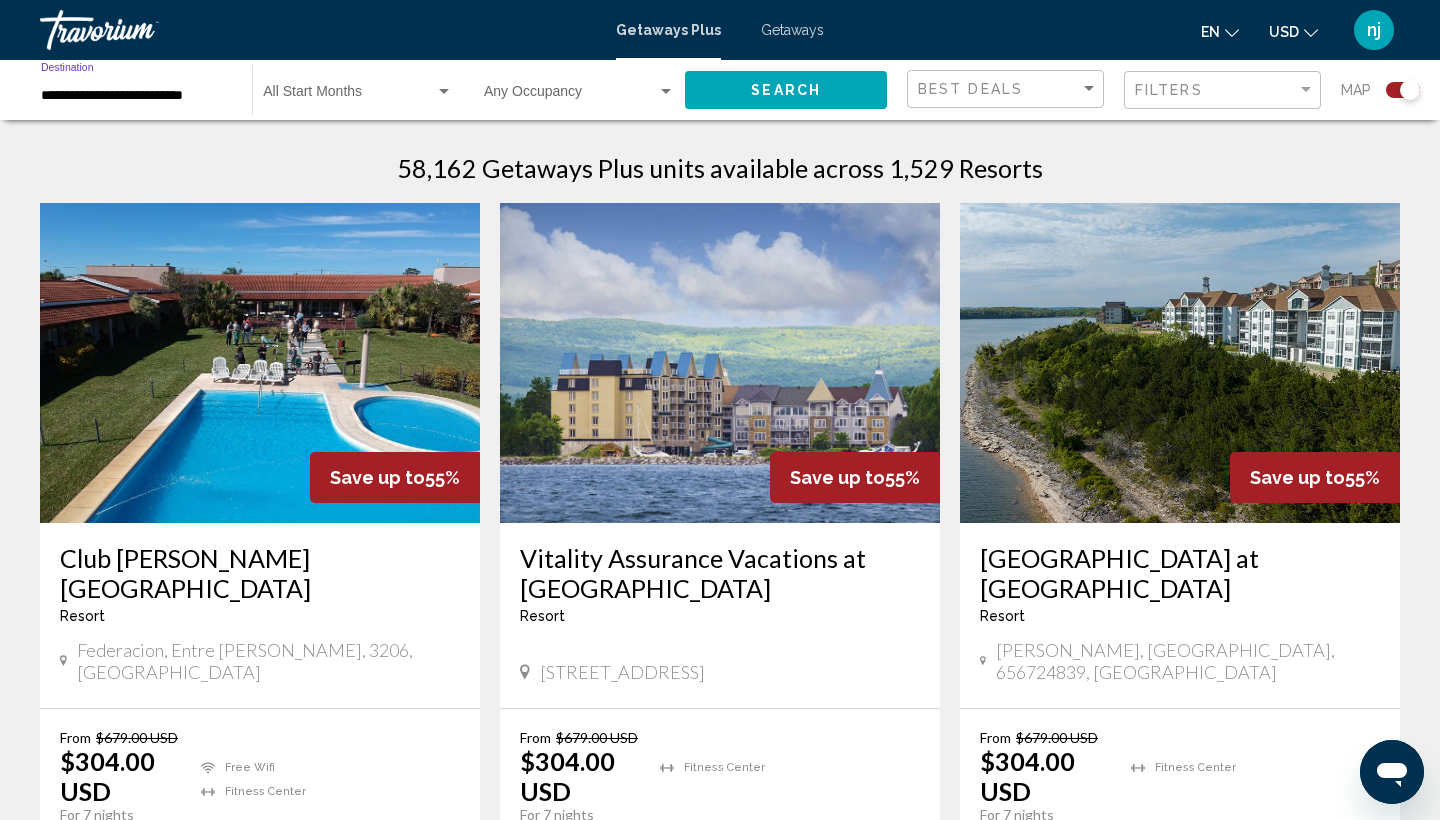 click on "Search" 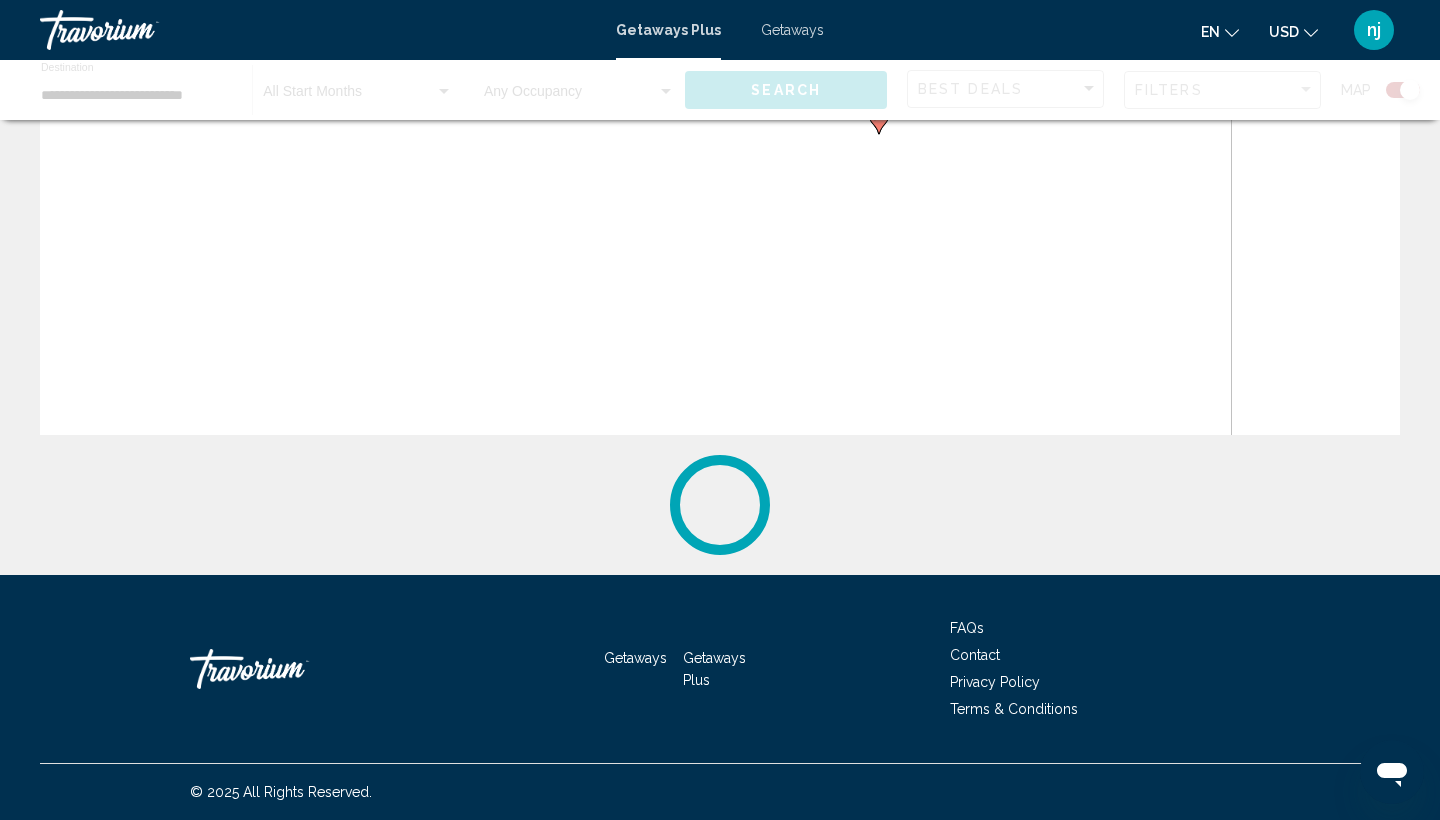 scroll, scrollTop: 309, scrollLeft: 0, axis: vertical 